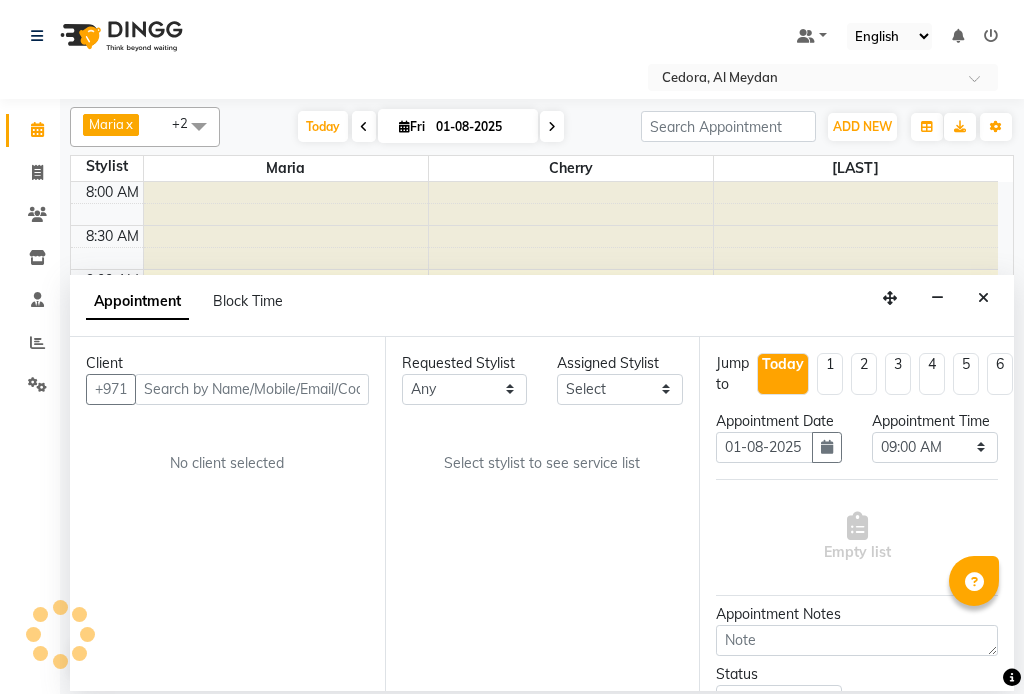 select on "540" 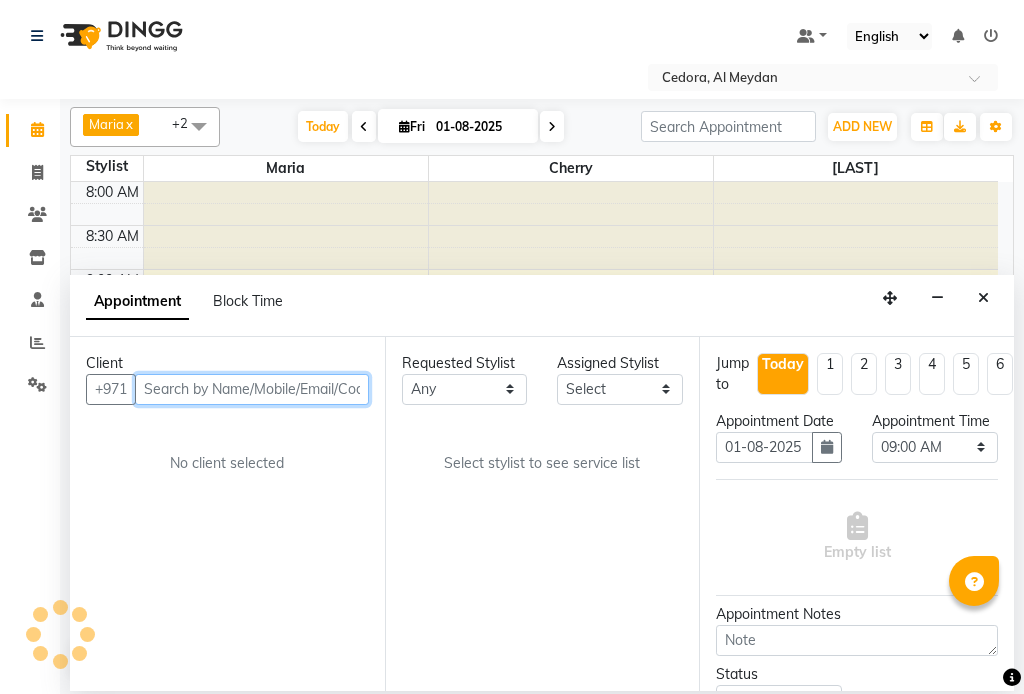 scroll, scrollTop: 0, scrollLeft: 0, axis: both 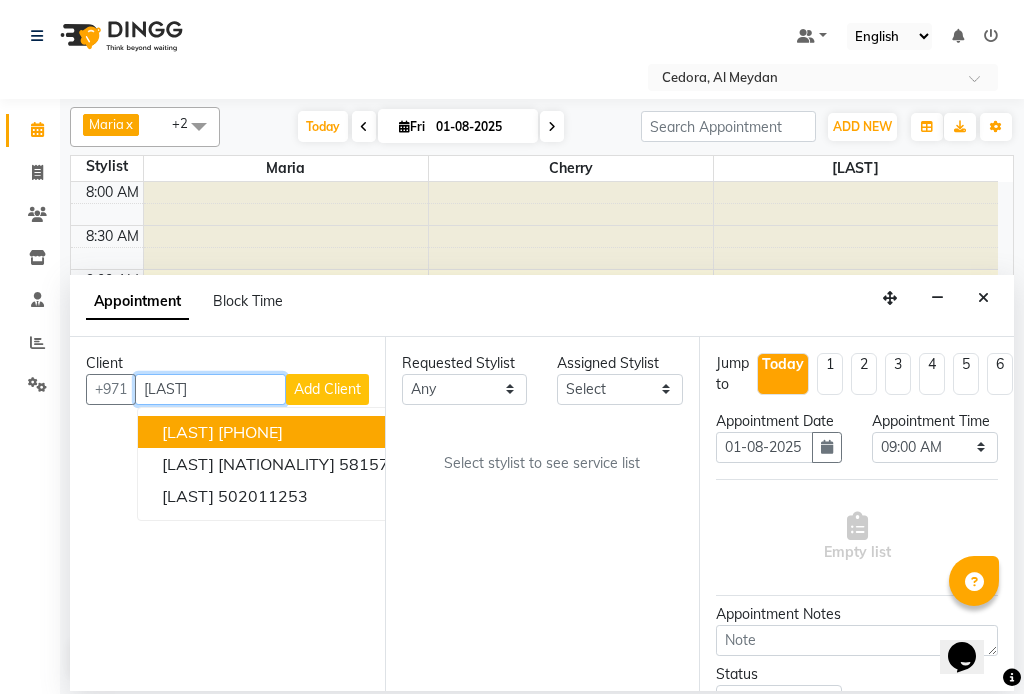 click on "[LAST] [PHONE]" at bounding box center (295, 432) 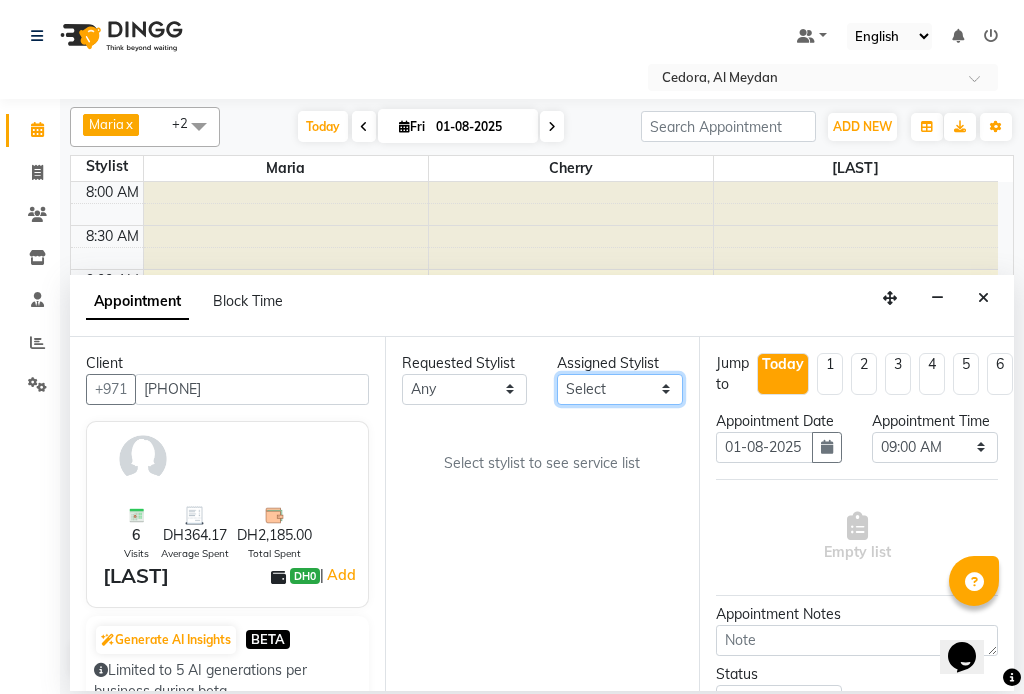 click on "Select Cherry [LAST] [LAST]" at bounding box center [620, 389] 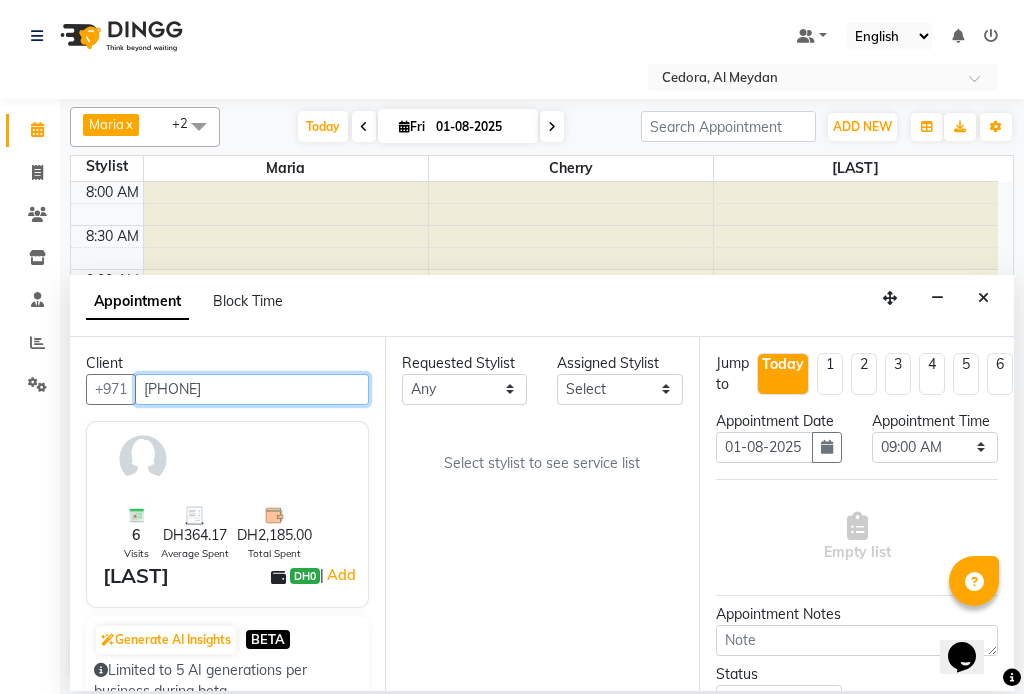 click on "[PHONE]" at bounding box center (252, 389) 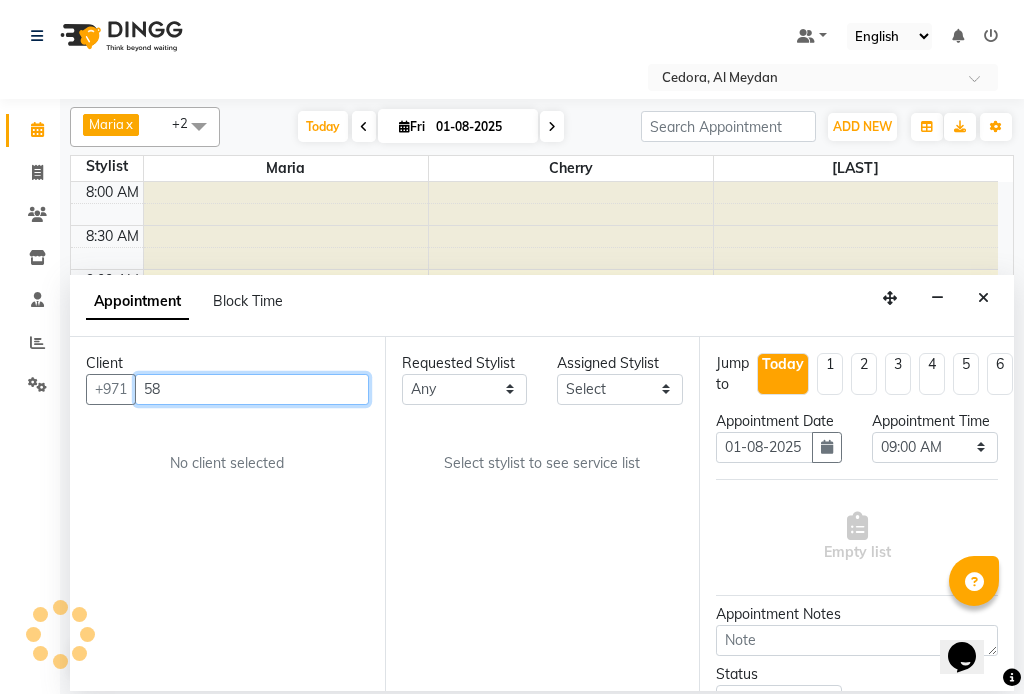 type on "5" 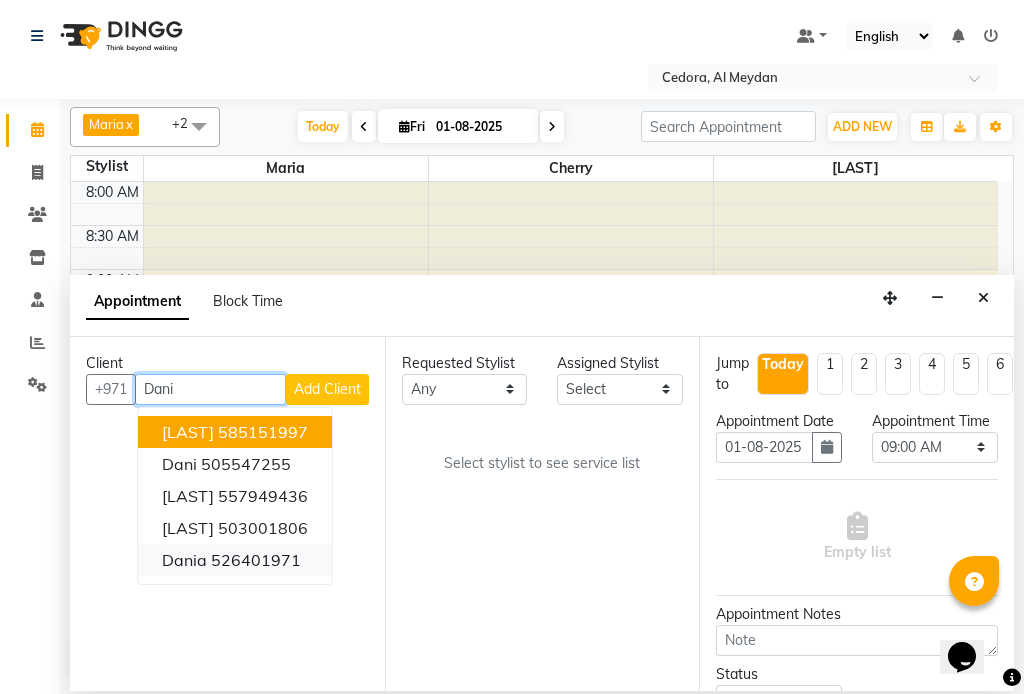 click on "Dania" at bounding box center (184, 560) 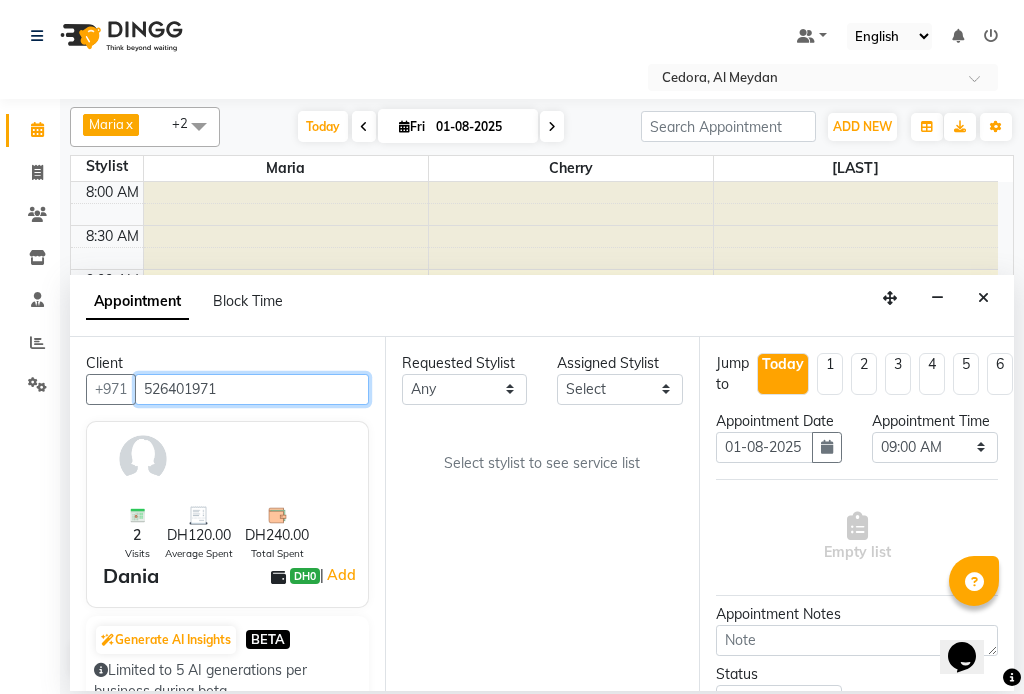 type on "526401971" 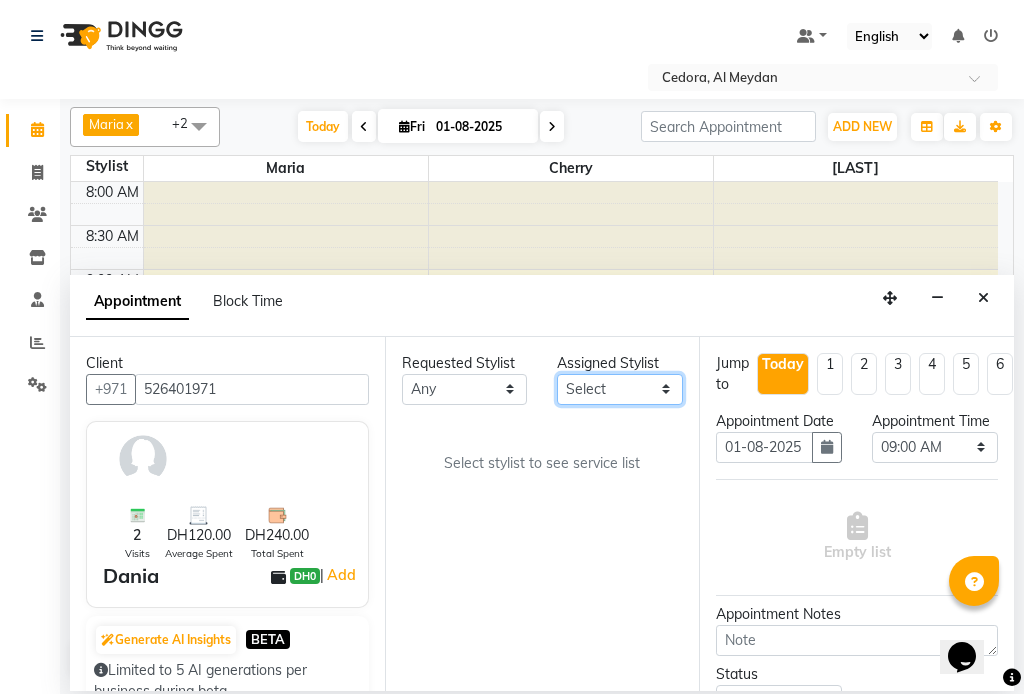 click on "Select Cherry [LAST] [LAST]" at bounding box center [620, 389] 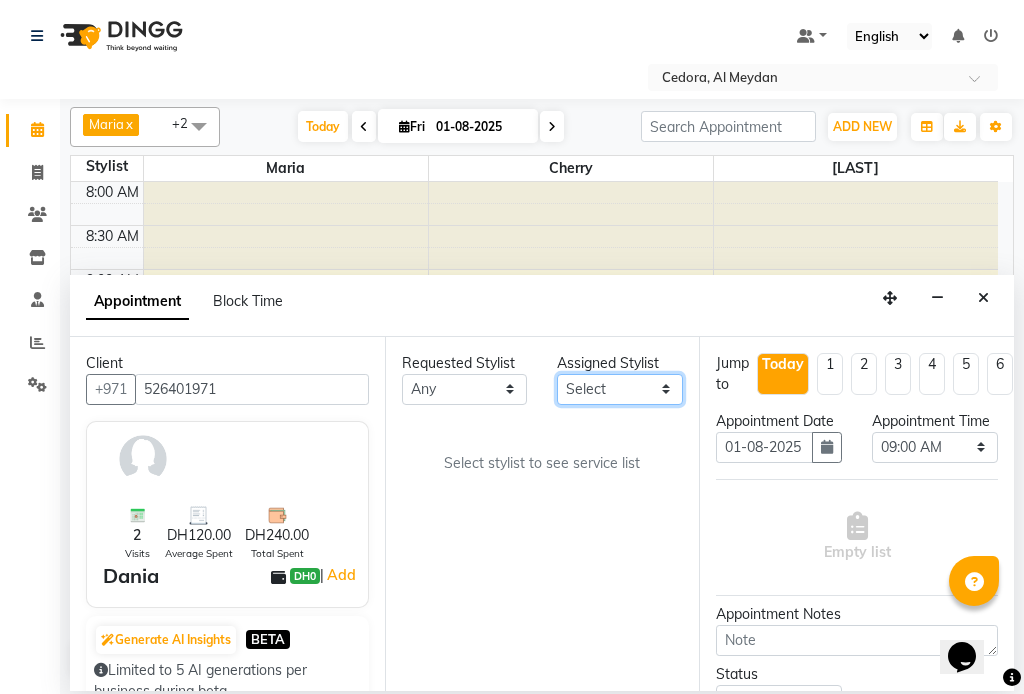 select on "34803" 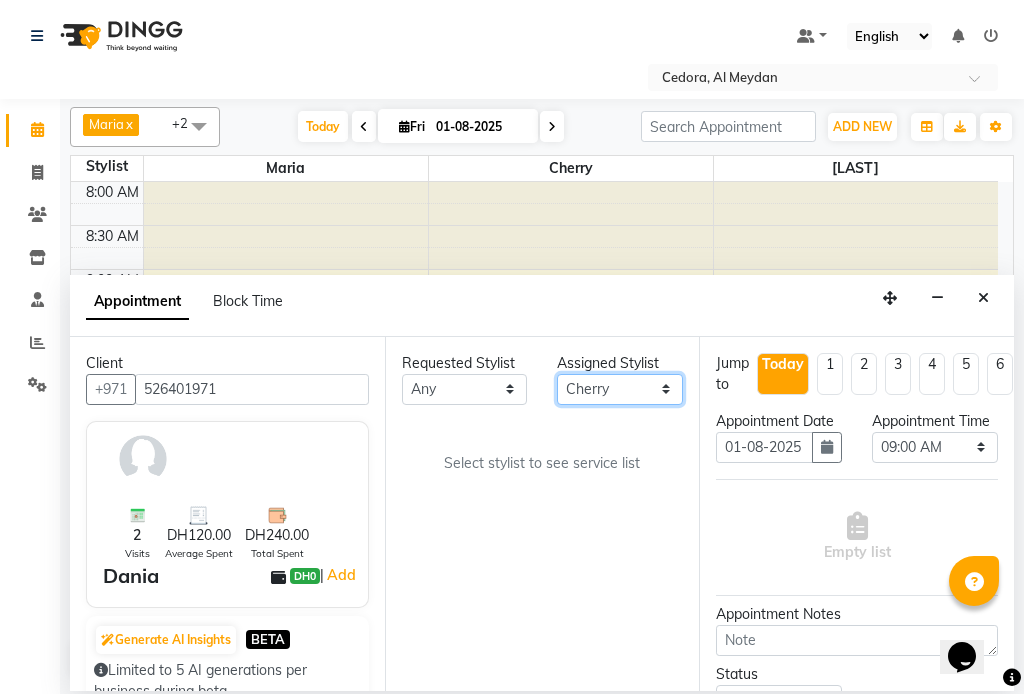 click on "Select Cherry [LAST] [LAST]" at bounding box center [620, 389] 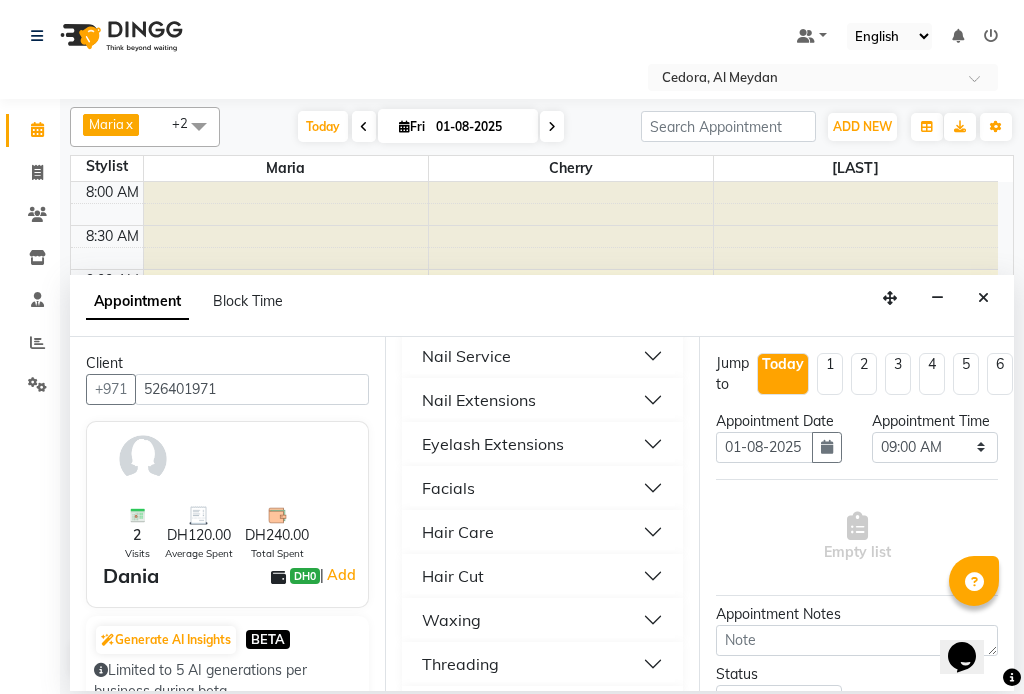 scroll, scrollTop: 981, scrollLeft: 0, axis: vertical 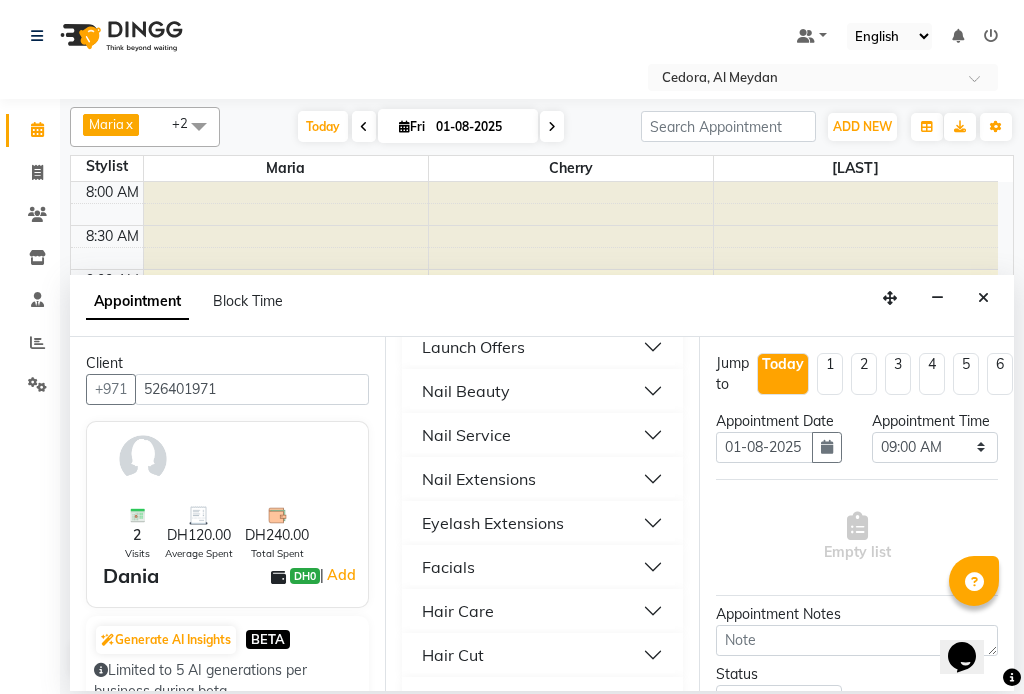 click on "Nail Service" at bounding box center [466, 435] 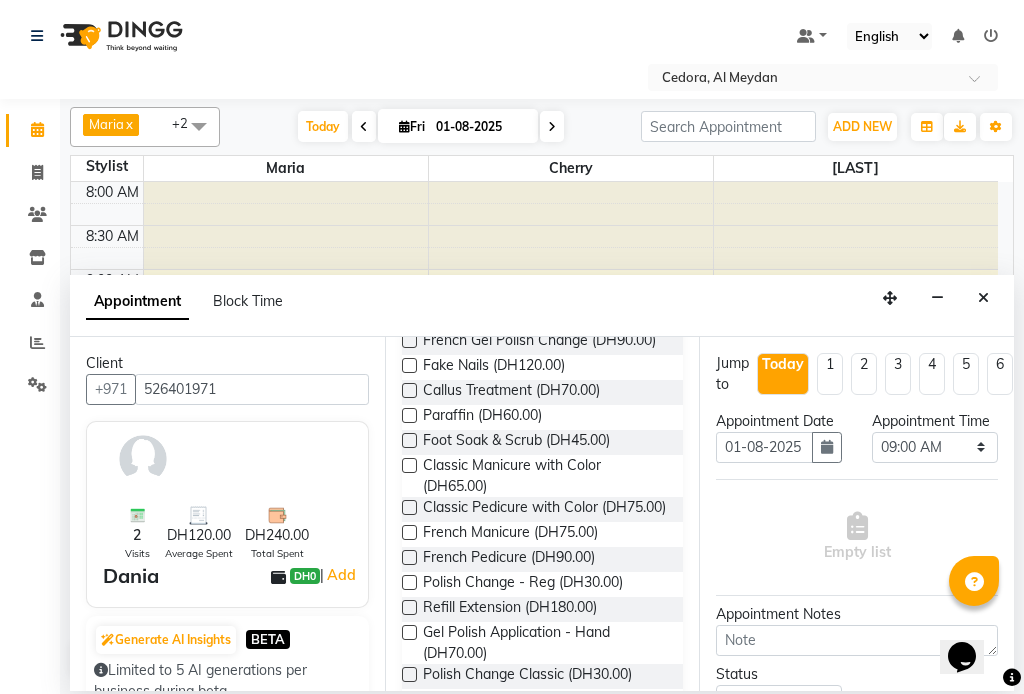 scroll, scrollTop: 1774, scrollLeft: 0, axis: vertical 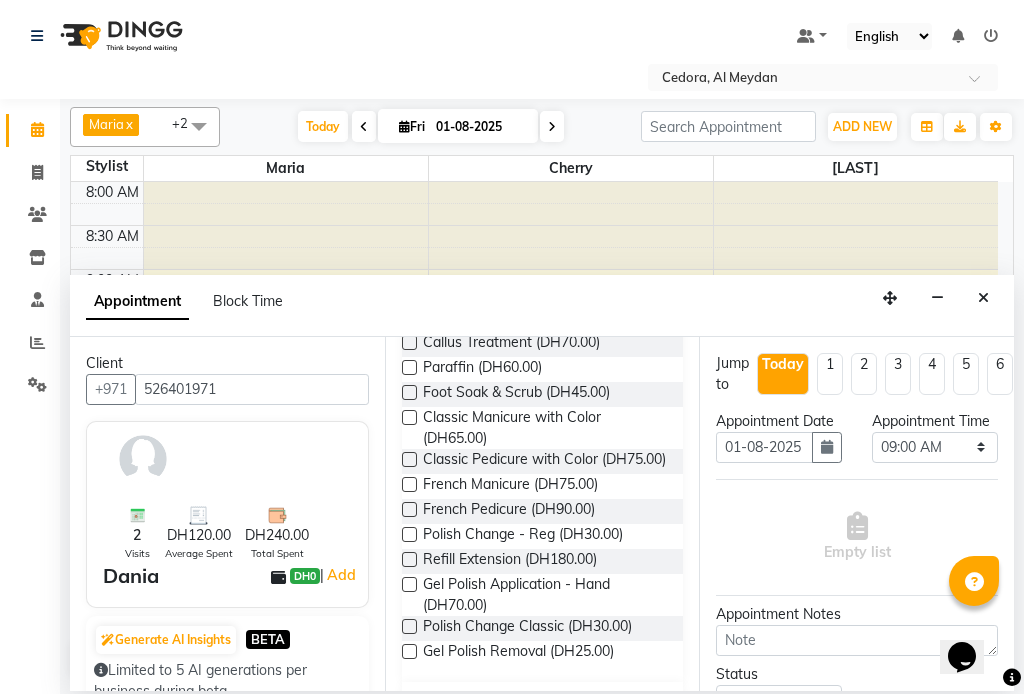 click at bounding box center (409, 417) 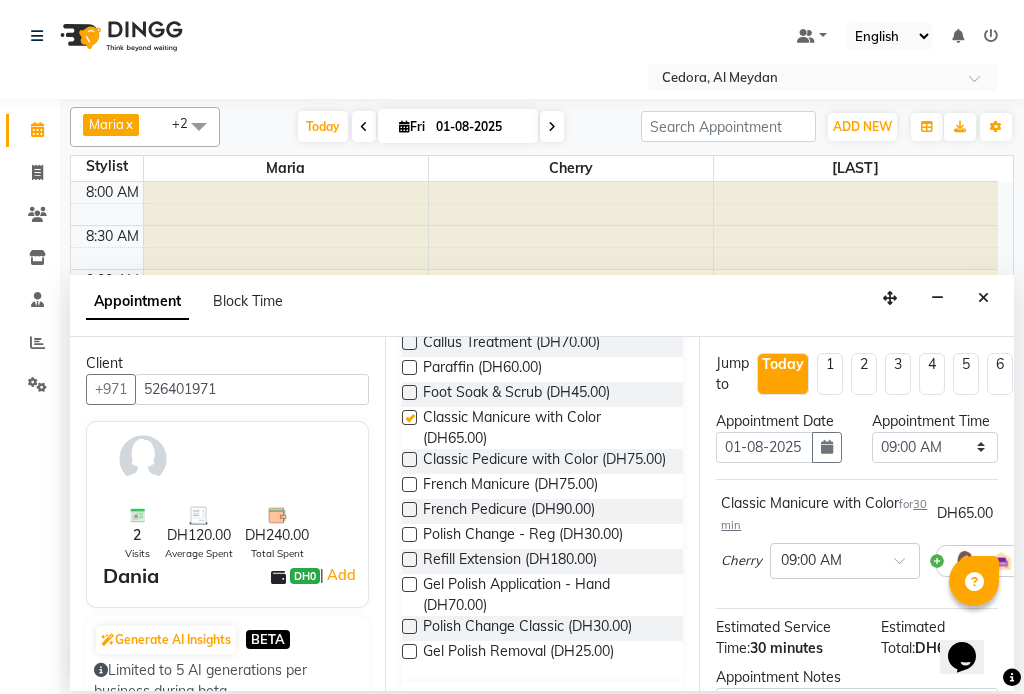 checkbox on "false" 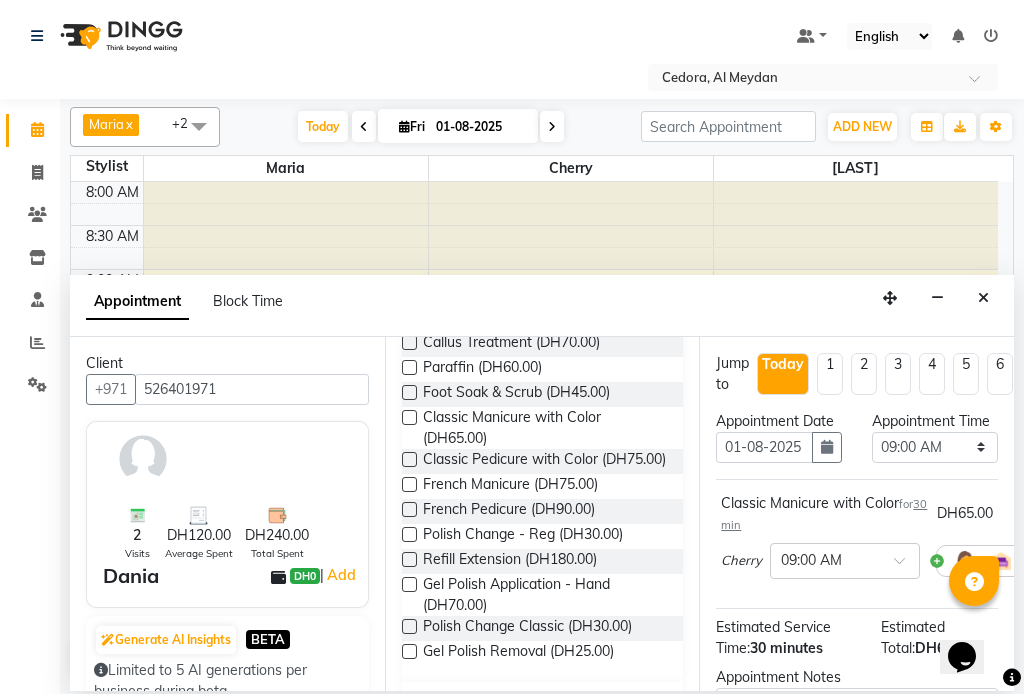 click at bounding box center [409, 459] 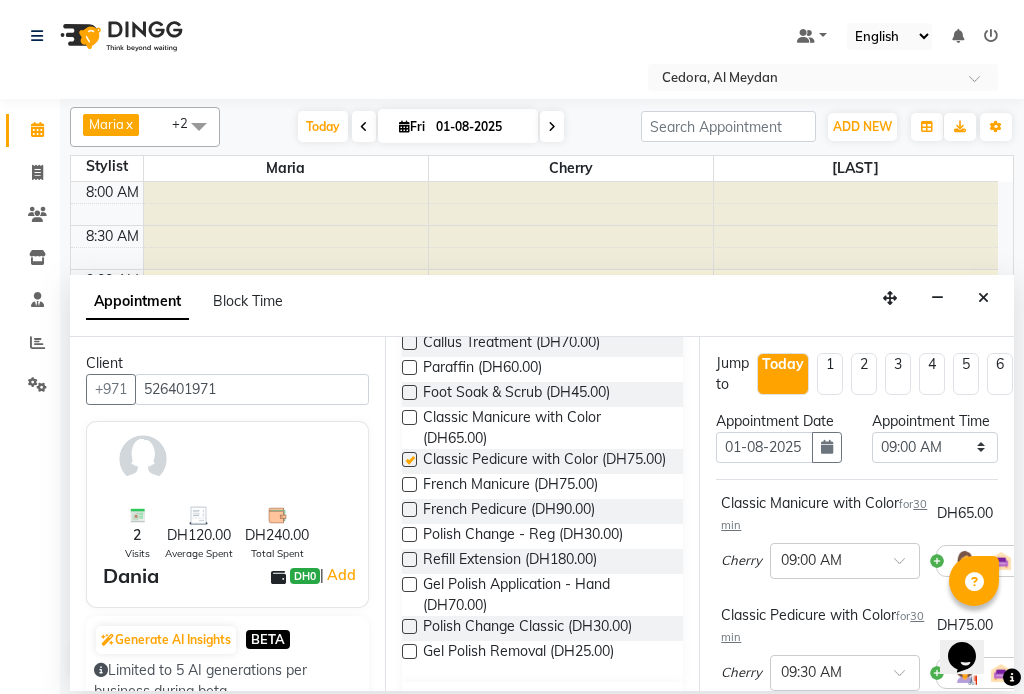 checkbox on "false" 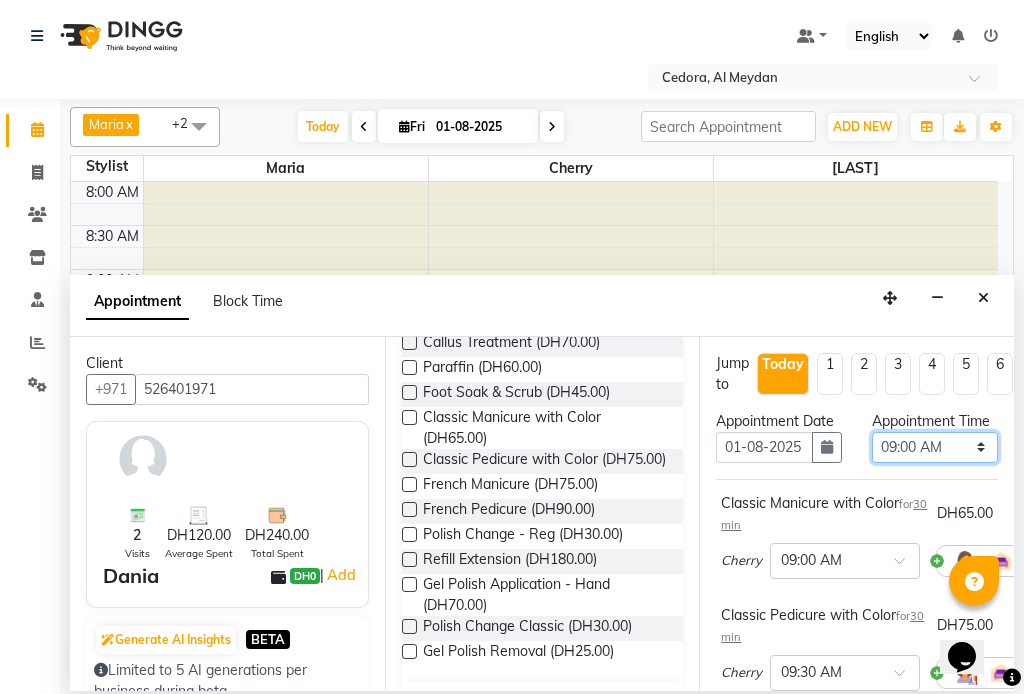 click on "Select 09:00 AM 09:15 AM 09:30 AM 09:45 AM 10:00 AM 10:15 AM 10:30 AM 10:45 AM 11:00 AM 11:15 AM 11:30 AM 11:45 AM 12:00 PM 12:15 PM 12:30 PM 12:45 PM 01:00 PM 01:15 PM 01:30 PM 01:45 PM 02:00 PM 02:15 PM 02:30 PM 02:45 PM 03:00 PM 03:15 PM 03:30 PM 03:45 PM 04:00 PM 04:15 PM 04:30 PM 04:45 PM 05:00 PM 05:15 PM 05:30 PM 05:45 PM 06:00 PM 06:15 PM 06:30 PM 06:45 PM 07:00 PM 07:15 PM 07:30 PM 07:45 PM 08:00 PM 08:15 PM 08:30 PM 08:45 PM 09:00 PM" at bounding box center [935, 447] 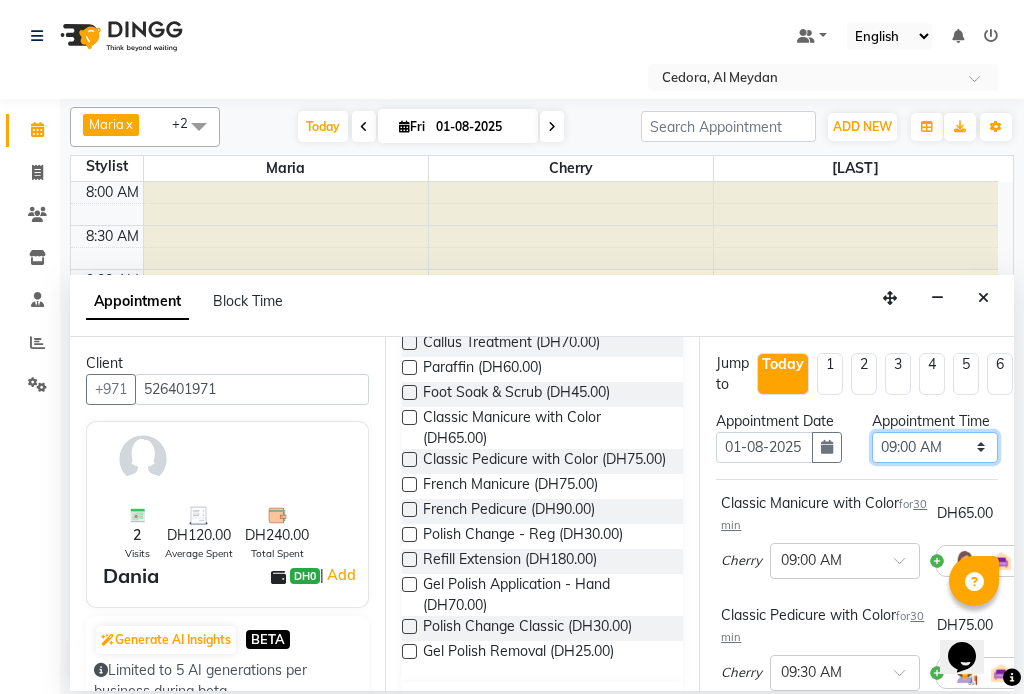 select on "1200" 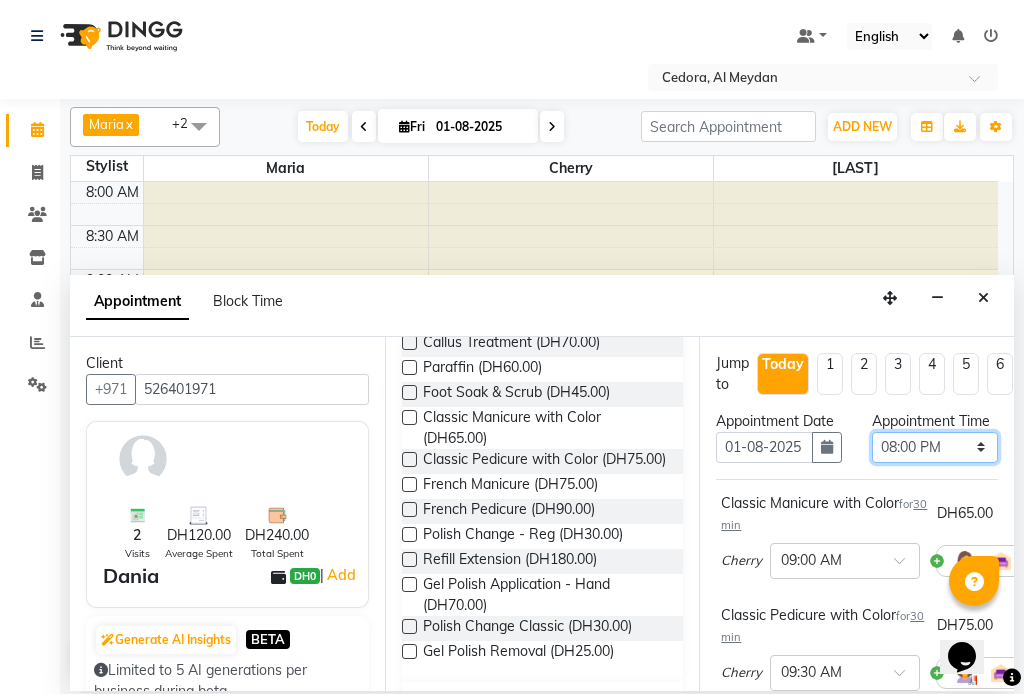 click on "Select 09:00 AM 09:15 AM 09:30 AM 09:45 AM 10:00 AM 10:15 AM 10:30 AM 10:45 AM 11:00 AM 11:15 AM 11:30 AM 11:45 AM 12:00 PM 12:15 PM 12:30 PM 12:45 PM 01:00 PM 01:15 PM 01:30 PM 01:45 PM 02:00 PM 02:15 PM 02:30 PM 02:45 PM 03:00 PM 03:15 PM 03:30 PM 03:45 PM 04:00 PM 04:15 PM 04:30 PM 04:45 PM 05:00 PM 05:15 PM 05:30 PM 05:45 PM 06:00 PM 06:15 PM 06:30 PM 06:45 PM 07:00 PM 07:15 PM 07:30 PM 07:45 PM 08:00 PM 08:15 PM 08:30 PM 08:45 PM 09:00 PM" at bounding box center (935, 447) 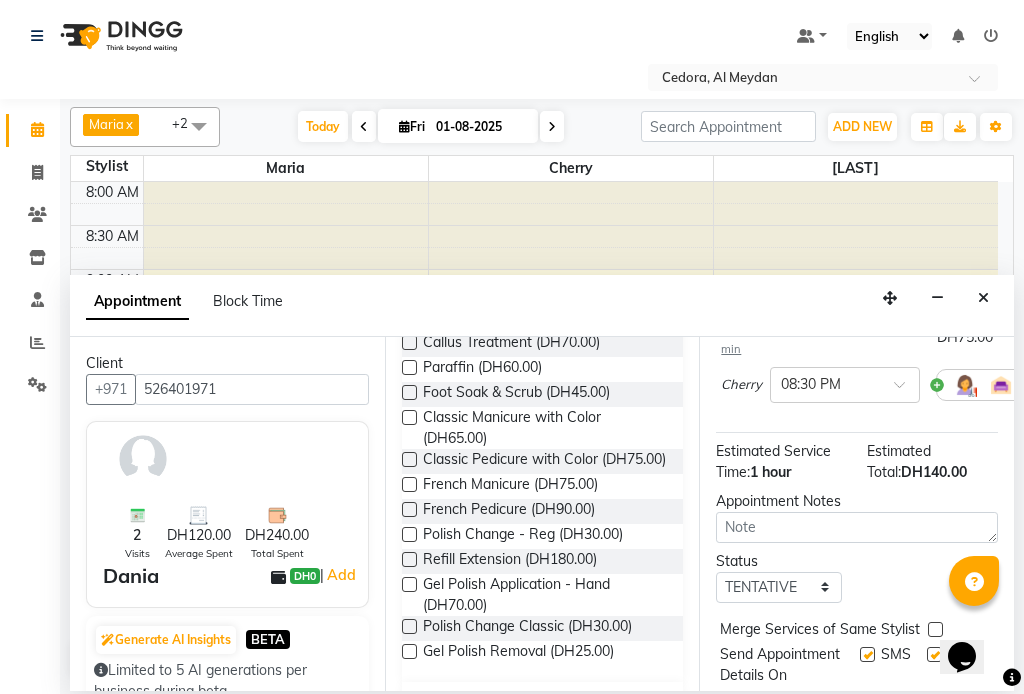 scroll, scrollTop: 400, scrollLeft: 0, axis: vertical 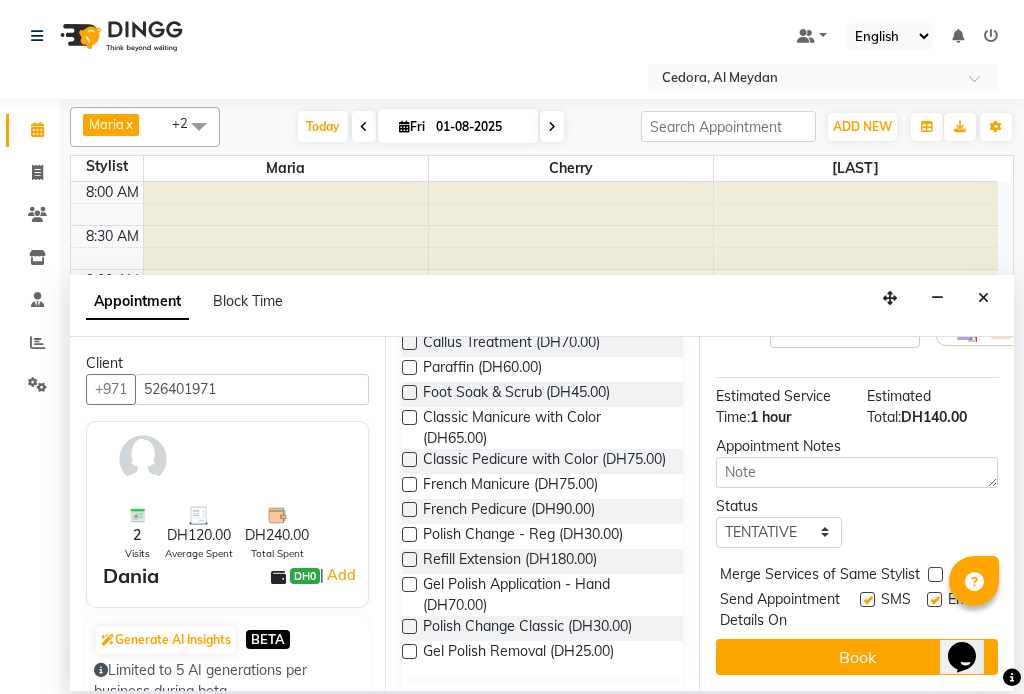 click at bounding box center (935, 574) 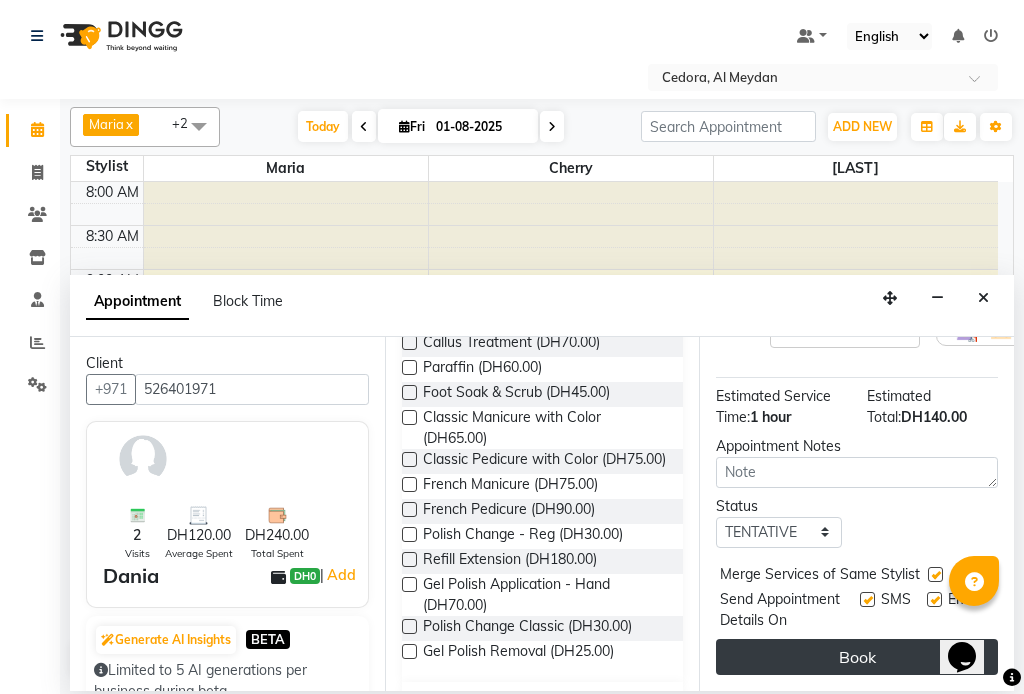 click on "Book" at bounding box center [857, 657] 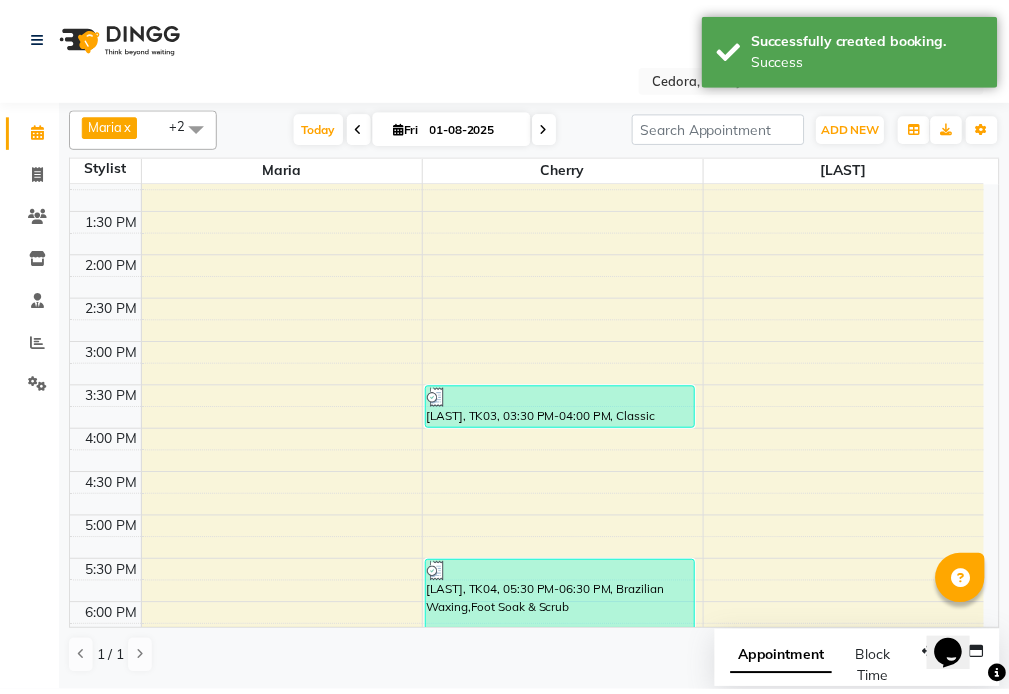 scroll, scrollTop: 782, scrollLeft: 0, axis: vertical 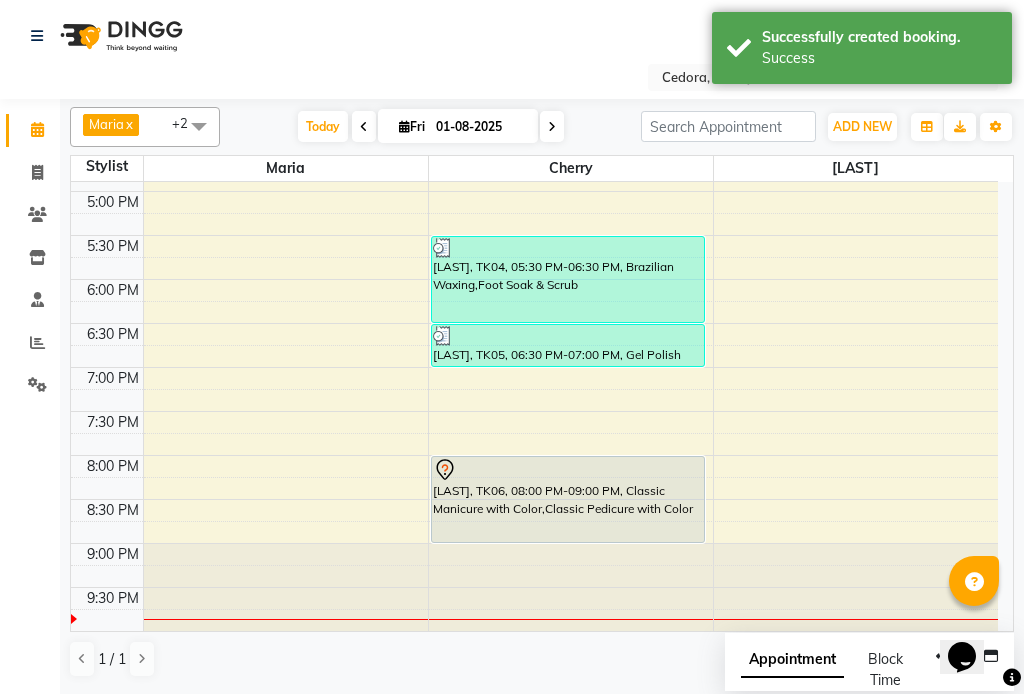 click on "[LAST], TK06, 08:00 PM-09:00 PM, Classic Manicure with Color,Classic Pedicure with Color" at bounding box center [568, 499] 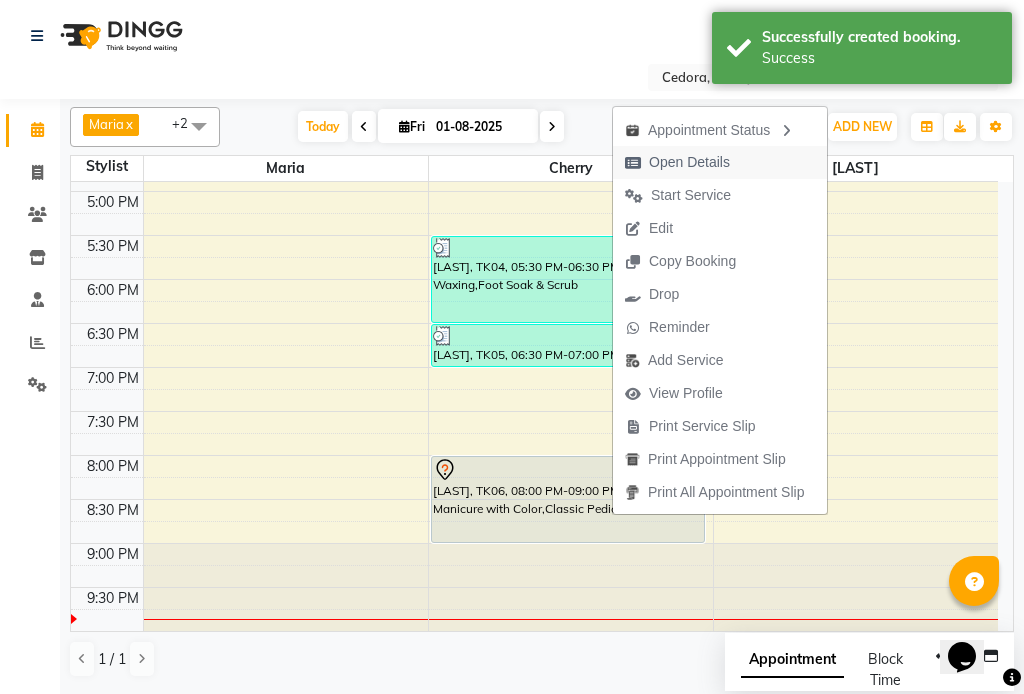 click on "Open Details" at bounding box center [689, 162] 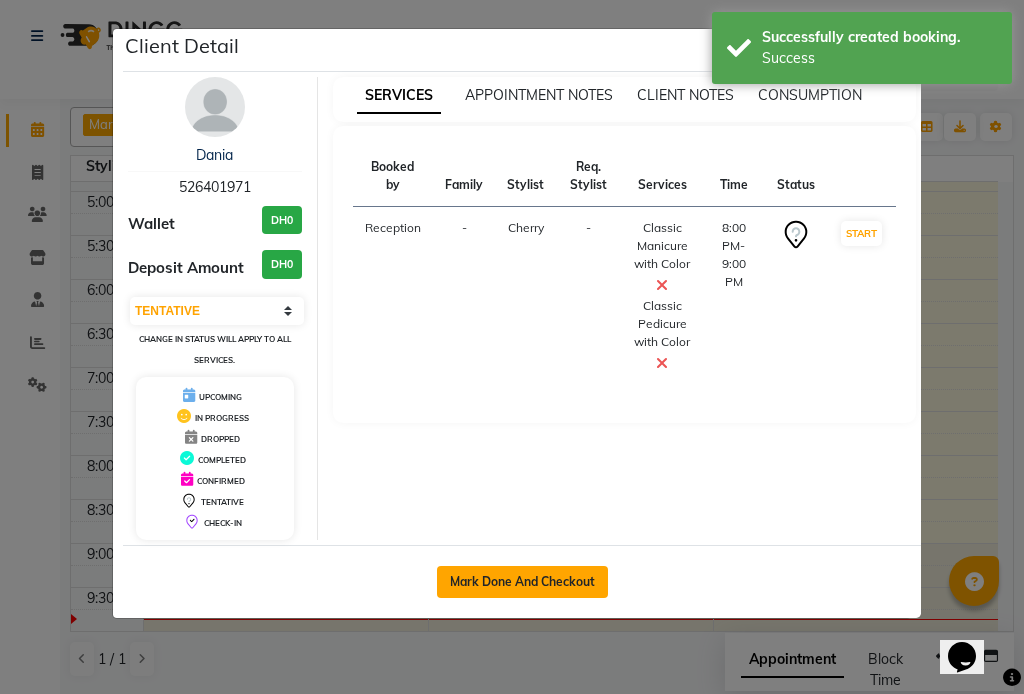 click on "Mark Done And Checkout" 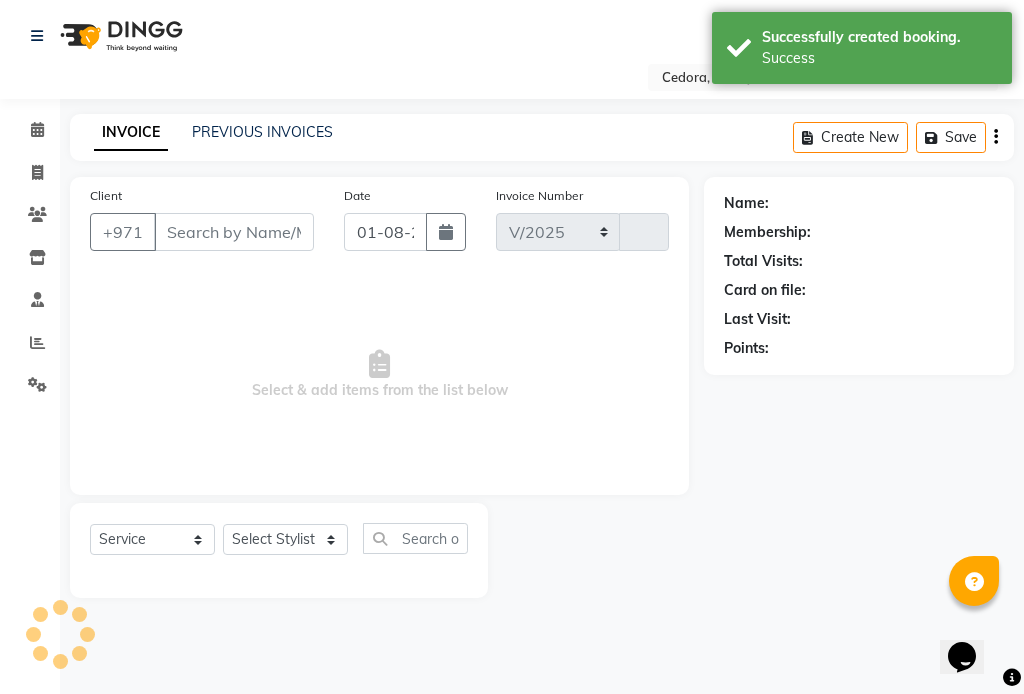 select on "5144" 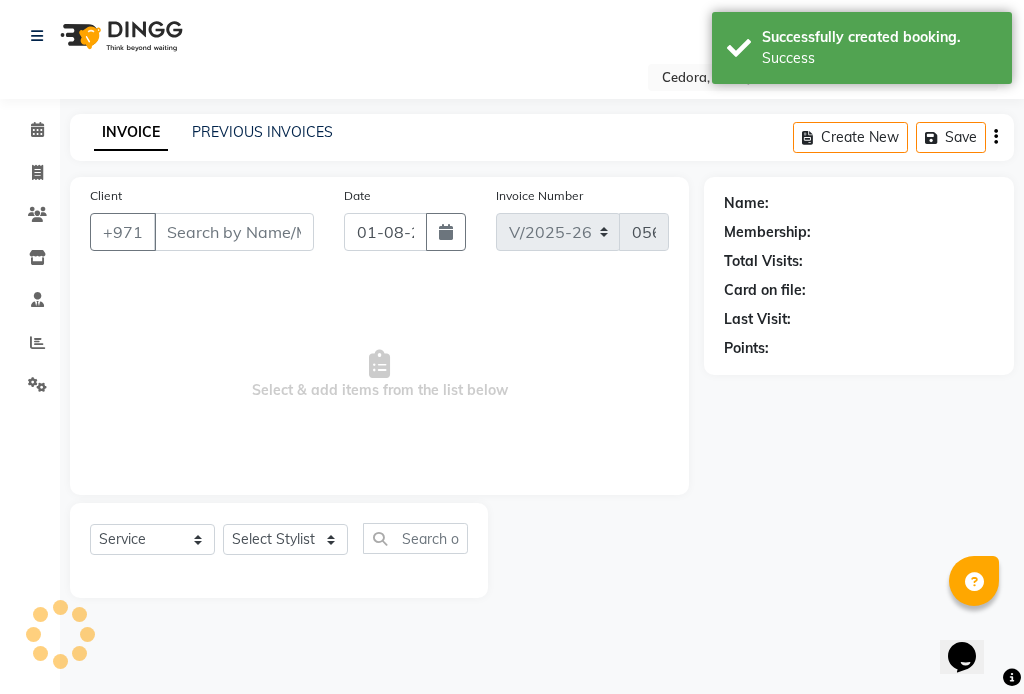 type on "526401971" 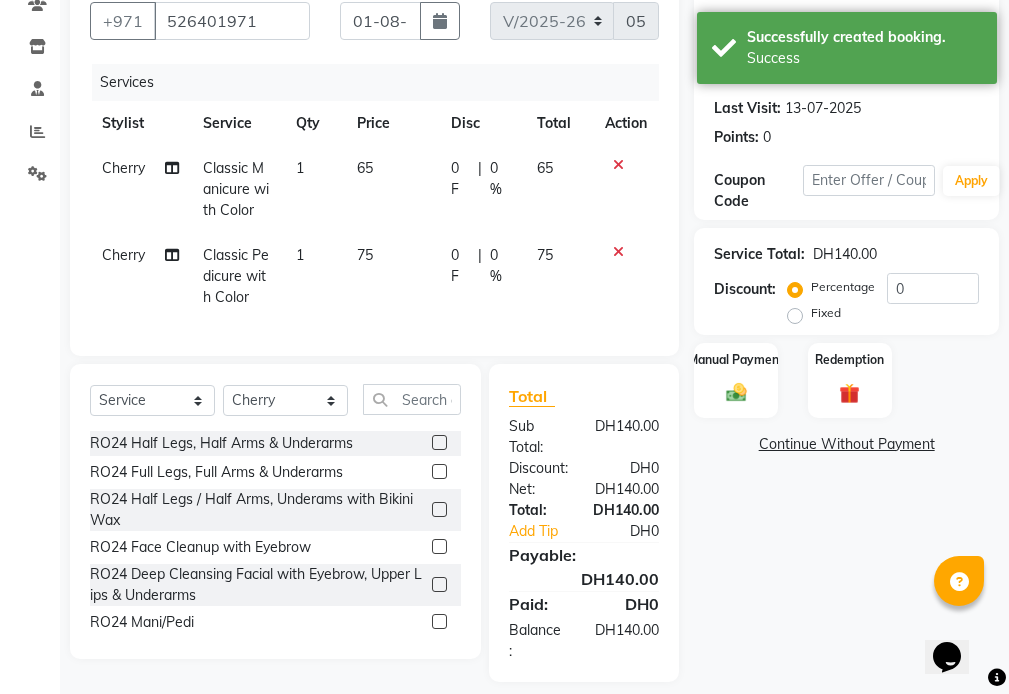 scroll, scrollTop: 216, scrollLeft: 0, axis: vertical 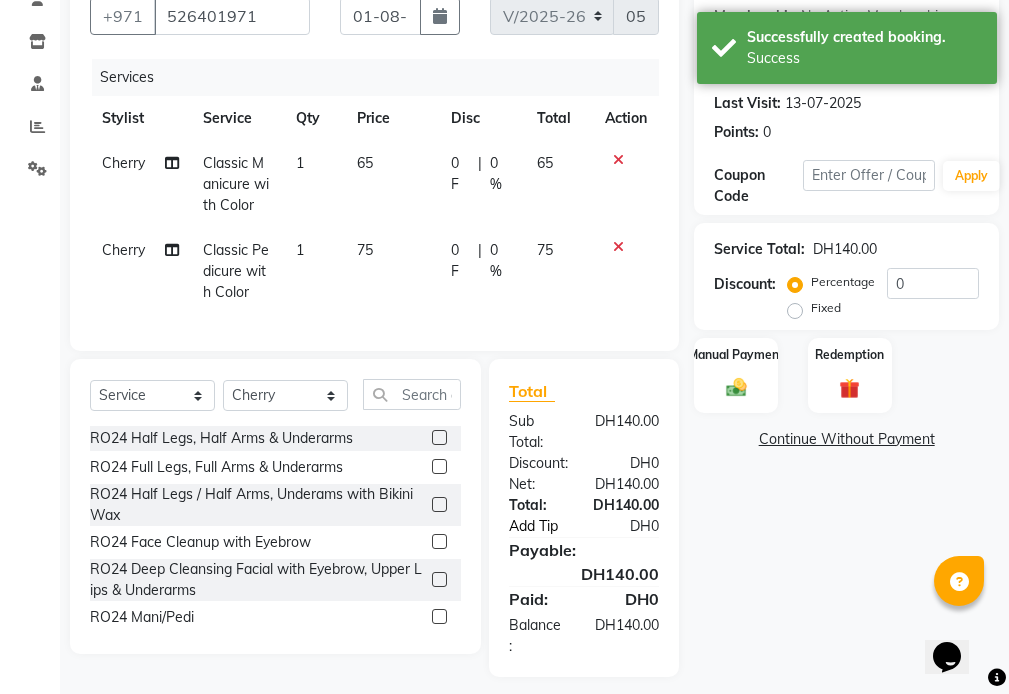 click on "Add Tip" 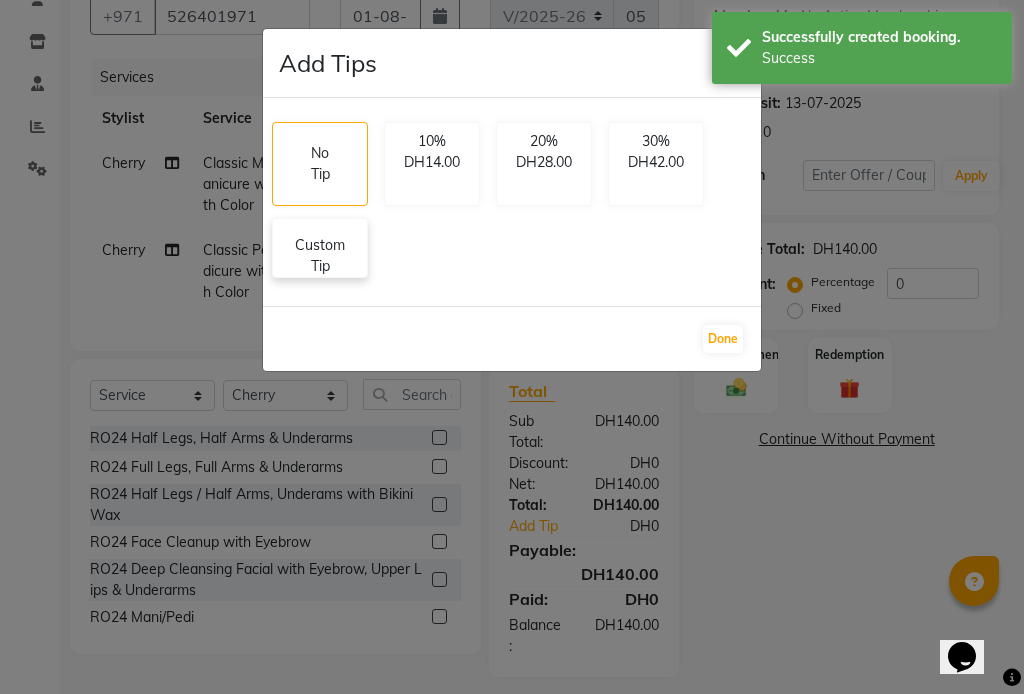 click on "Custom Tip" 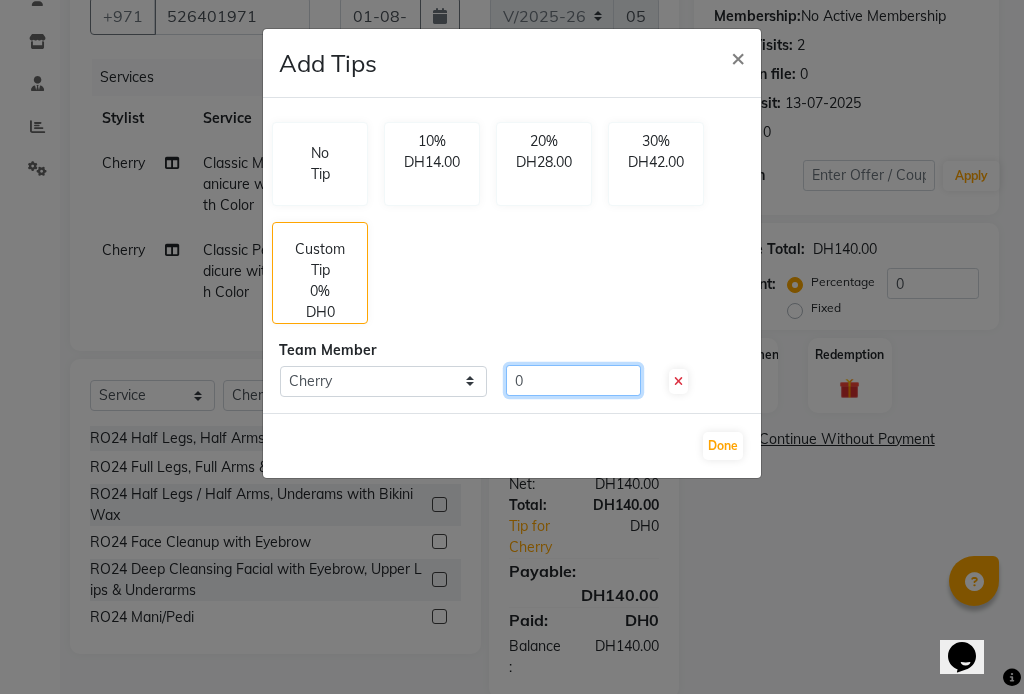 click on "0" 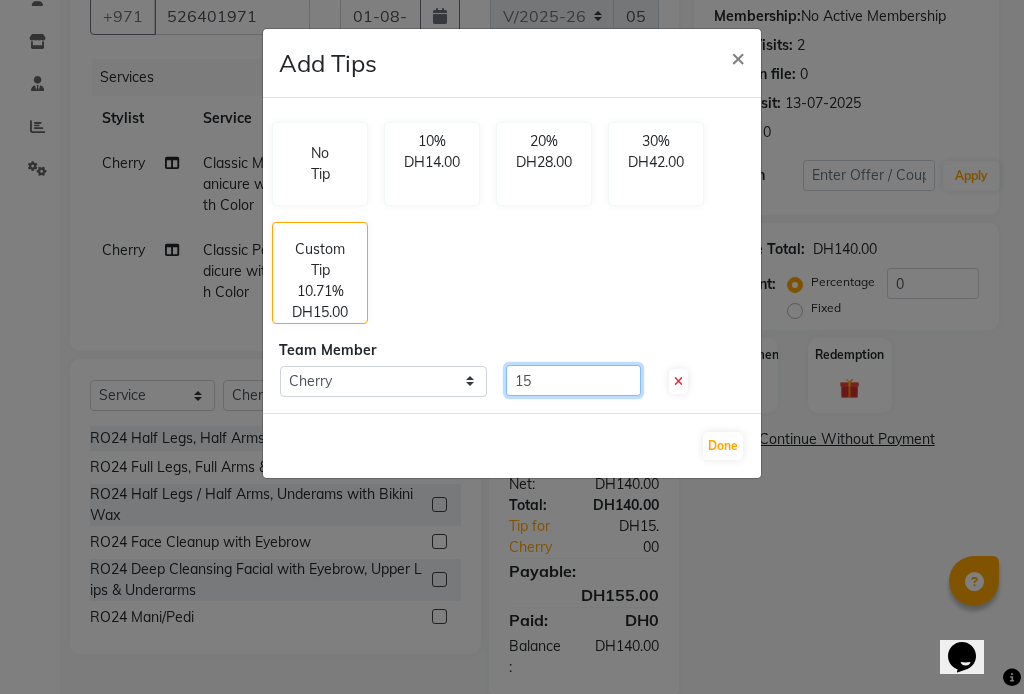 type on "15" 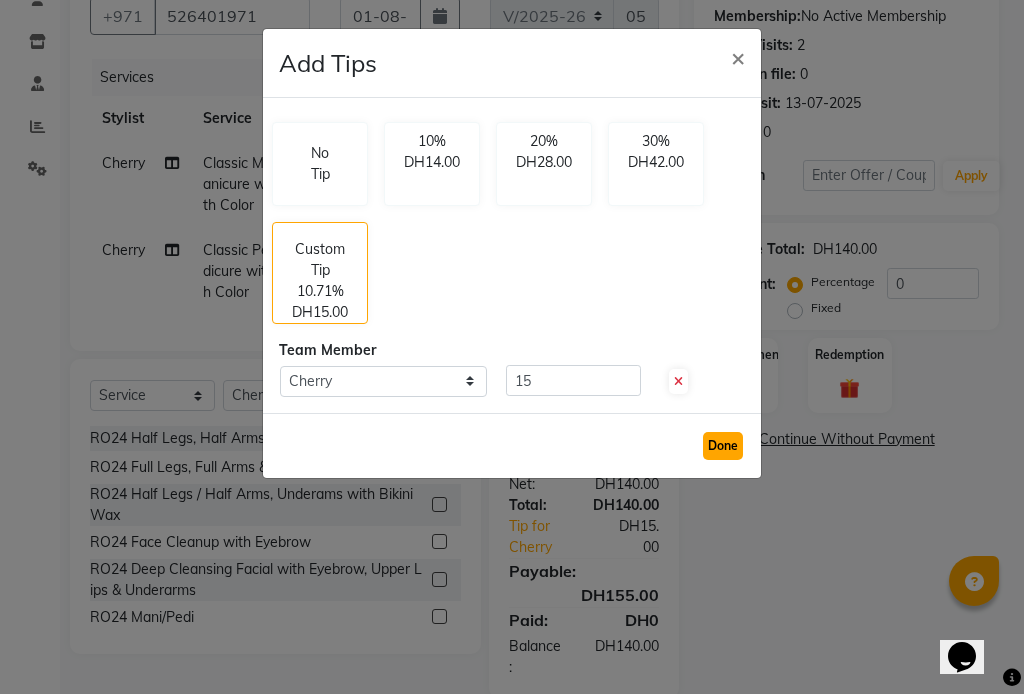 click on "Done" 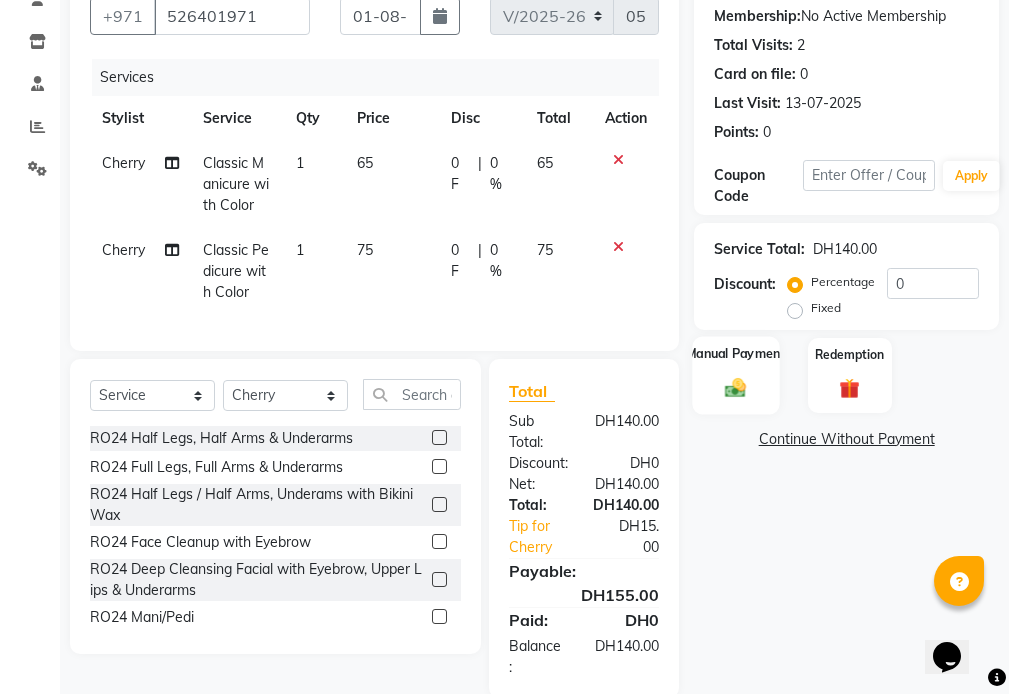 click on "Manual Payment" 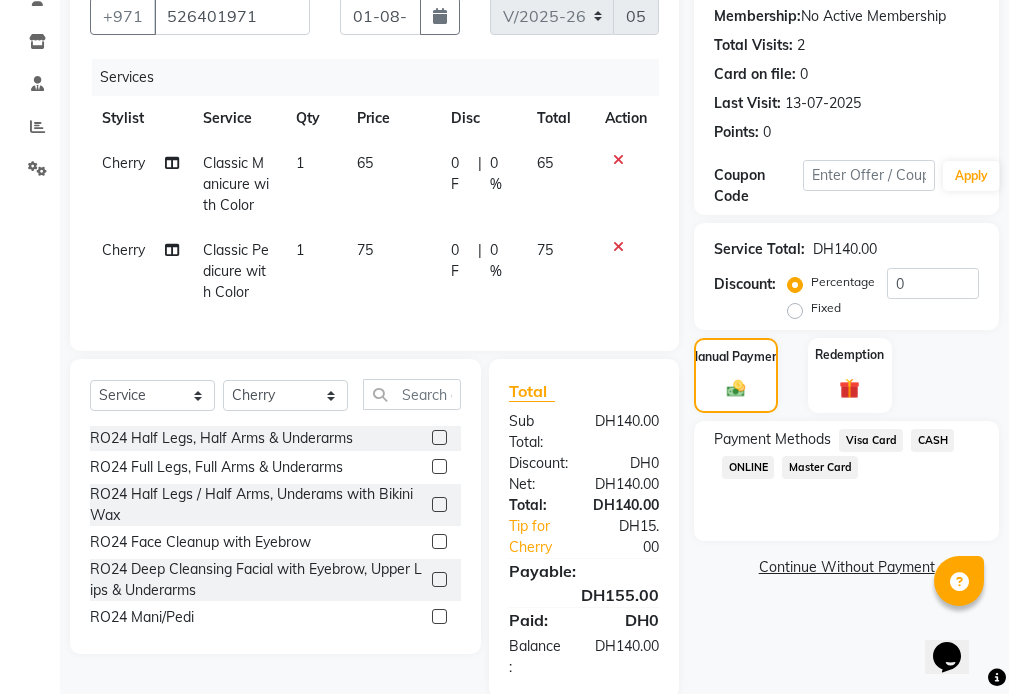 click on "Visa Card" 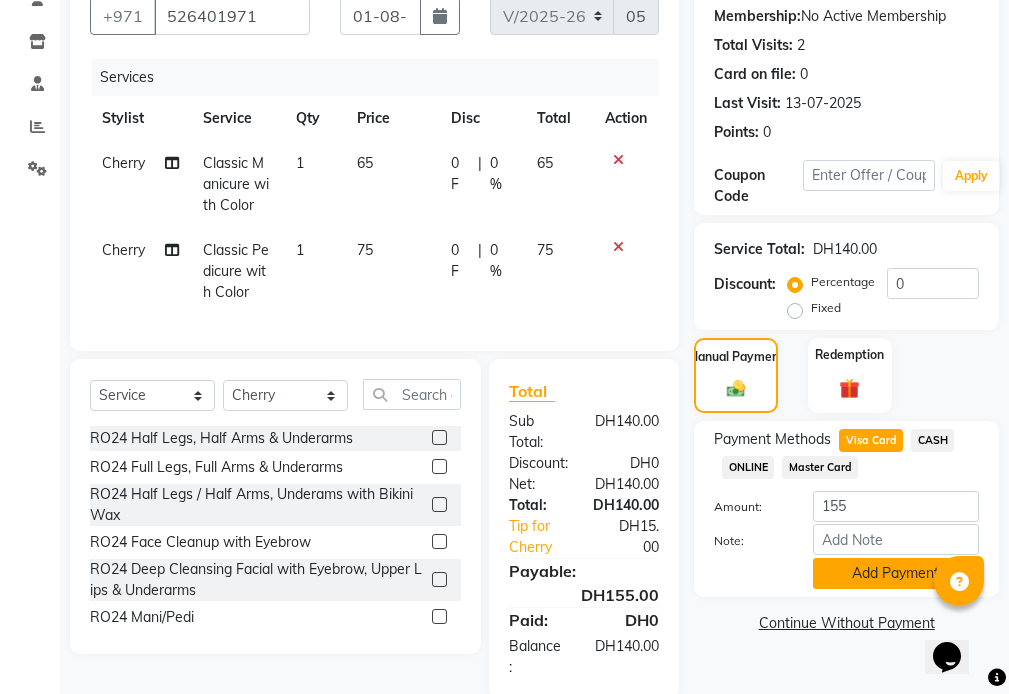 click on "Add Payment" 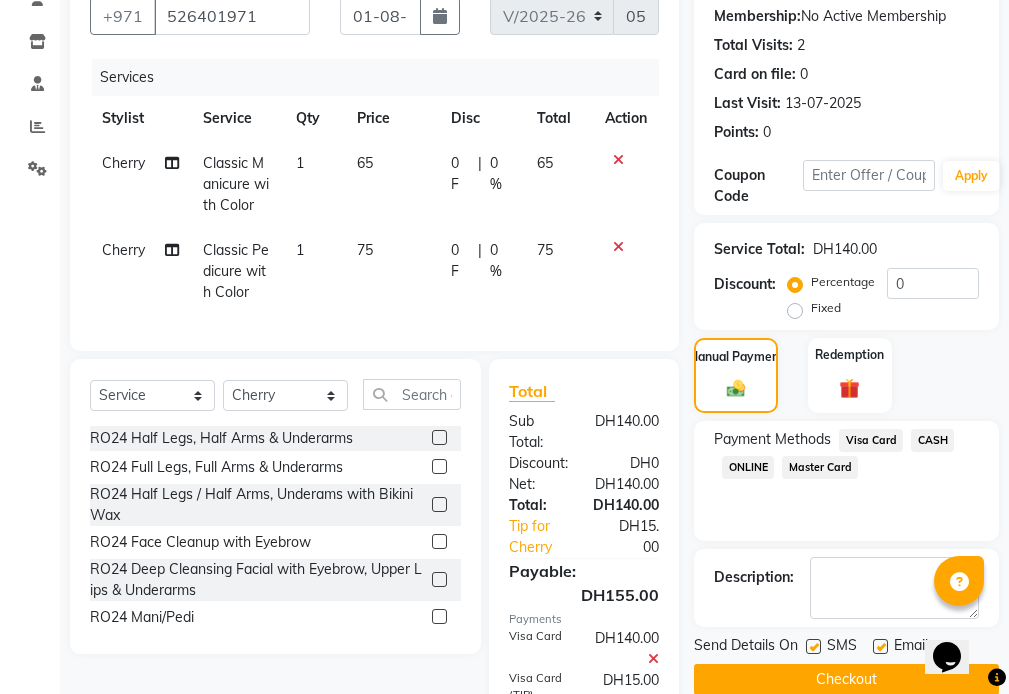 scroll, scrollTop: 370, scrollLeft: 0, axis: vertical 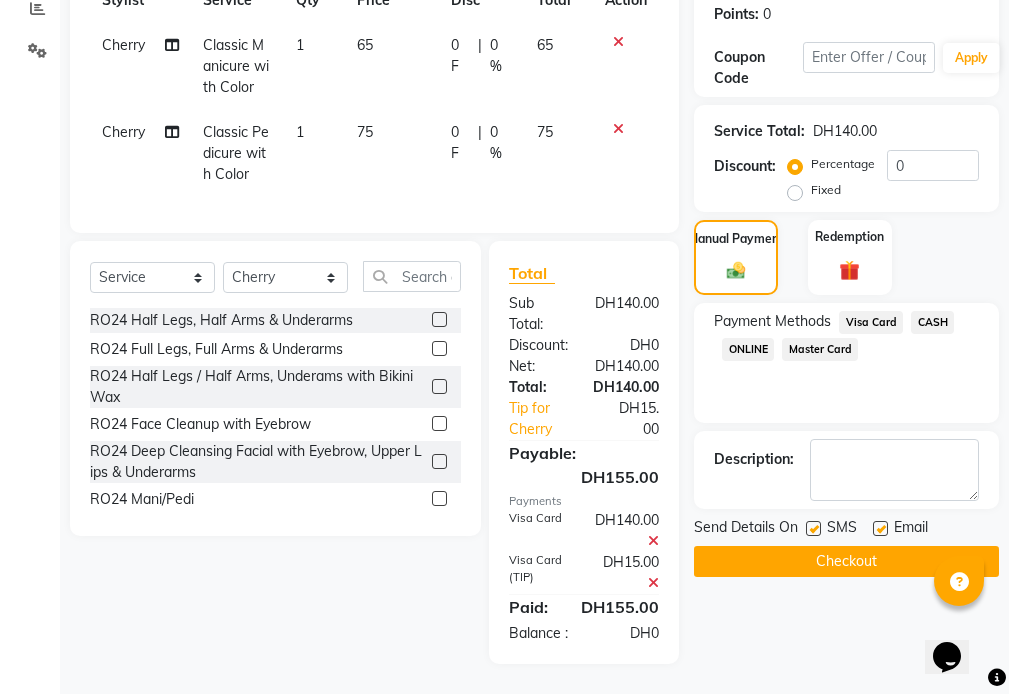 click on "Checkout" 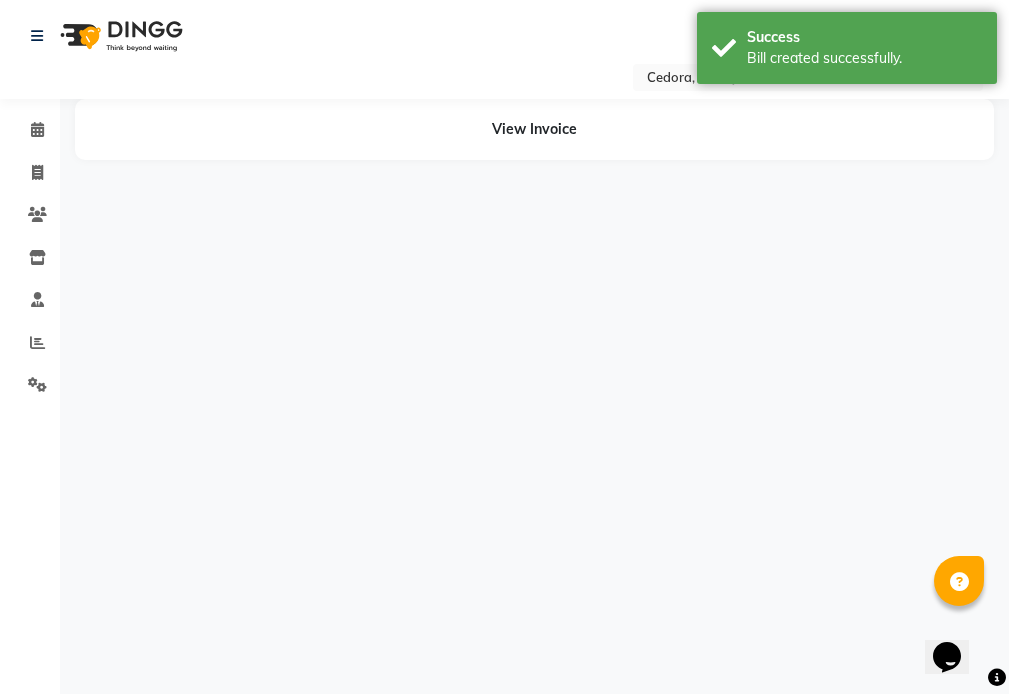 scroll, scrollTop: 0, scrollLeft: 0, axis: both 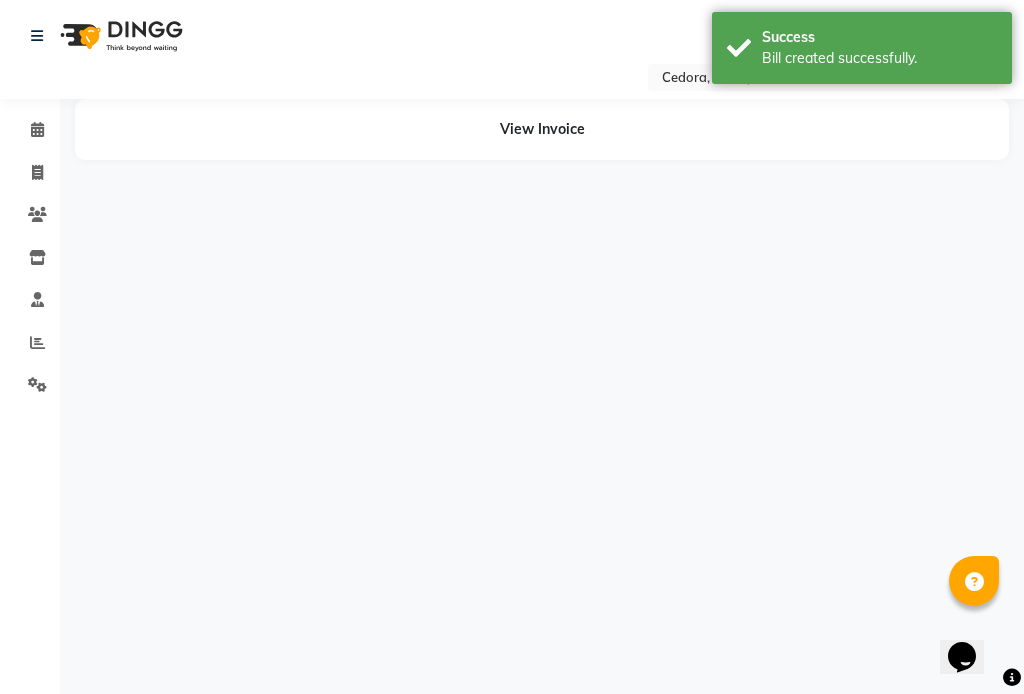 click on "Select Location × Cedora, Al Meydan Default Panel My Panel English ENGLISH Español العربية मराठी हिंदी ગુજરાતી தமிழ் 中文 Notifications nothing to show ☀ CEDORA, Al Meydan Calendar Invoice Clients Inventory Staff Reports Settings Completed InProgress Upcoming Dropped Tentative Check-In Confirm Bookings Segments Page Builder View Invoice" at bounding box center (512, 347) 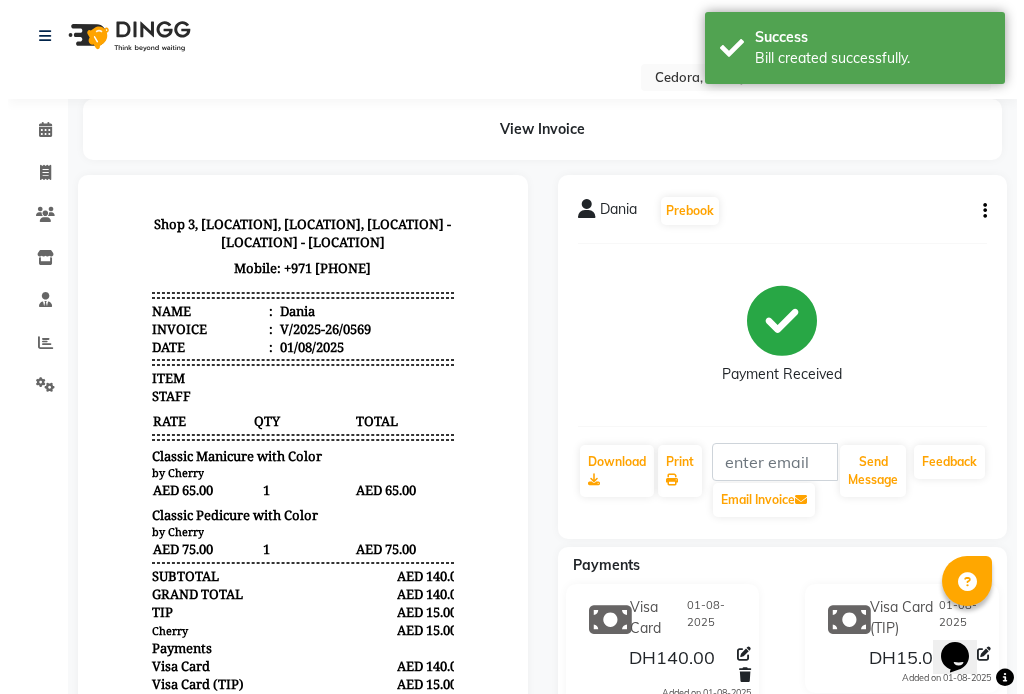 scroll, scrollTop: 0, scrollLeft: 0, axis: both 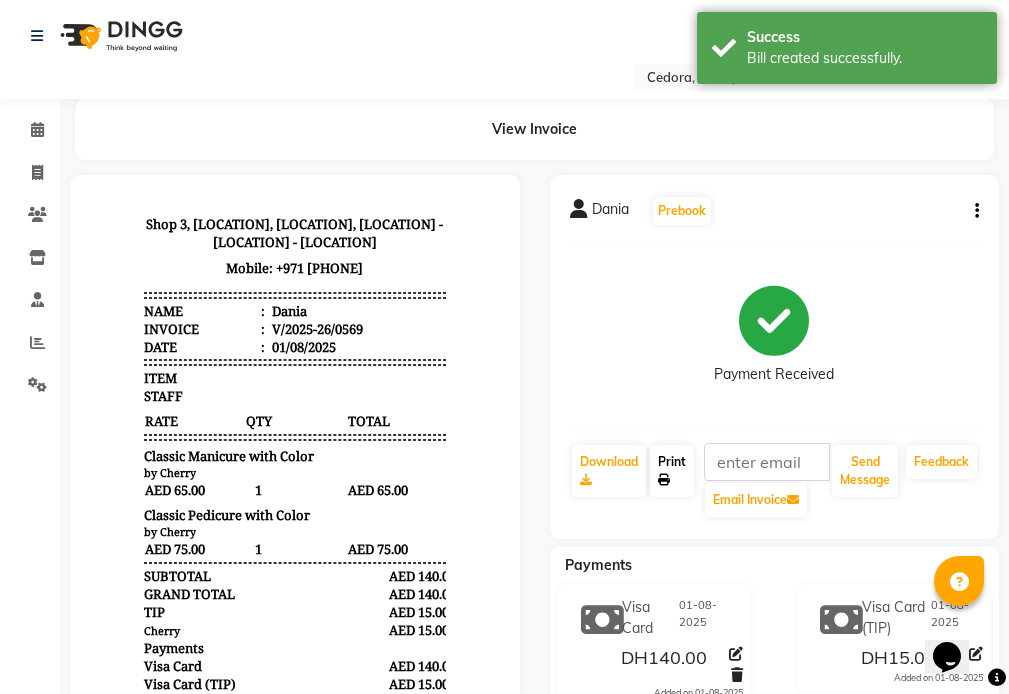 click on "Print" 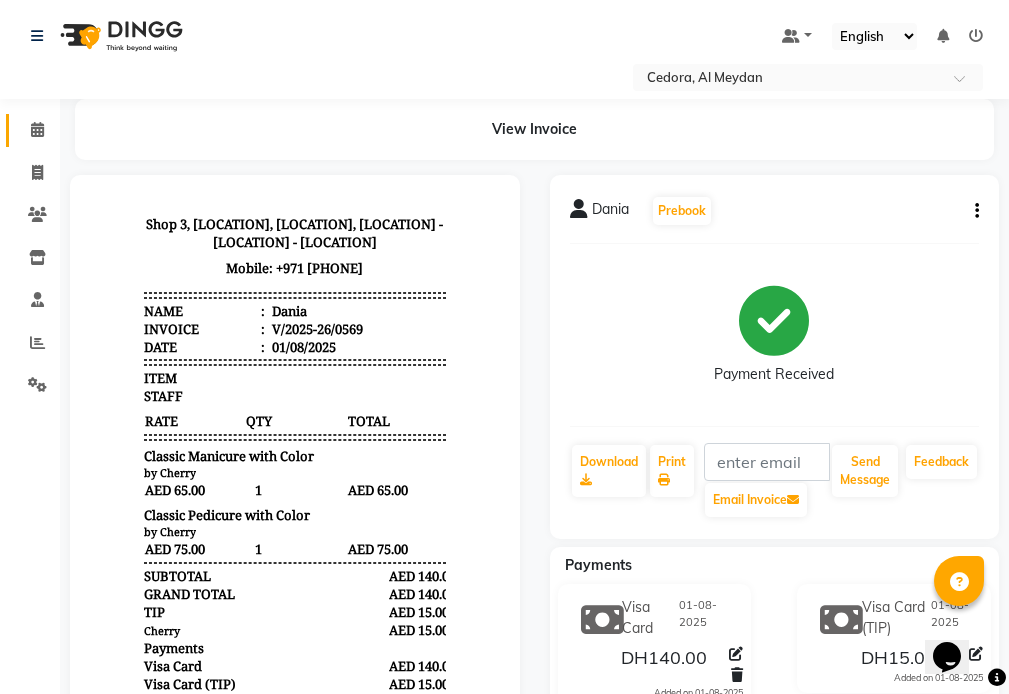 click 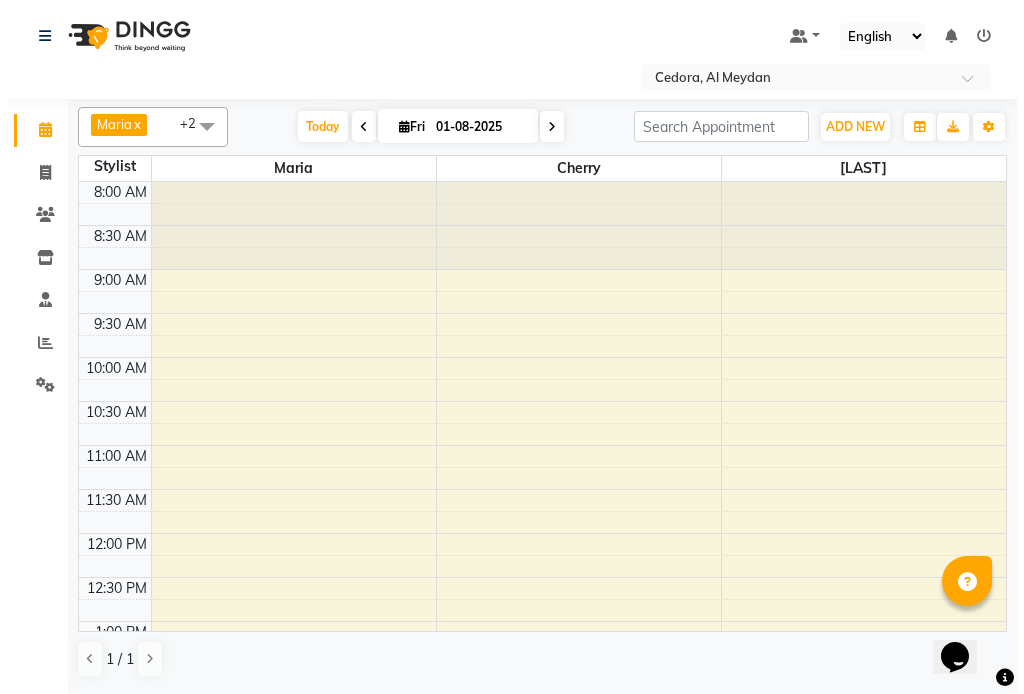 scroll, scrollTop: 0, scrollLeft: 0, axis: both 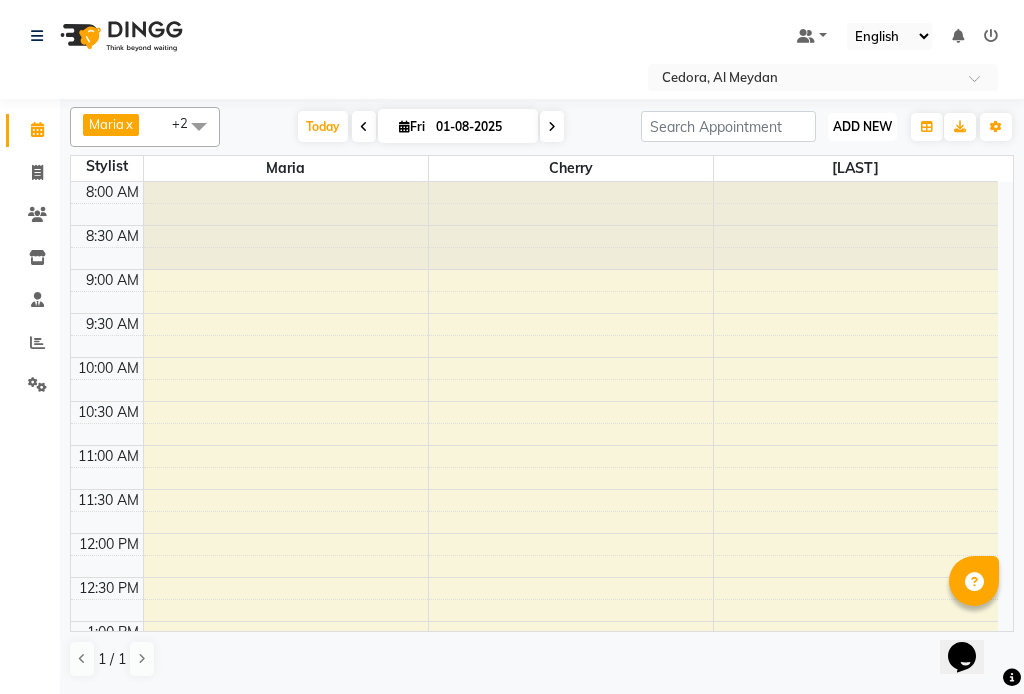 click on "ADD NEW" at bounding box center (862, 126) 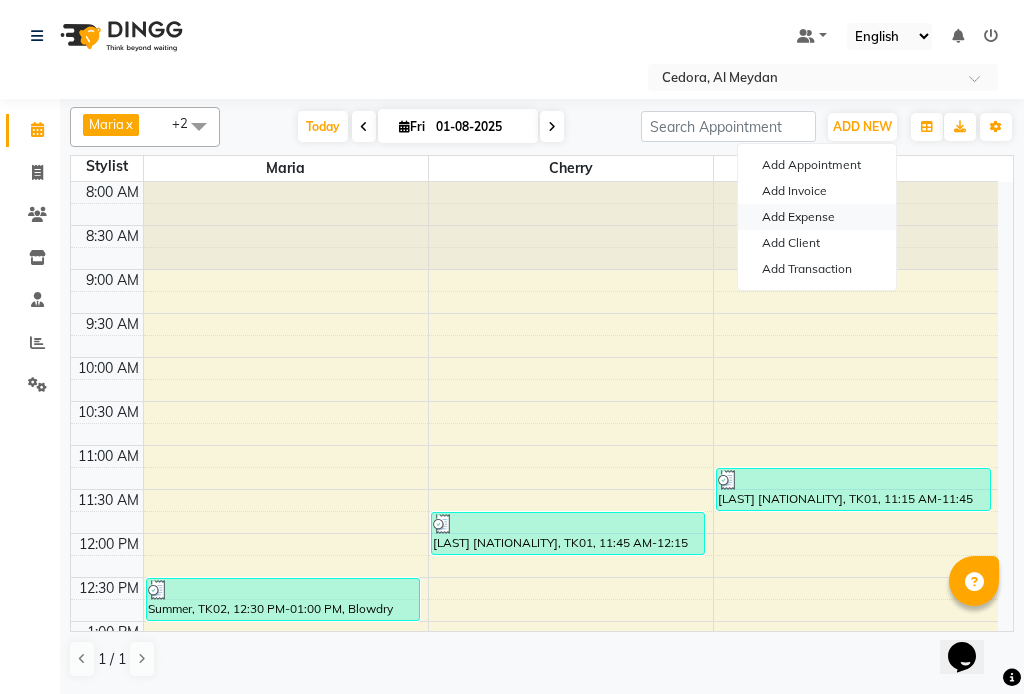 click on "Add Expense" at bounding box center [817, 217] 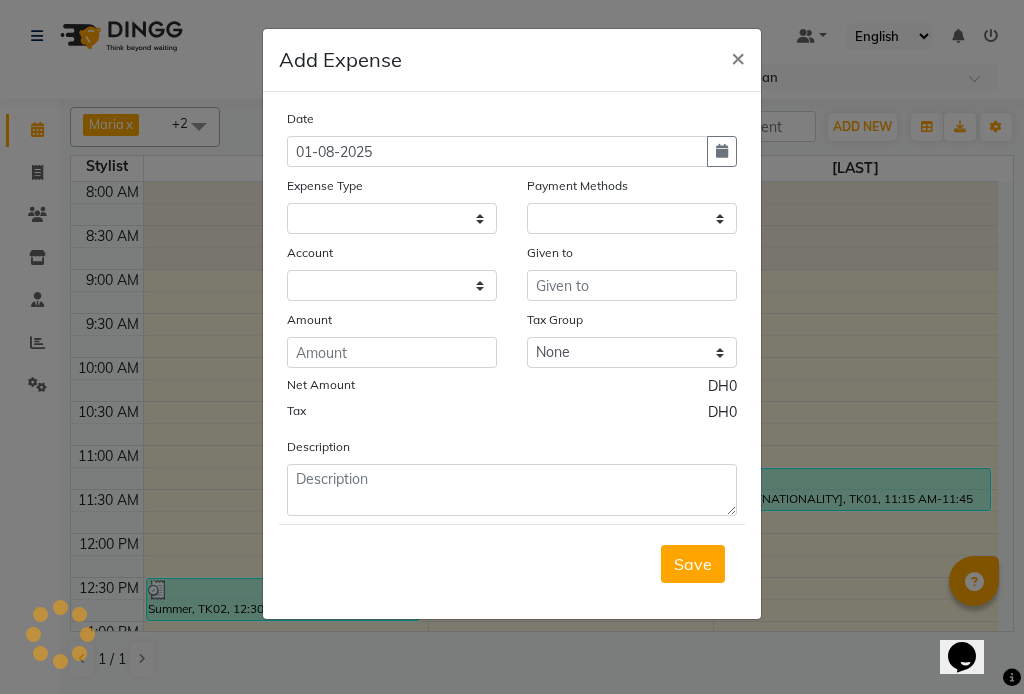select on "1" 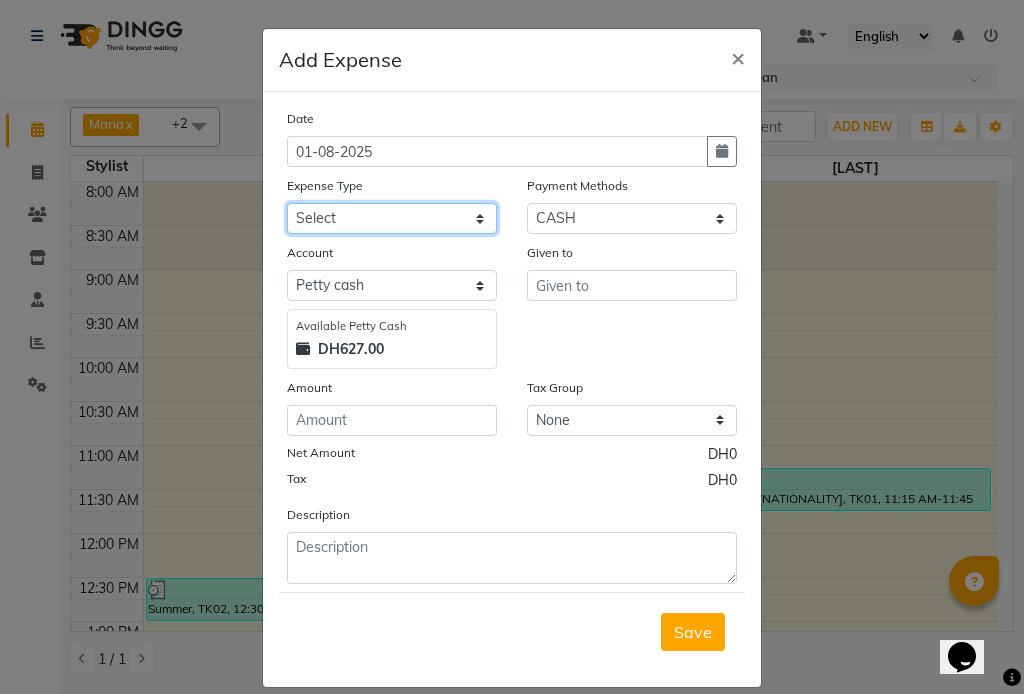 click on "Select Advance Salary Bank charges Car maintenance  Cash transfer to bank Cash transfer to hub Client Snacks Clinical charges Equipment Fuel Govt fee Incentive Insurance International purchase Loan Repayment Maintenance Marketing Miscellaneous MRA Other Pantry Product Rent Salary Staff Snacks Tax Tea & Refreshment Utilities" 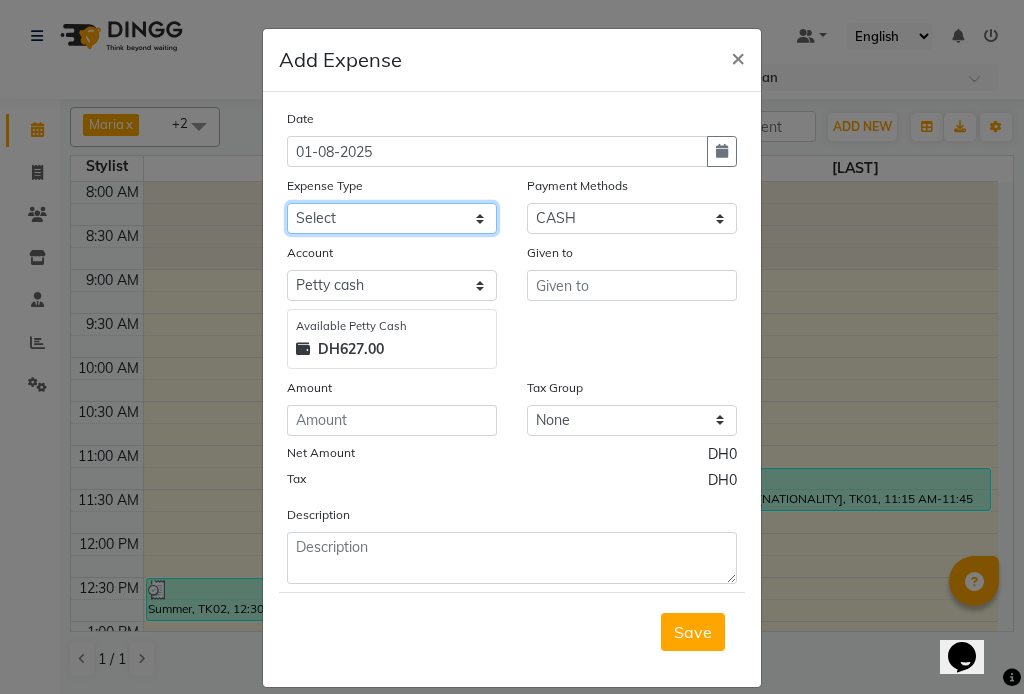 select on "10" 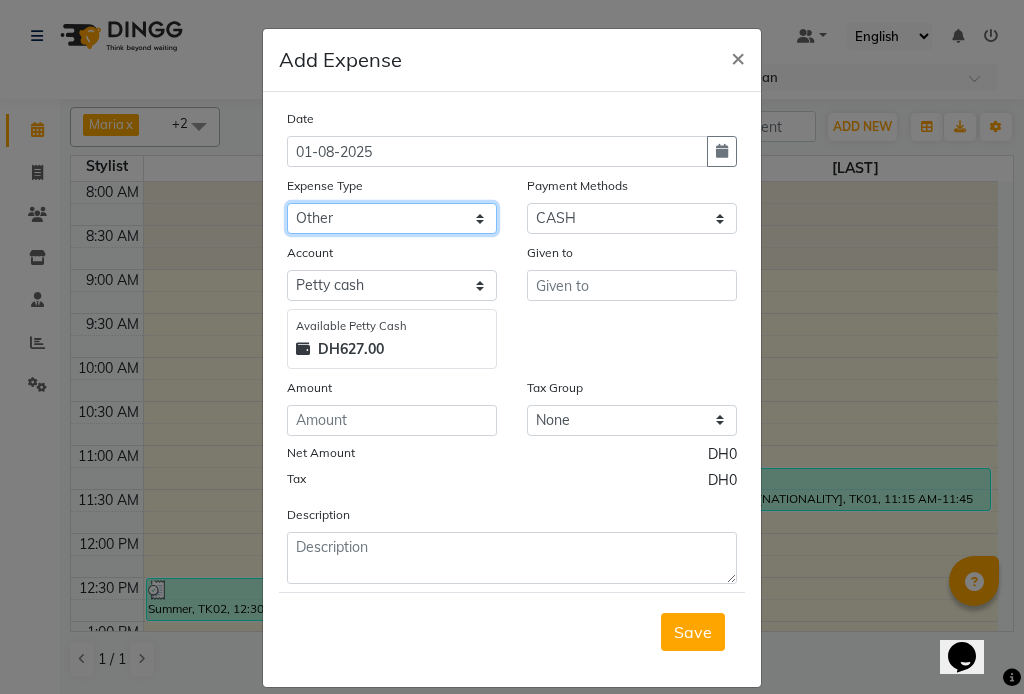click on "Select Advance Salary Bank charges Car maintenance  Cash transfer to bank Cash transfer to hub Client Snacks Clinical charges Equipment Fuel Govt fee Incentive Insurance International purchase Loan Repayment Maintenance Marketing Miscellaneous MRA Other Pantry Product Rent Salary Staff Snacks Tax Tea & Refreshment Utilities" 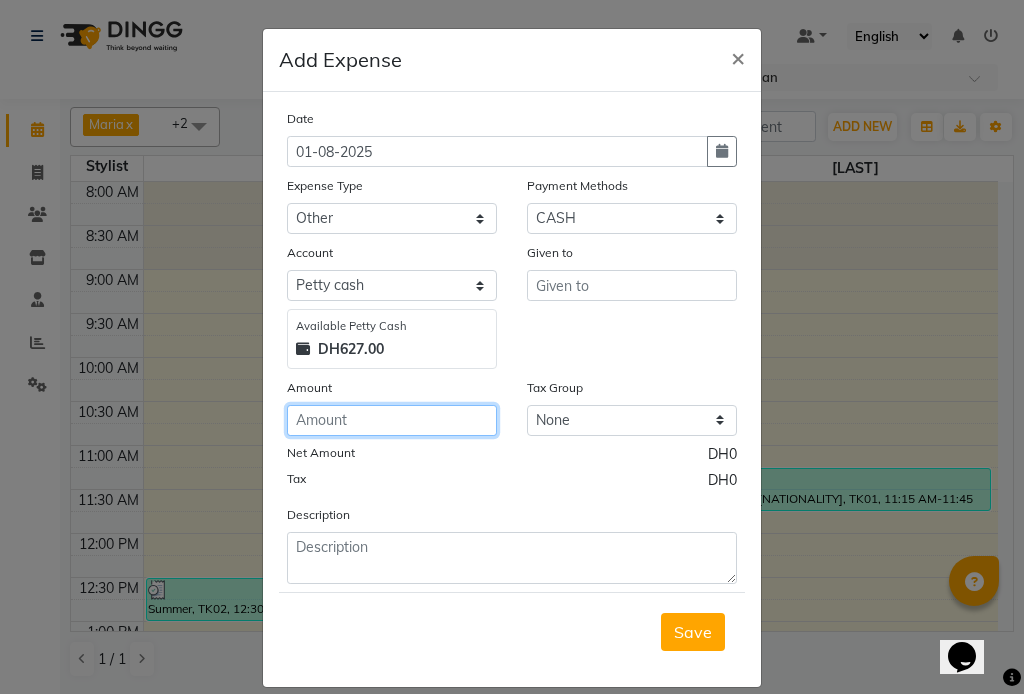 click 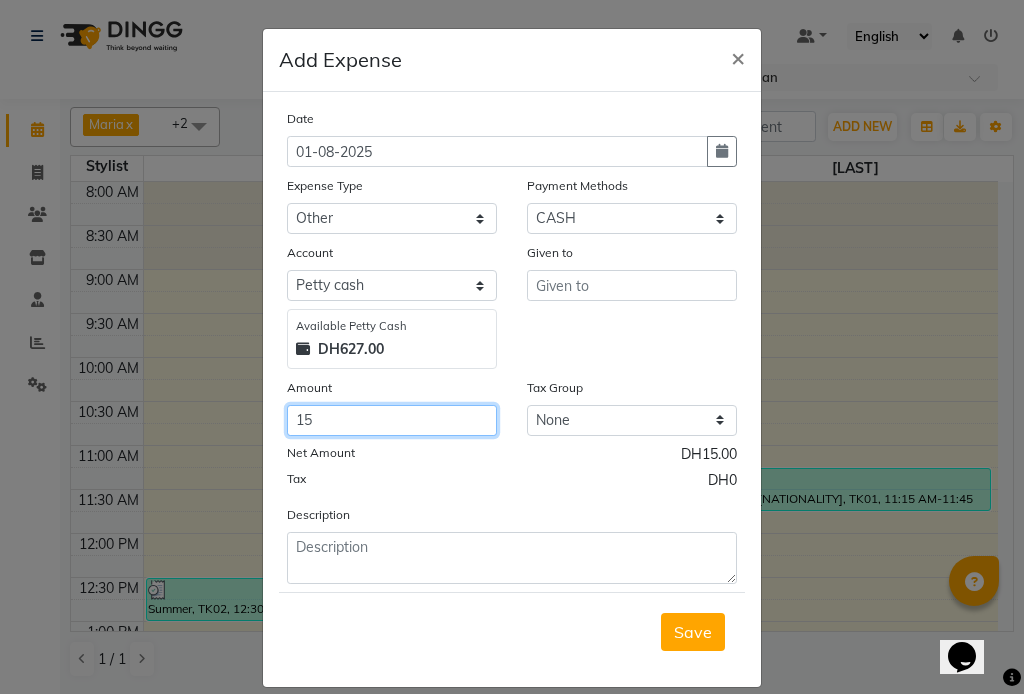 type on "15" 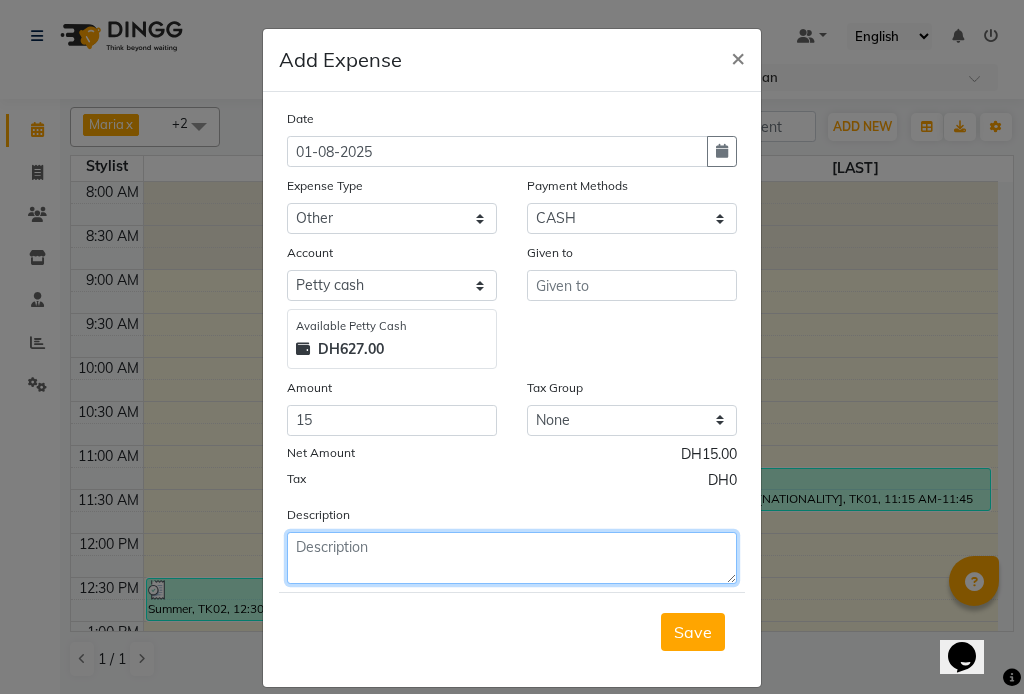 click 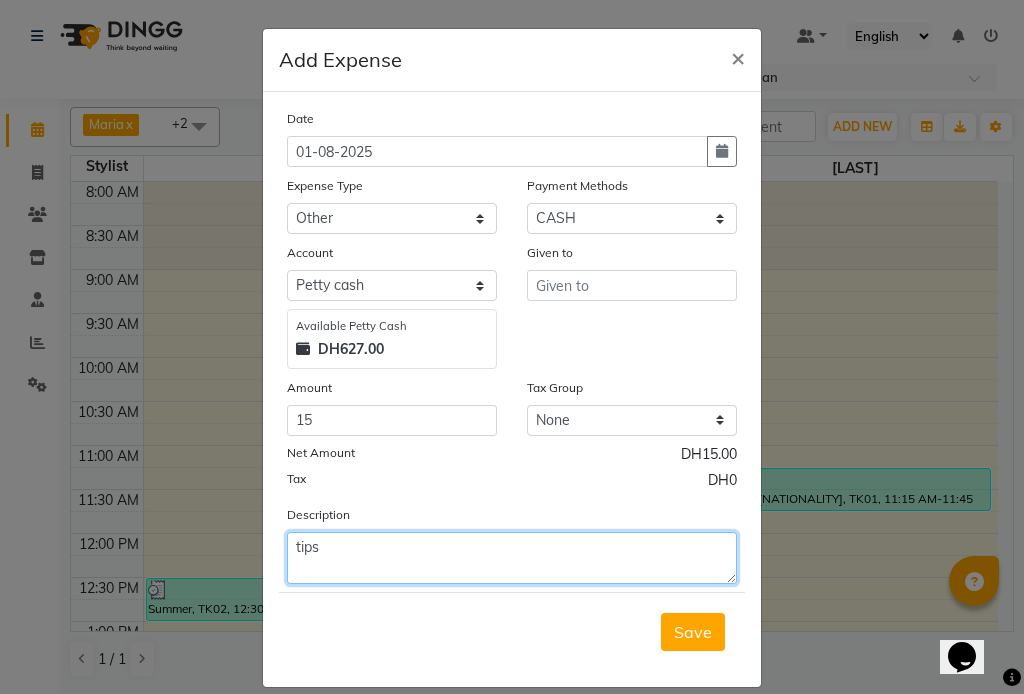 type on "tips" 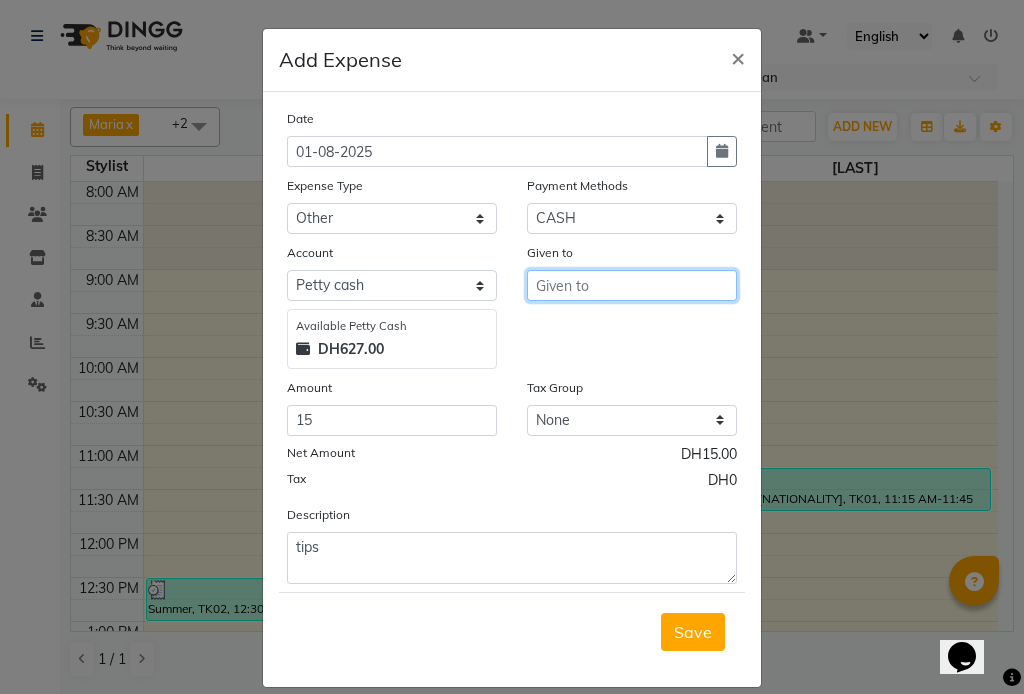 click at bounding box center [632, 285] 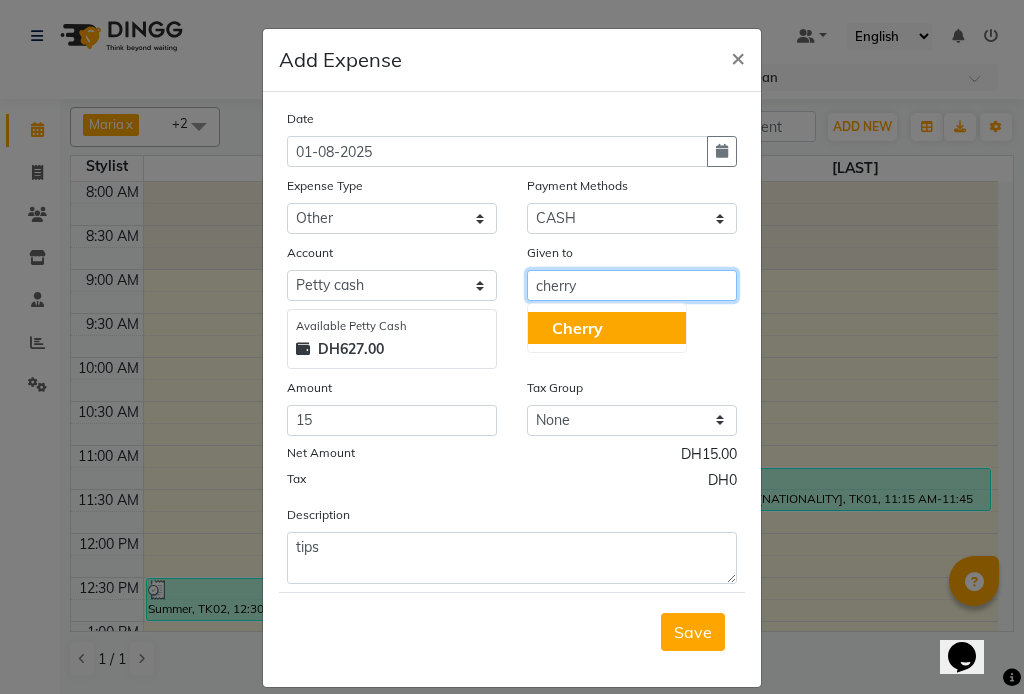 click on "Cherry" 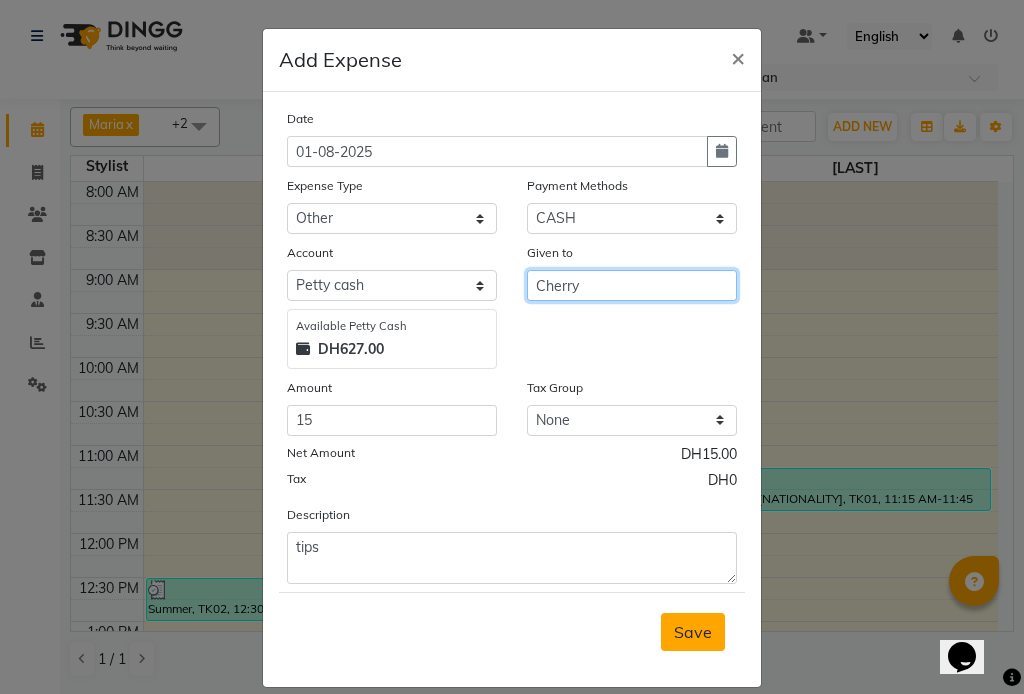 type on "Cherry" 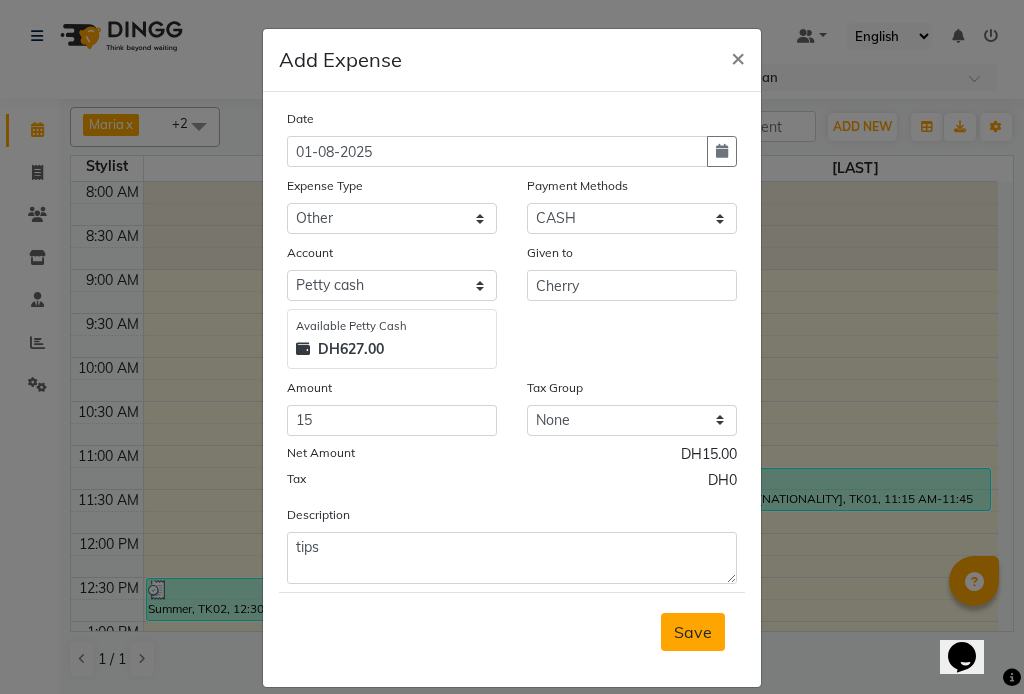click on "Save" at bounding box center (693, 632) 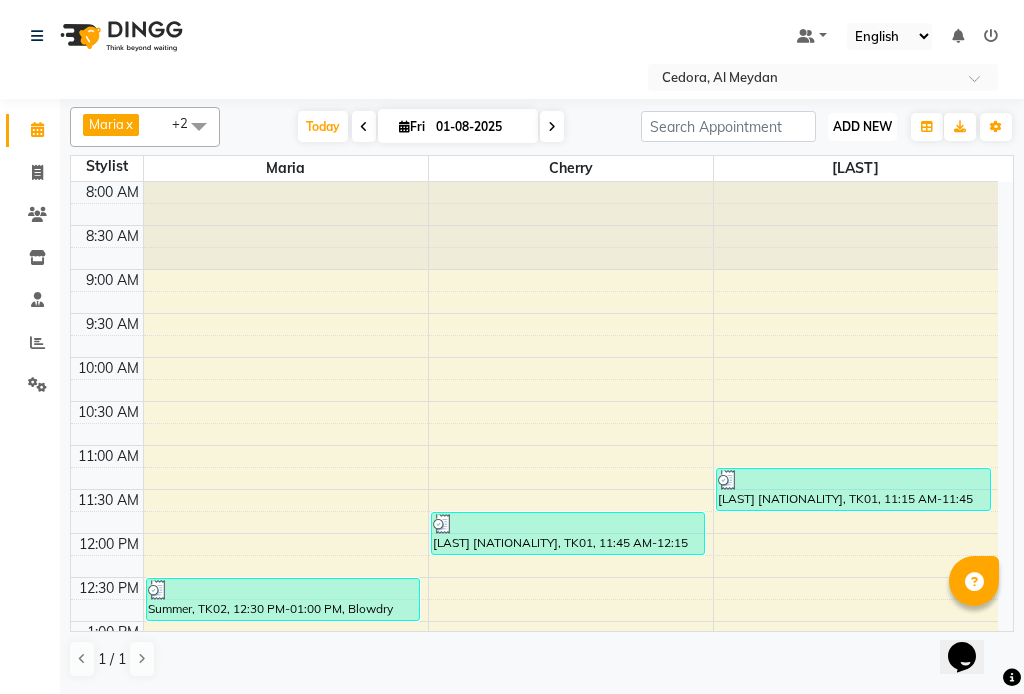 click on "ADD NEW" at bounding box center [862, 126] 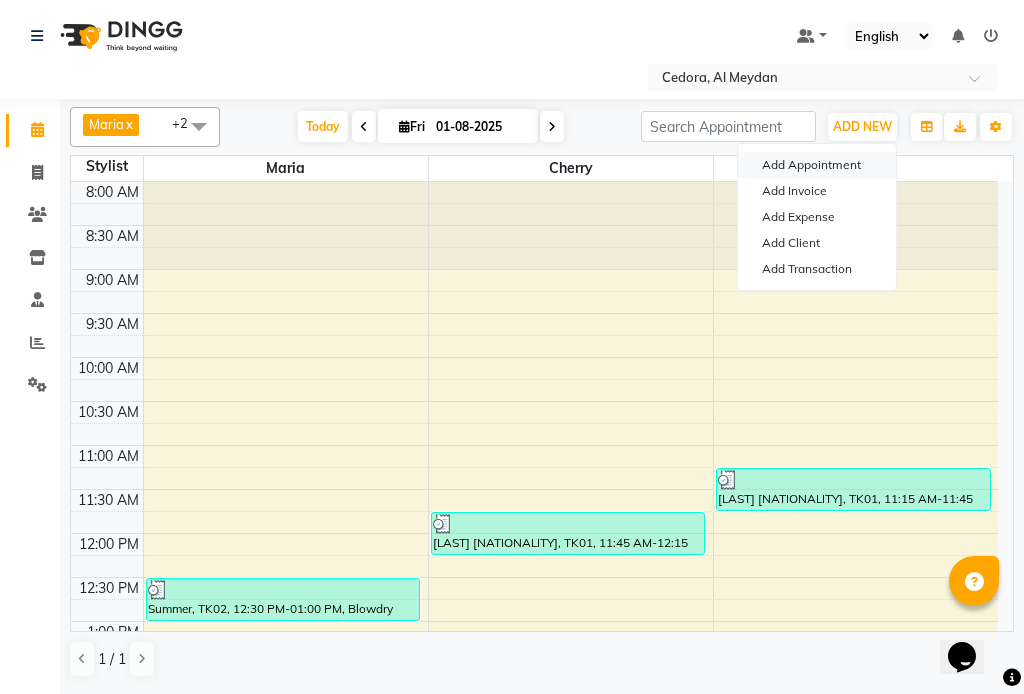 click on "Add Appointment" at bounding box center [817, 165] 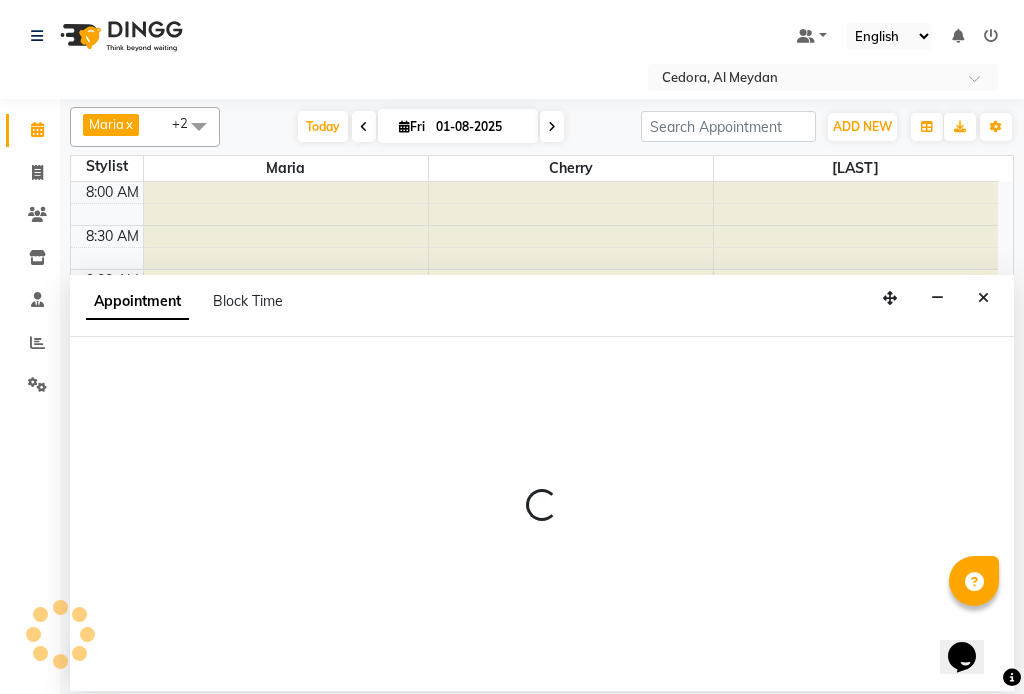 select on "540" 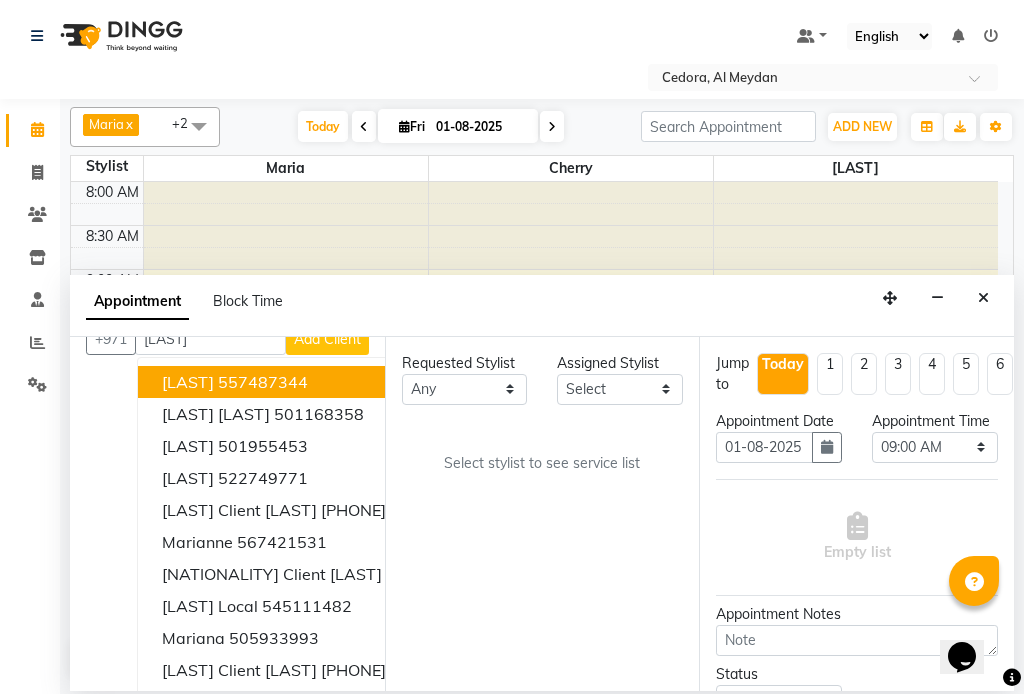 scroll, scrollTop: 52, scrollLeft: 0, axis: vertical 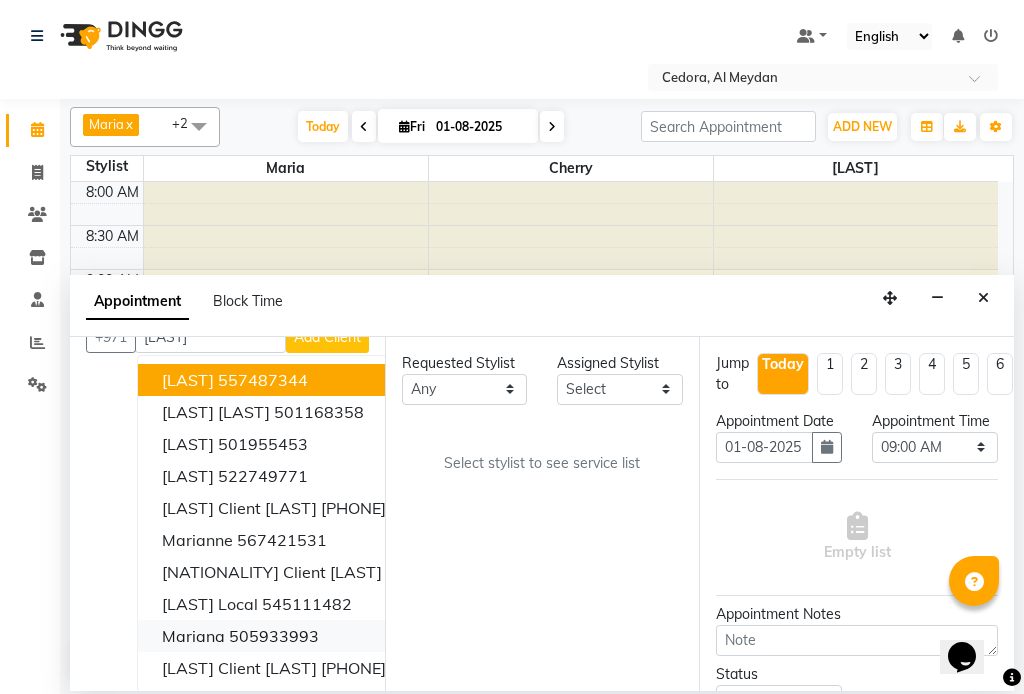 click on "mariana" at bounding box center (193, 636) 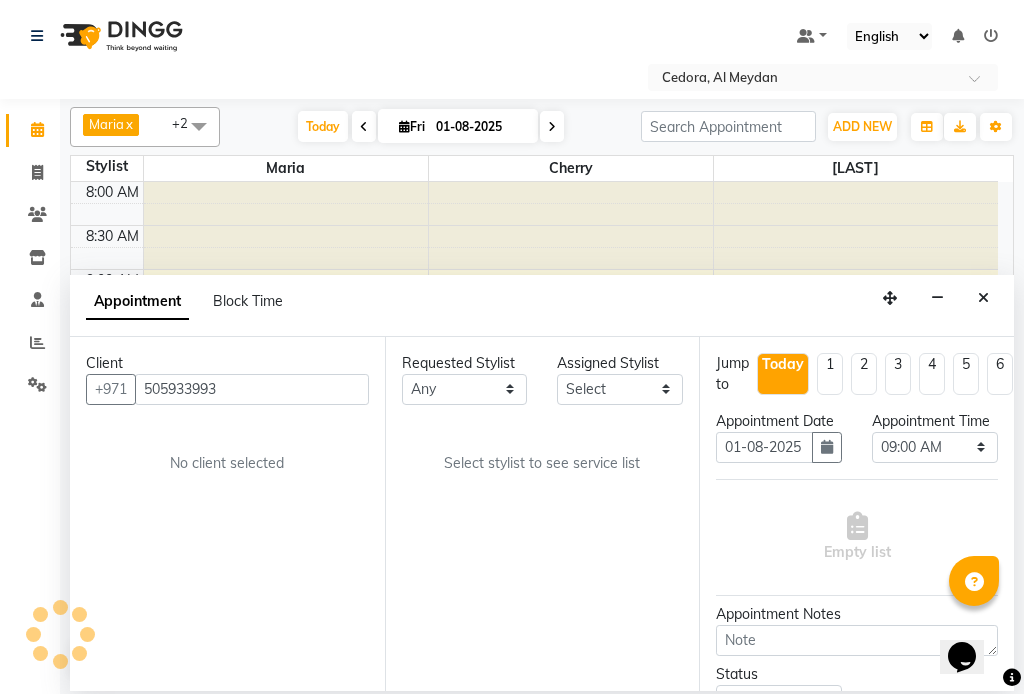 scroll, scrollTop: 0, scrollLeft: 0, axis: both 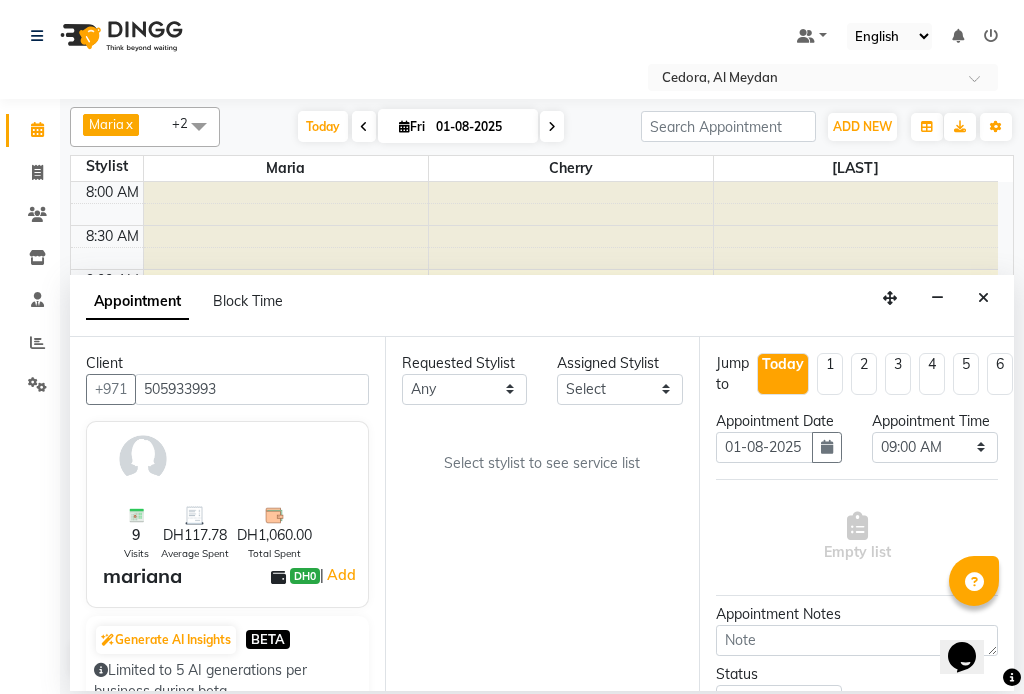 type on "505933993" 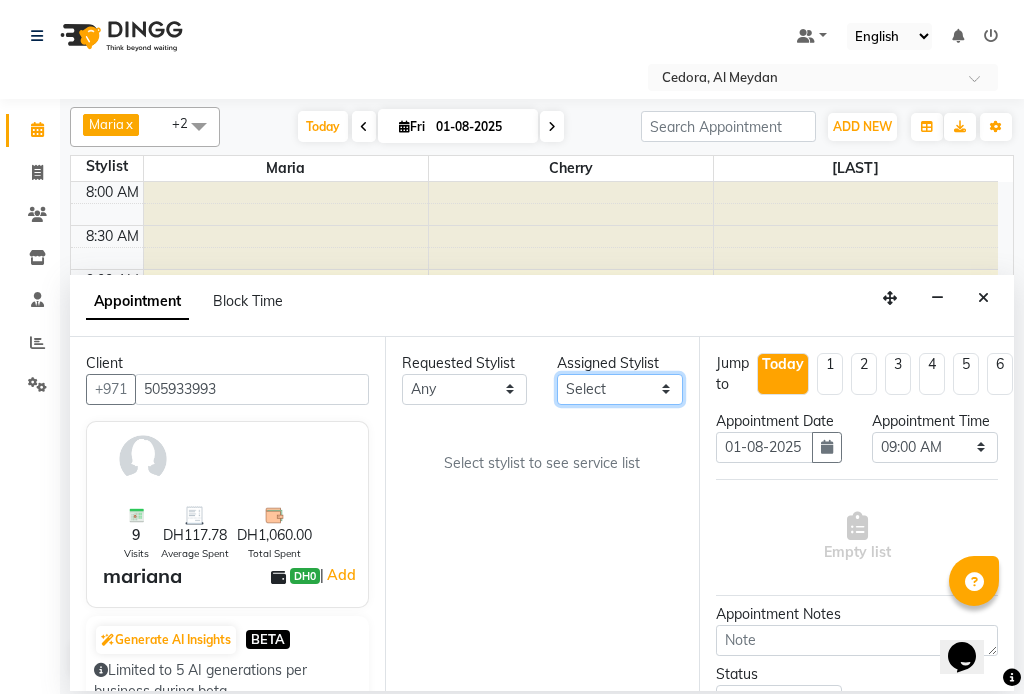 click on "Select Cherry [LAST] [LAST]" at bounding box center (620, 389) 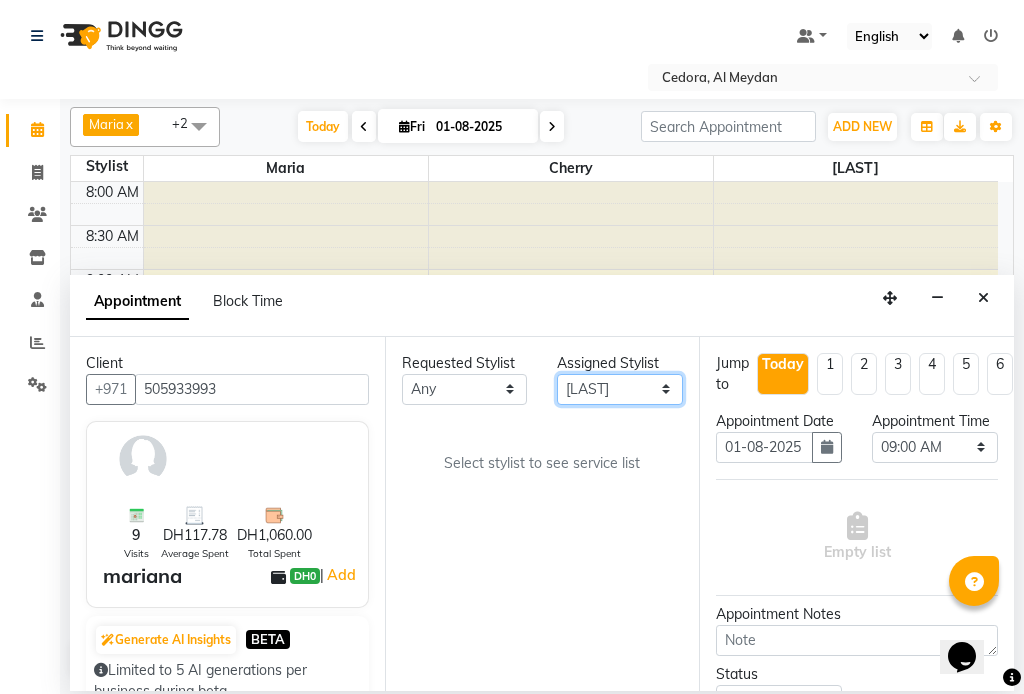 click on "Select Cherry [LAST] [LAST]" at bounding box center [620, 389] 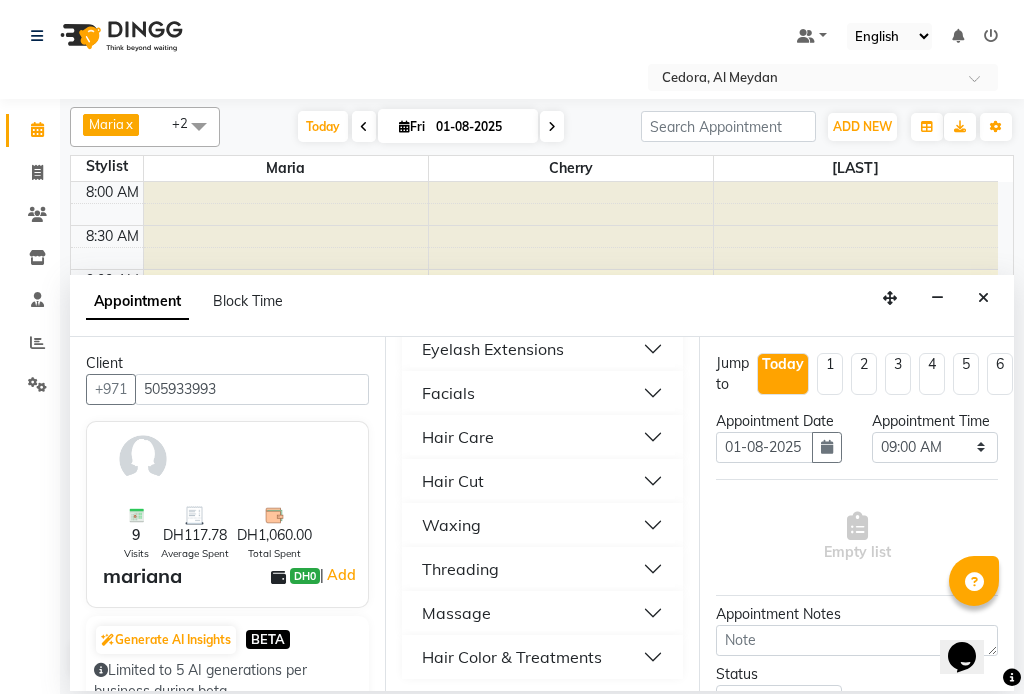 scroll, scrollTop: 1156, scrollLeft: 0, axis: vertical 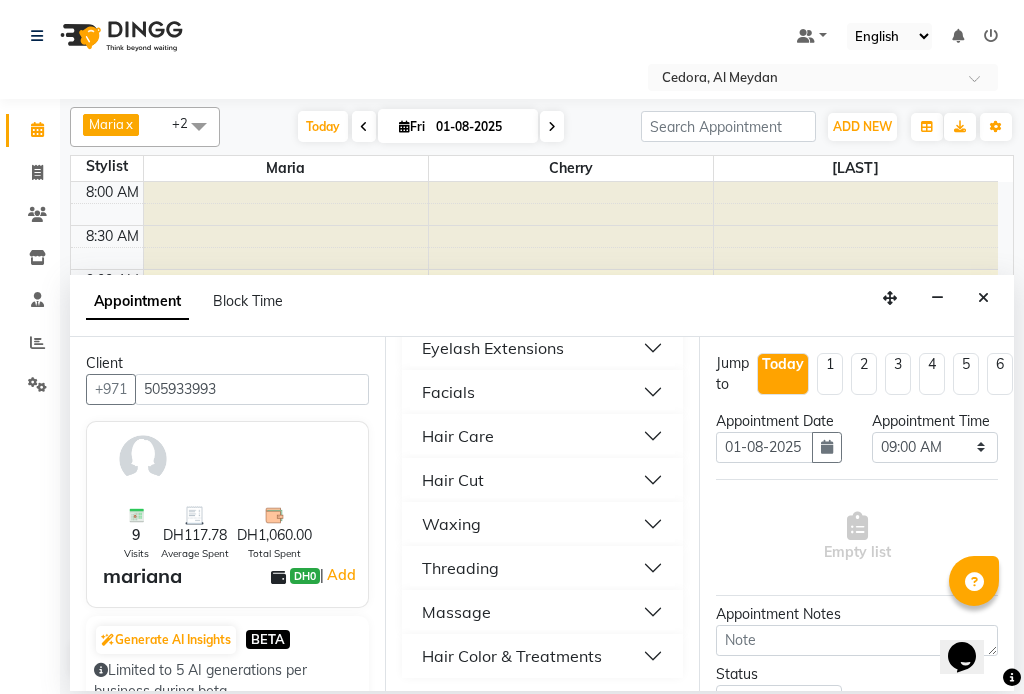 click on "Threading" at bounding box center (460, 568) 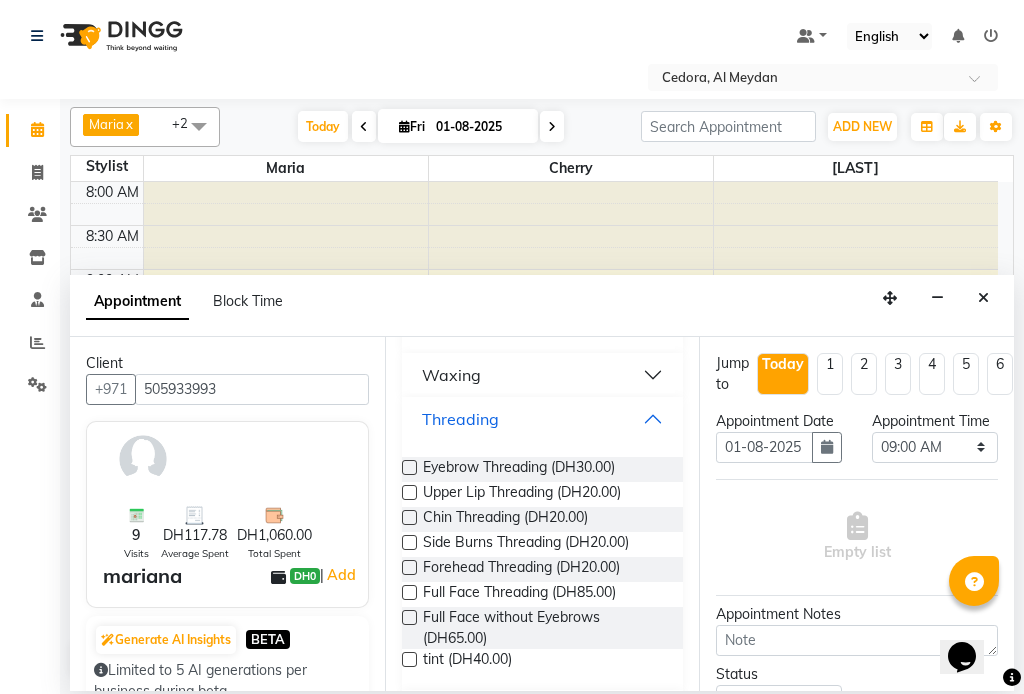 scroll, scrollTop: 1311, scrollLeft: 0, axis: vertical 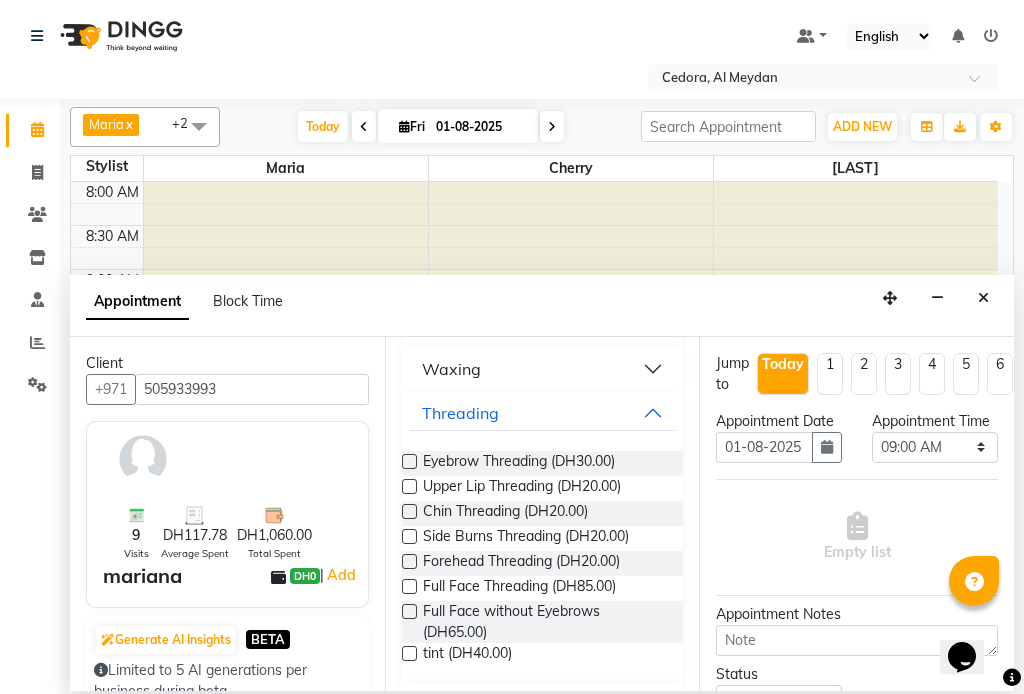click at bounding box center [409, 461] 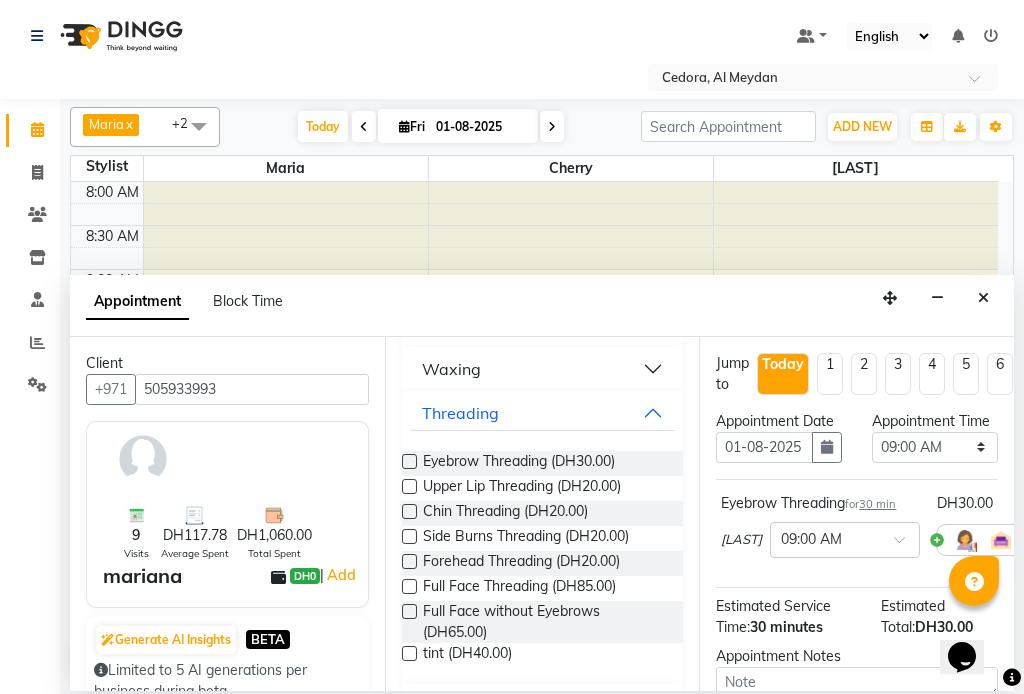 click at bounding box center (409, 461) 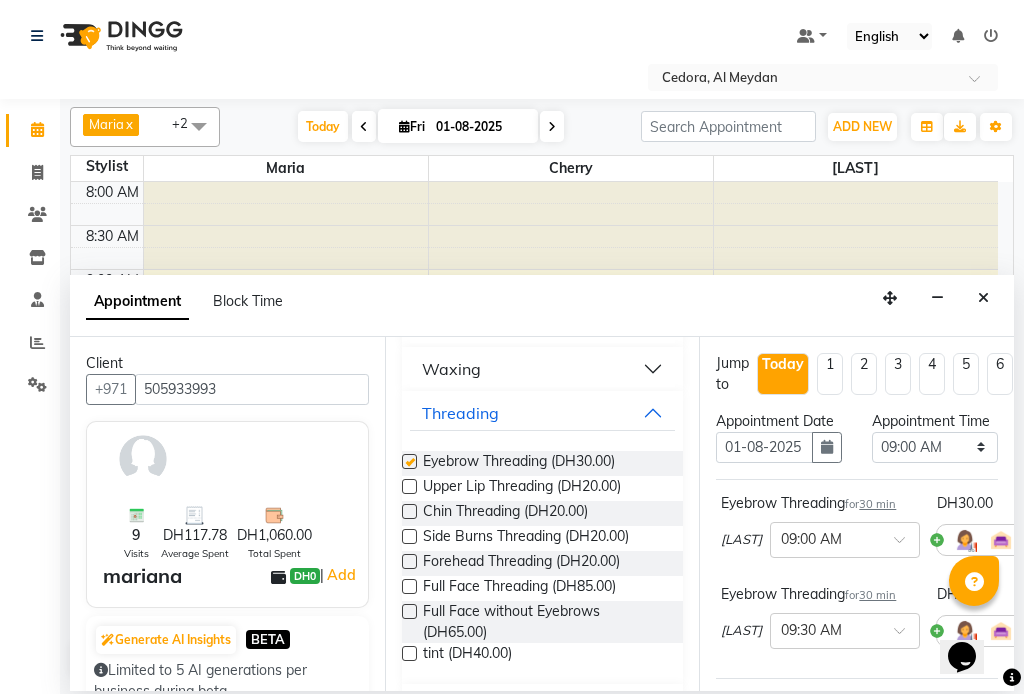 checkbox on "false" 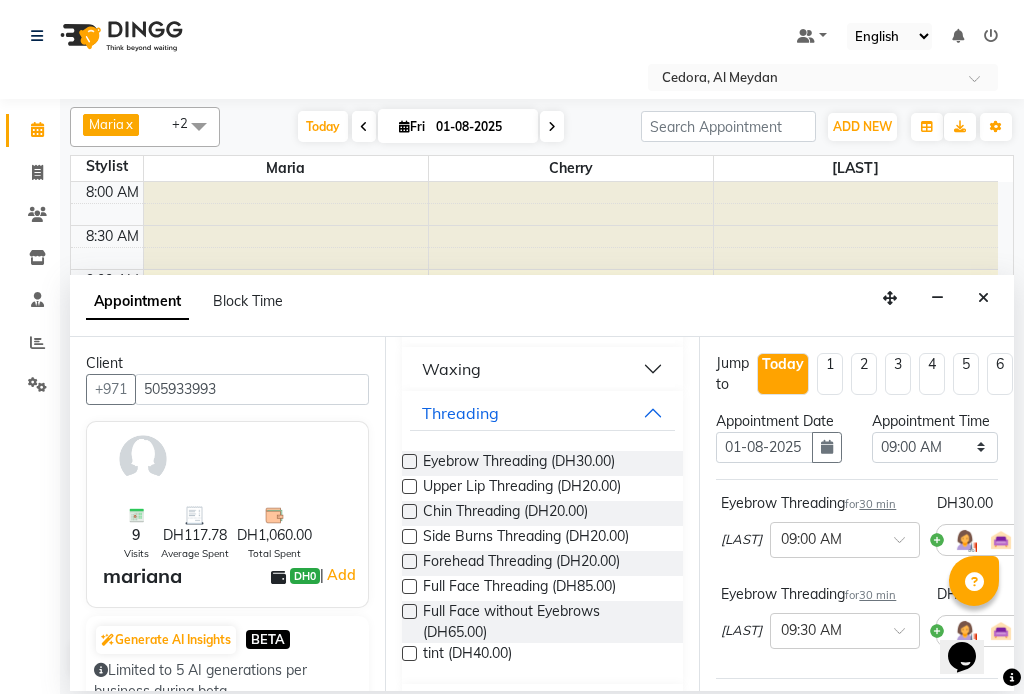 click at bounding box center (409, 486) 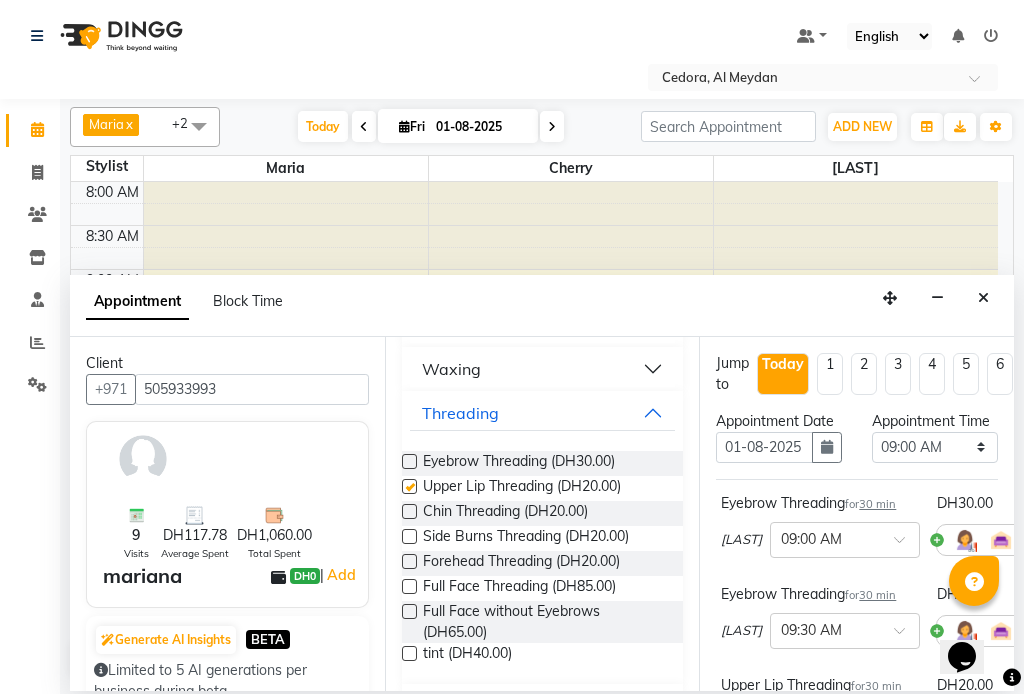 checkbox on "false" 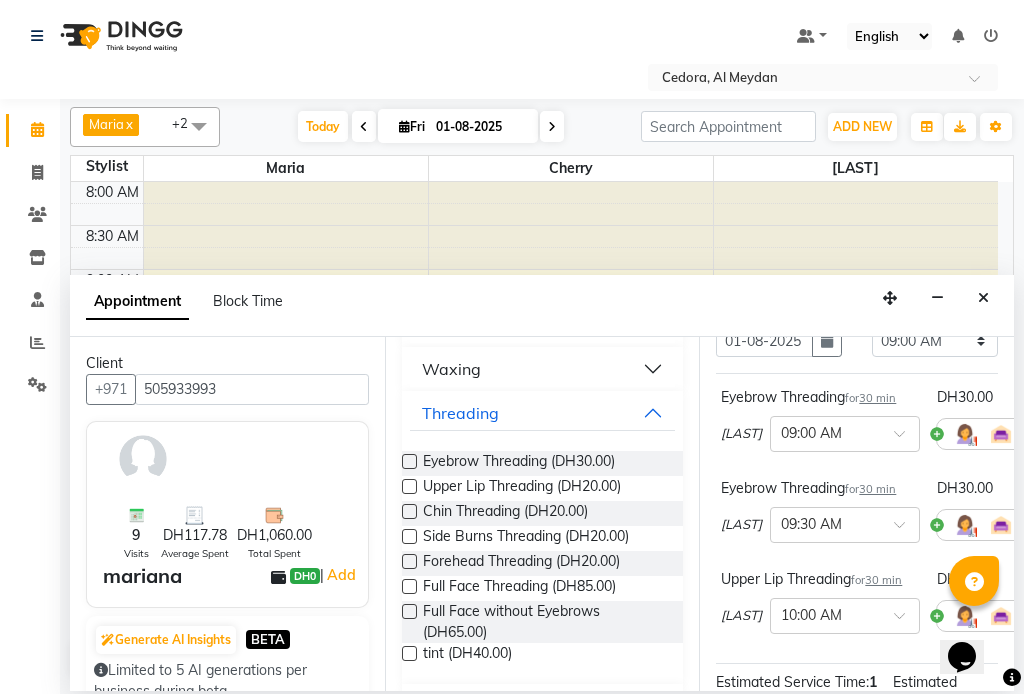scroll, scrollTop: 42, scrollLeft: 0, axis: vertical 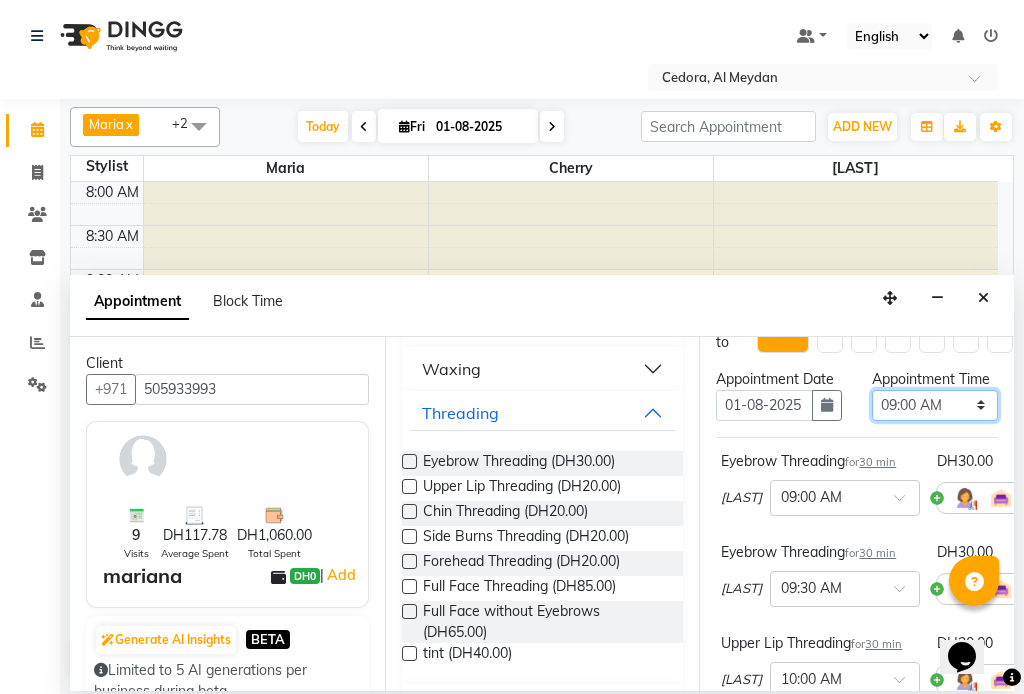 click on "Select 09:00 AM 09:15 AM 09:30 AM 09:45 AM 10:00 AM 10:15 AM 10:30 AM 10:45 AM 11:00 AM 11:15 AM 11:30 AM 11:45 AM 12:00 PM 12:15 PM 12:30 PM 12:45 PM 01:00 PM 01:15 PM 01:30 PM 01:45 PM 02:00 PM 02:15 PM 02:30 PM 02:45 PM 03:00 PM 03:15 PM 03:30 PM 03:45 PM 04:00 PM 04:15 PM 04:30 PM 04:45 PM 05:00 PM 05:15 PM 05:30 PM 05:45 PM 06:00 PM 06:15 PM 06:30 PM 06:45 PM 07:00 PM 07:15 PM 07:30 PM 07:45 PM 08:00 PM 08:15 PM 08:30 PM 08:45 PM 09:00 PM" at bounding box center (935, 405) 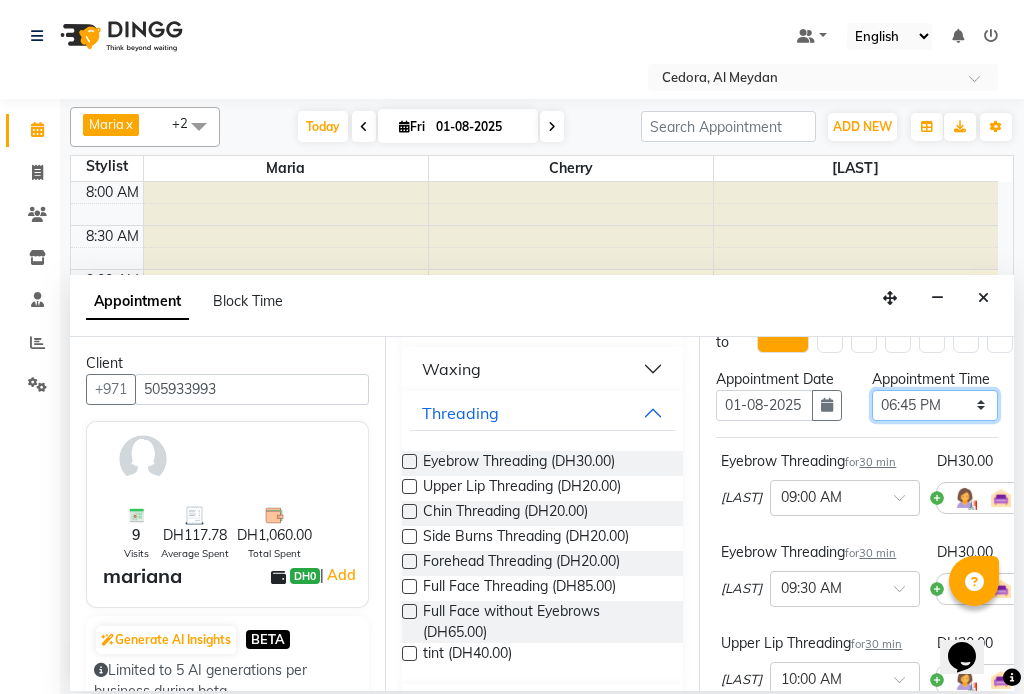 click on "Select 09:00 AM 09:15 AM 09:30 AM 09:45 AM 10:00 AM 10:15 AM 10:30 AM 10:45 AM 11:00 AM 11:15 AM 11:30 AM 11:45 AM 12:00 PM 12:15 PM 12:30 PM 12:45 PM 01:00 PM 01:15 PM 01:30 PM 01:45 PM 02:00 PM 02:15 PM 02:30 PM 02:45 PM 03:00 PM 03:15 PM 03:30 PM 03:45 PM 04:00 PM 04:15 PM 04:30 PM 04:45 PM 05:00 PM 05:15 PM 05:30 PM 05:45 PM 06:00 PM 06:15 PM 06:30 PM 06:45 PM 07:00 PM 07:15 PM 07:30 PM 07:45 PM 08:00 PM 08:15 PM 08:30 PM 08:45 PM 09:00 PM" at bounding box center (935, 405) 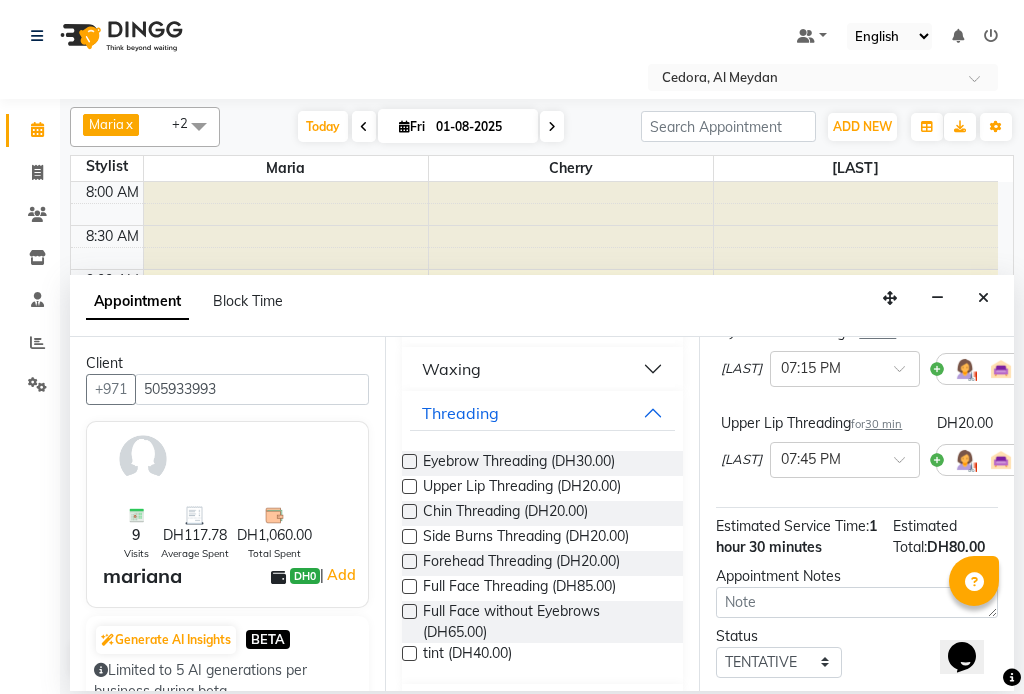 scroll, scrollTop: 374, scrollLeft: 0, axis: vertical 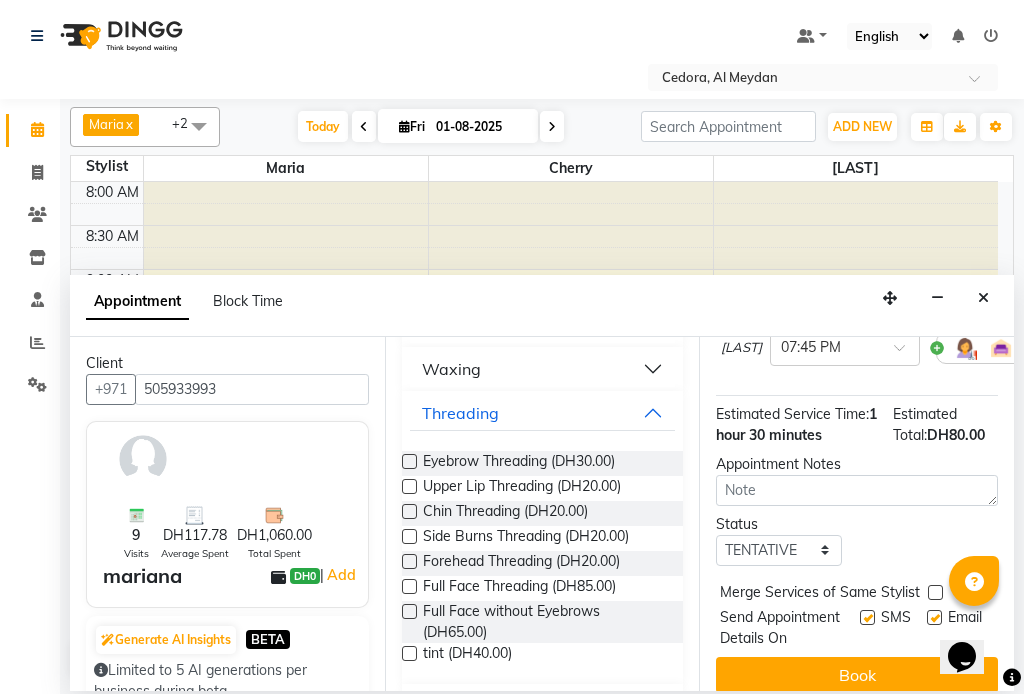 click at bounding box center (935, 592) 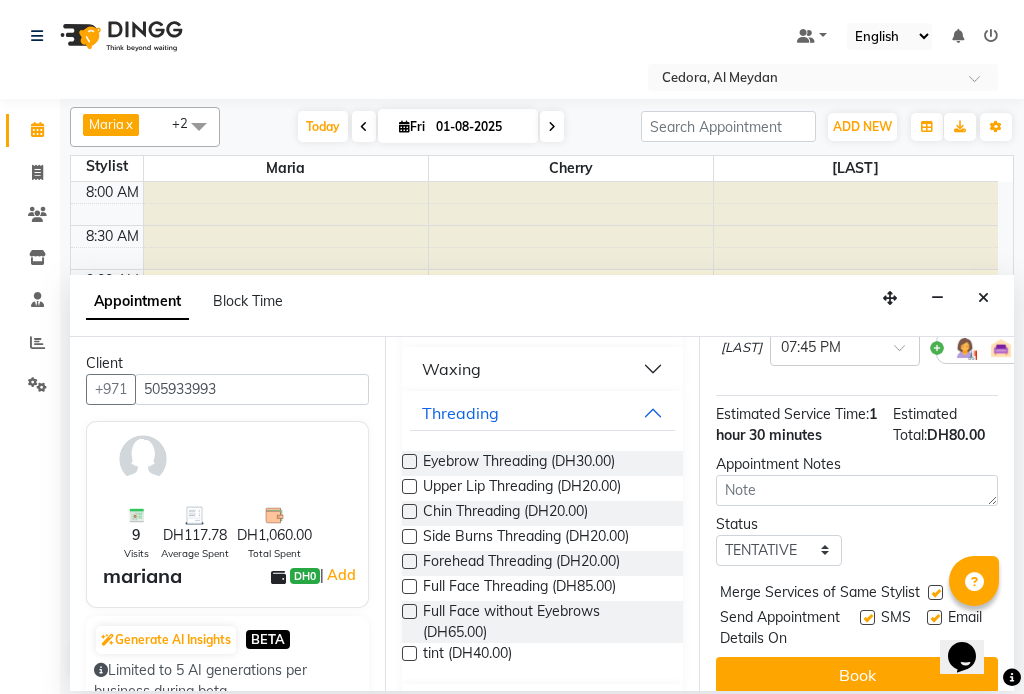 scroll, scrollTop: 449, scrollLeft: 0, axis: vertical 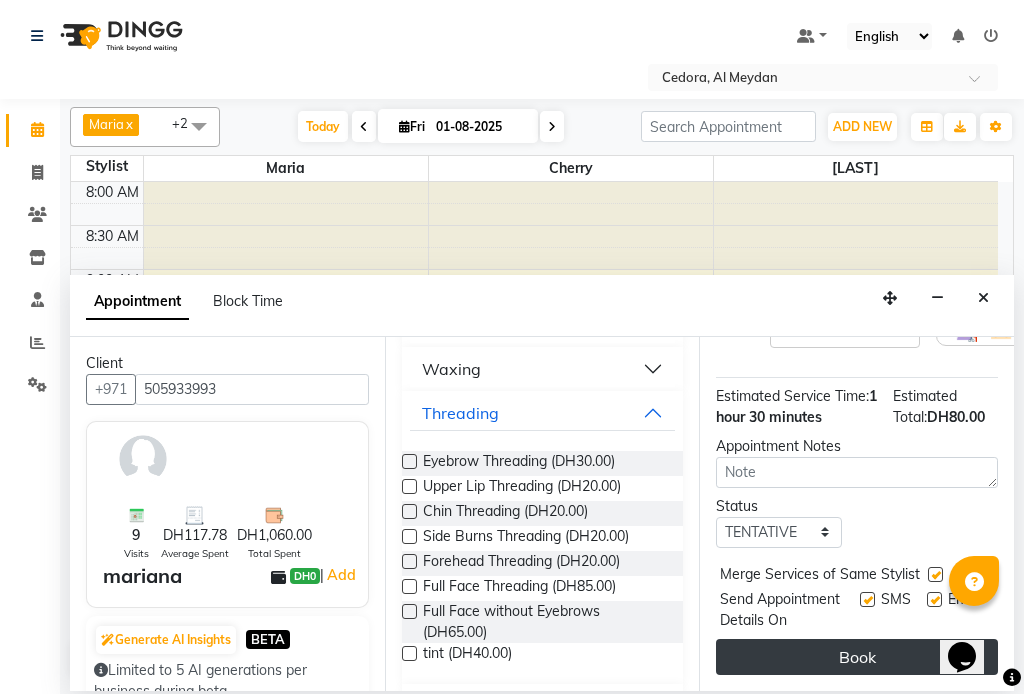 click on "Book" at bounding box center (857, 657) 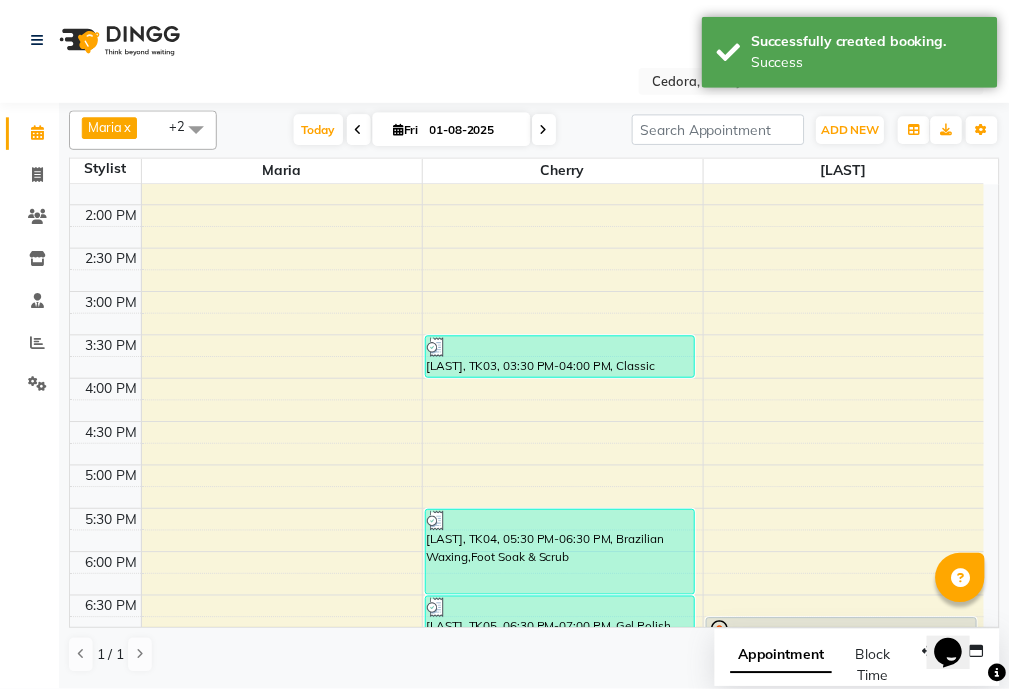 scroll, scrollTop: 648, scrollLeft: 0, axis: vertical 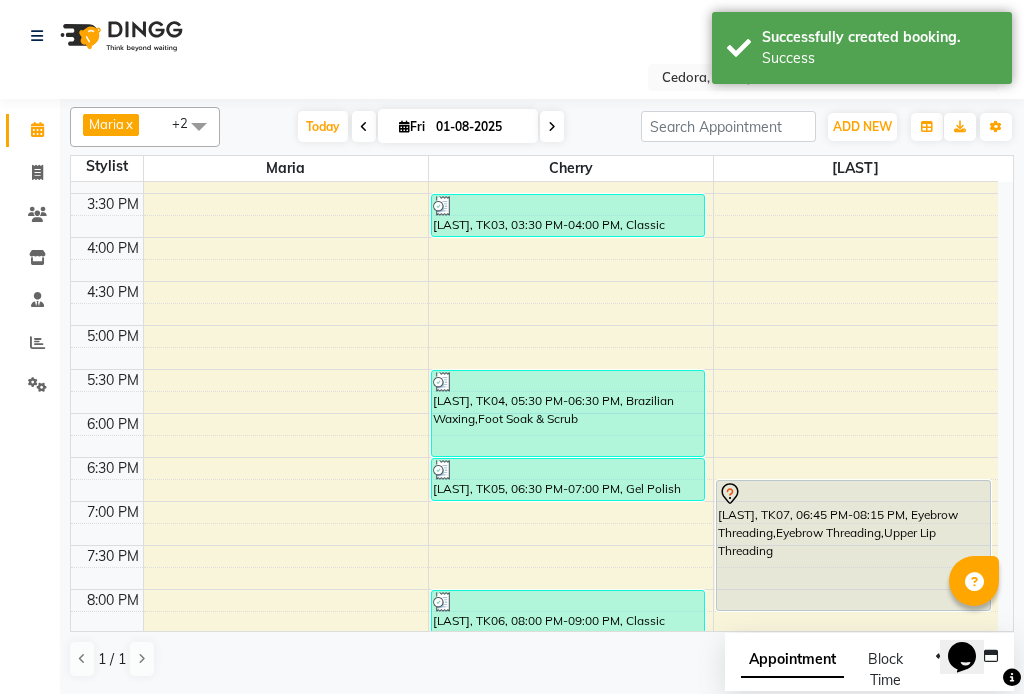 click on "[LAST], TK07, 06:45 PM-08:15 PM, Eyebrow Threading,Eyebrow Threading,Upper Lip Threading" at bounding box center (853, 545) 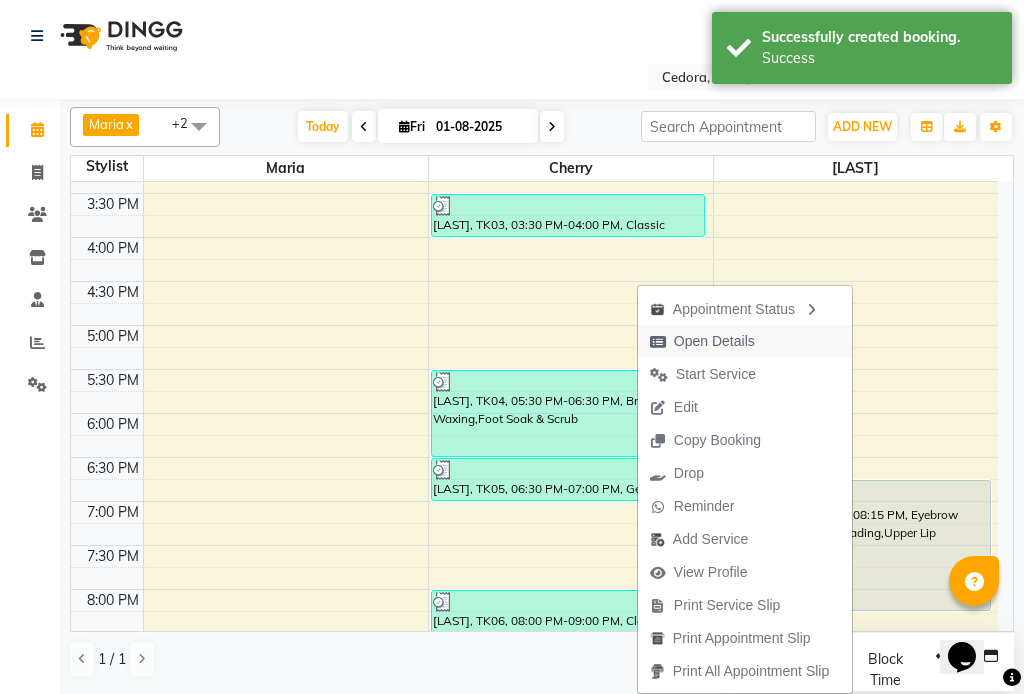 click on "Open Details" at bounding box center [714, 341] 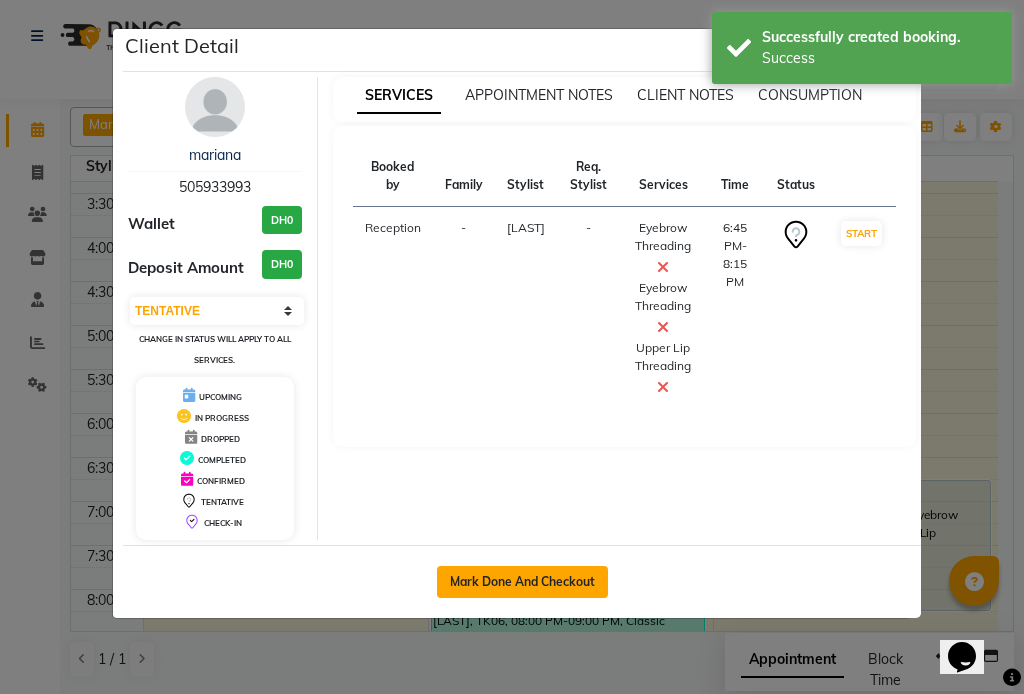 click on "Mark Done And Checkout" 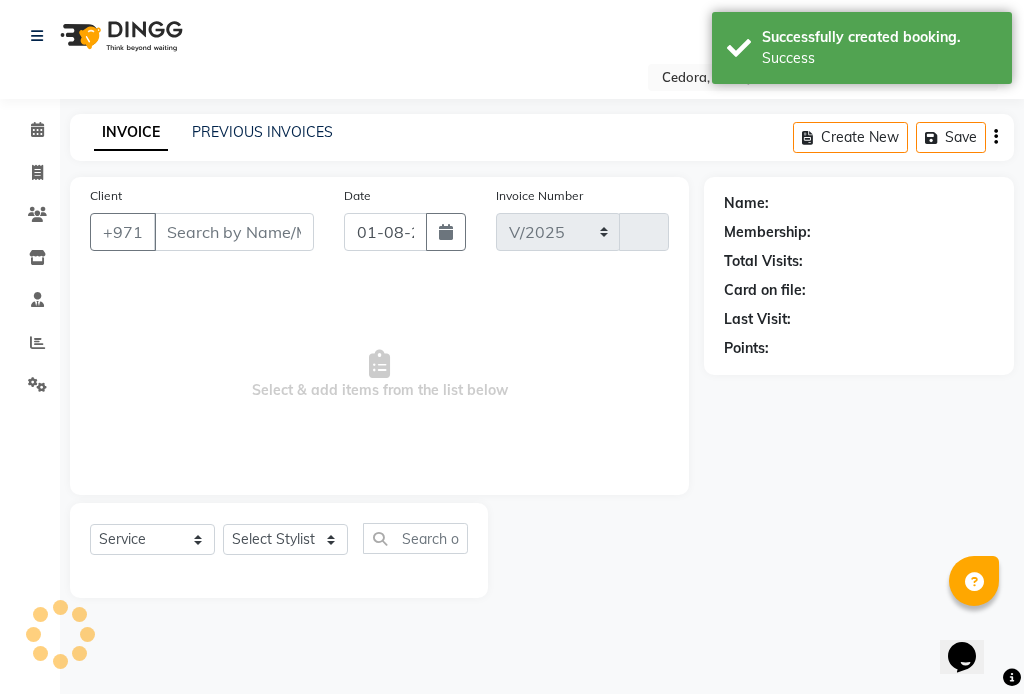 select on "5144" 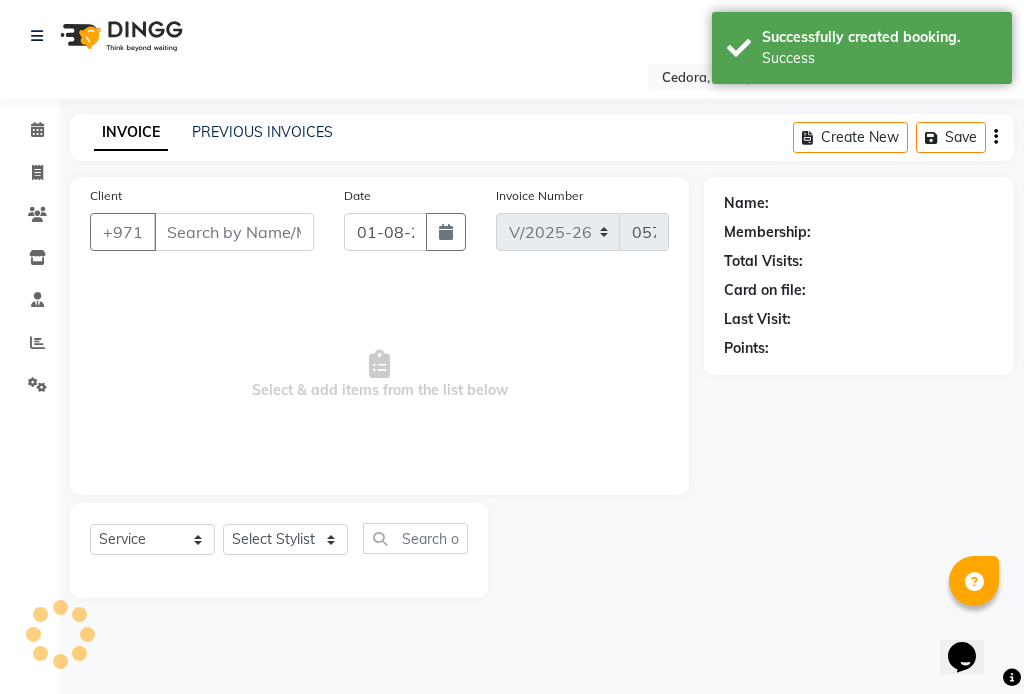type on "505933993" 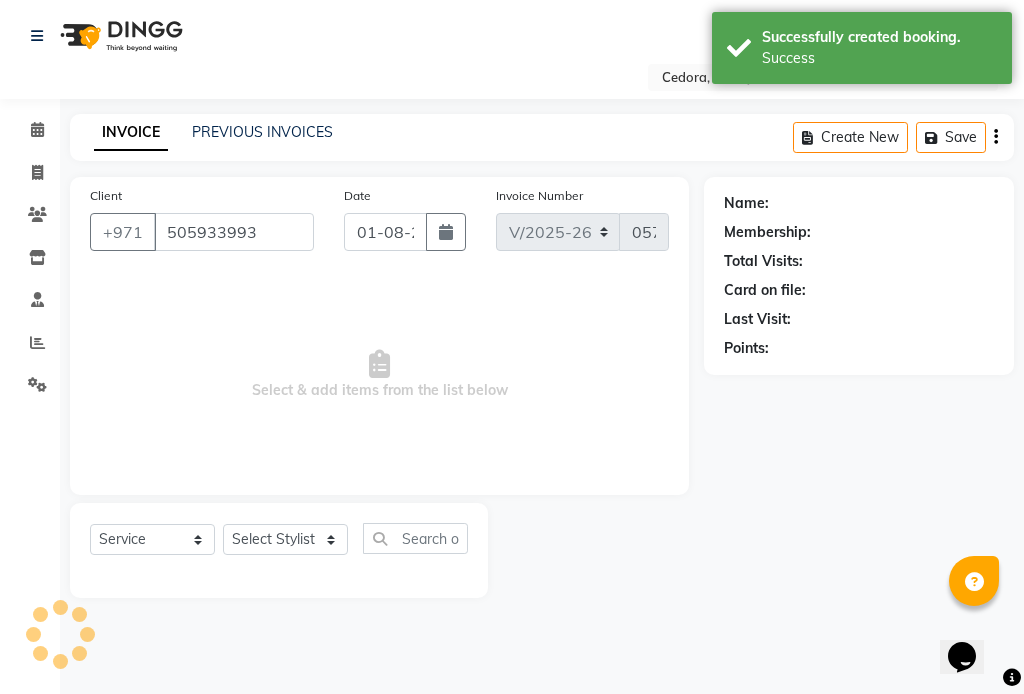 select on "36348" 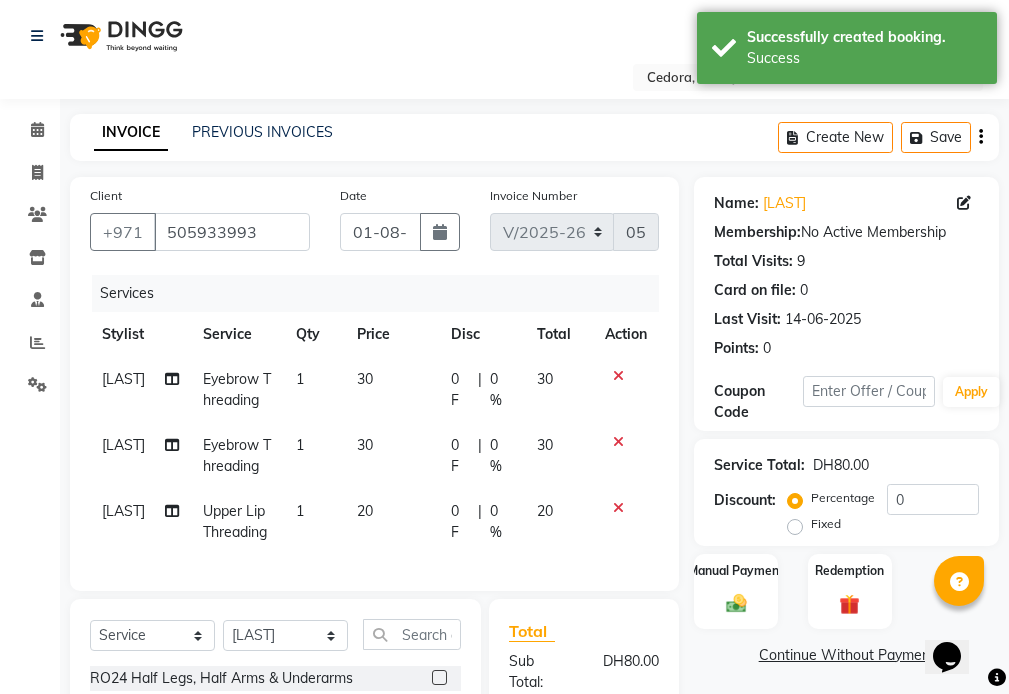click on "30" 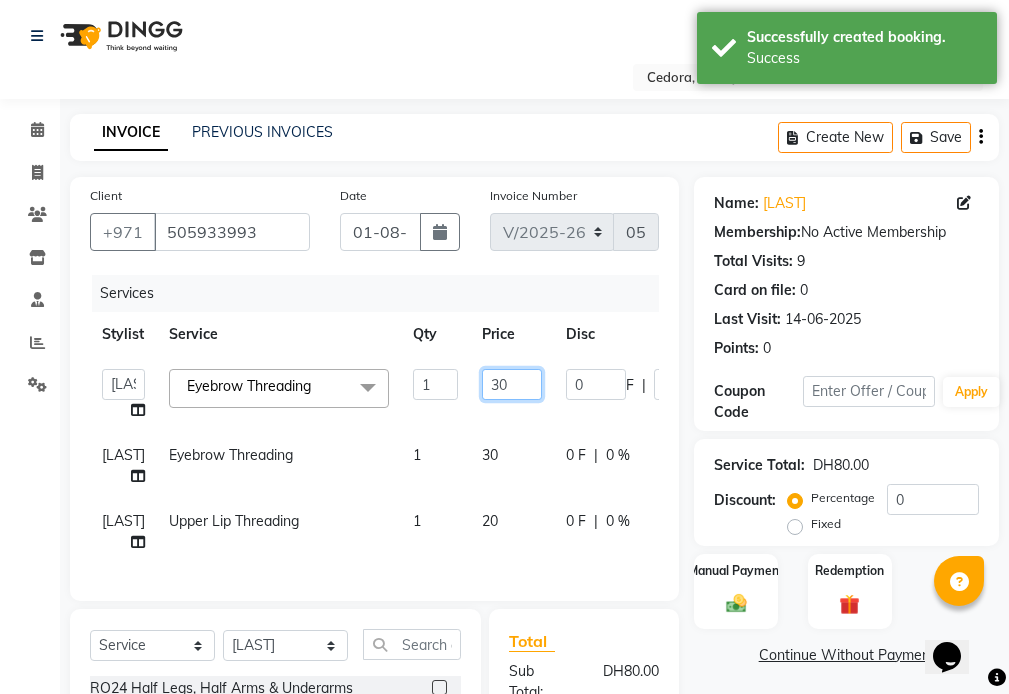 click on "30" 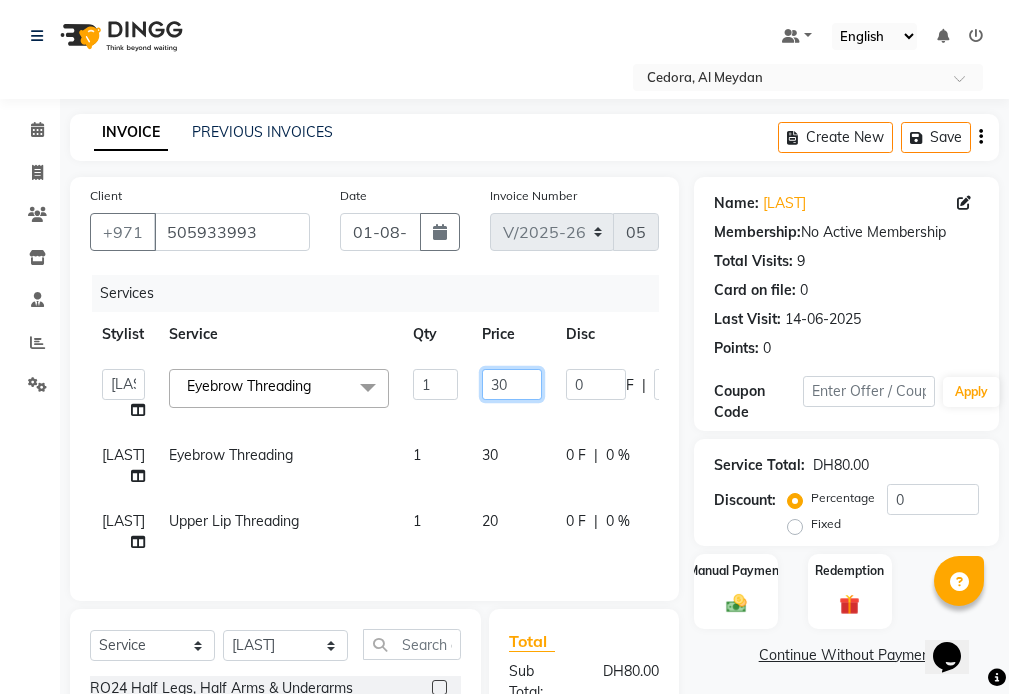type on "3" 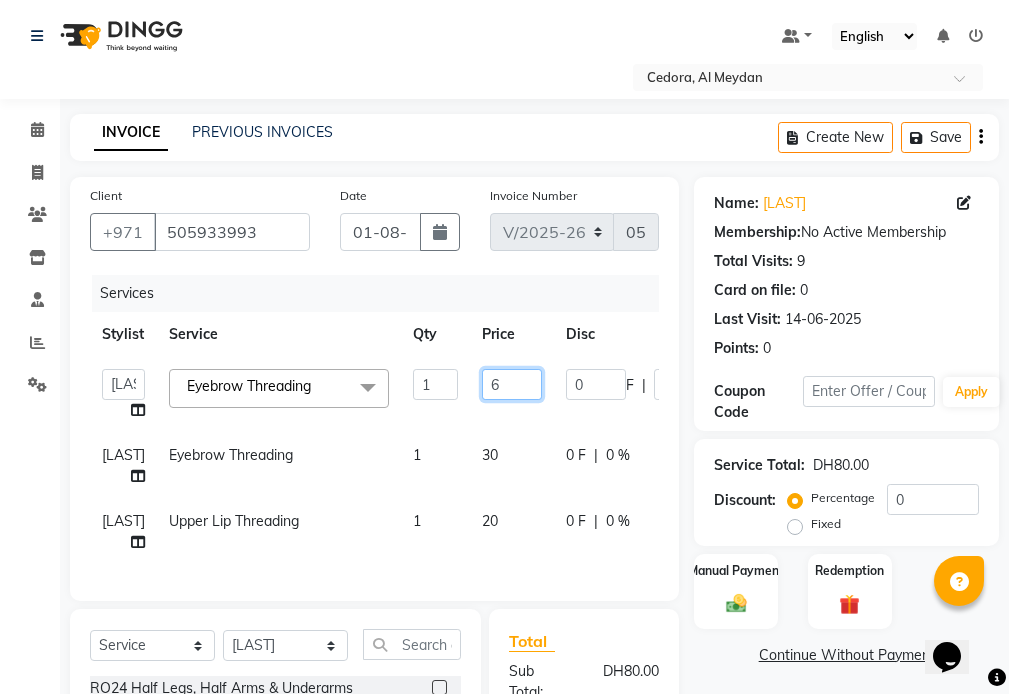 type on "60" 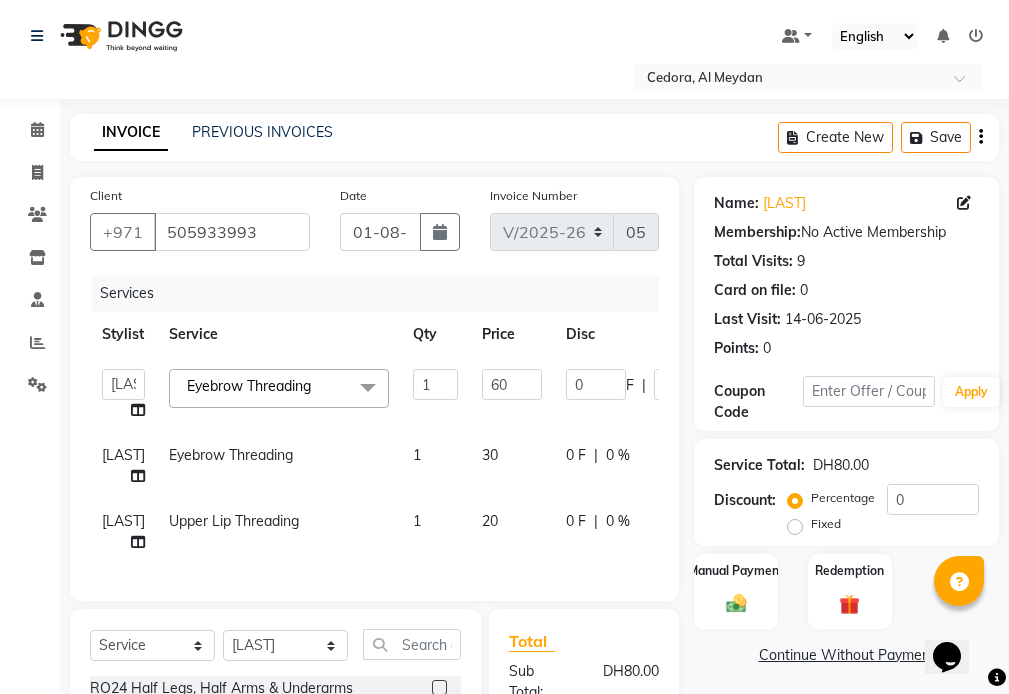 click on "[LAST] Upper Lip Threading 1 20 0 F | 0 % 20" 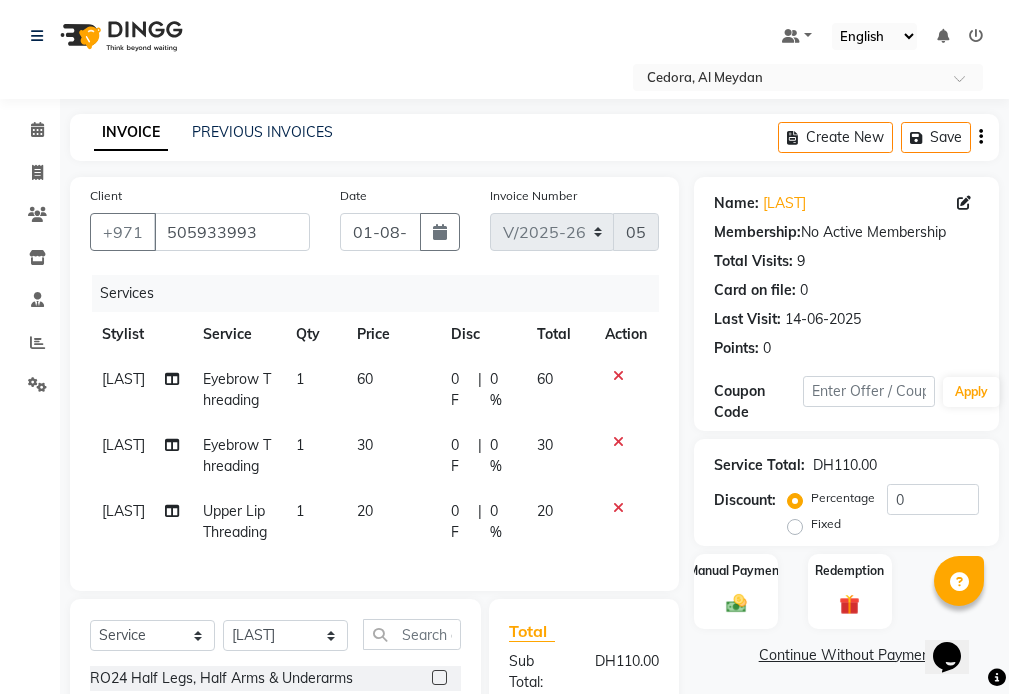 click on "20" 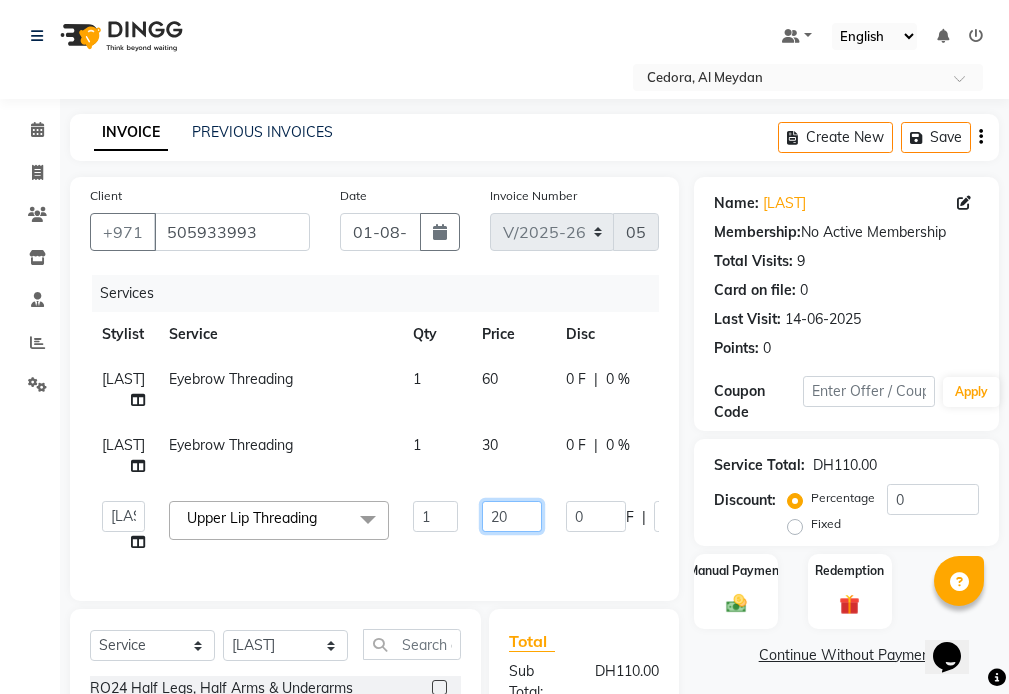 click on "20" 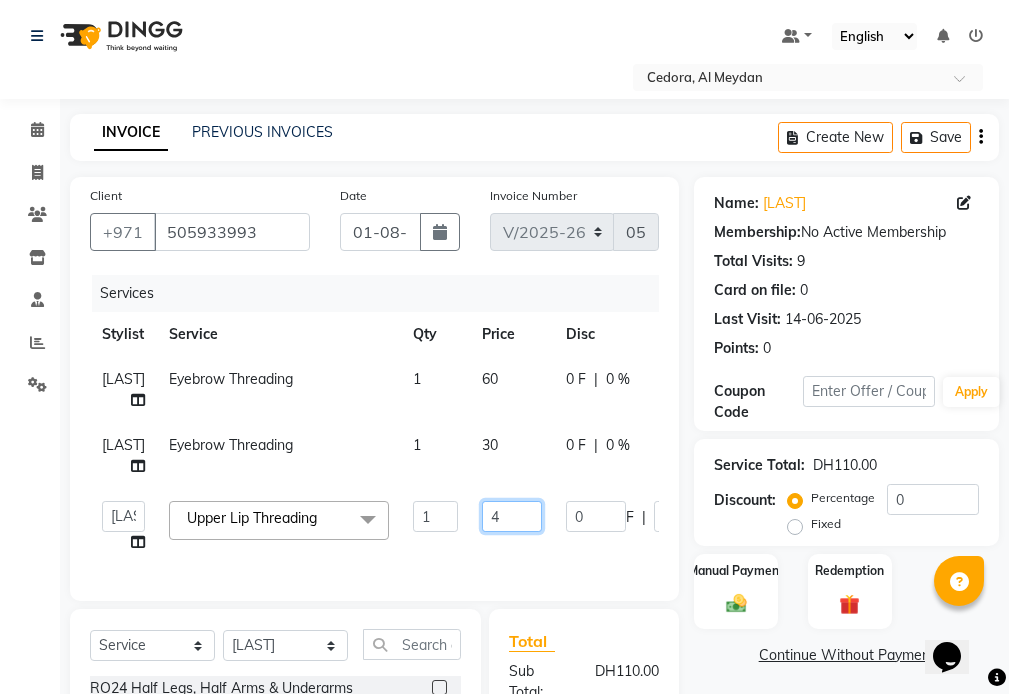 type on "40" 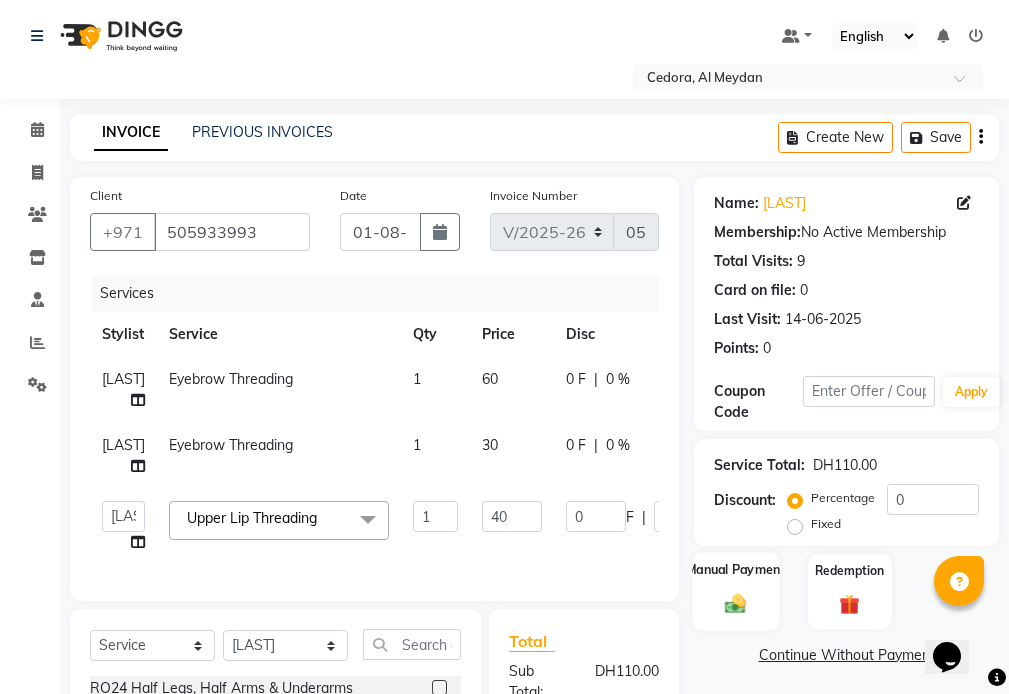 click on "Manual Payment" 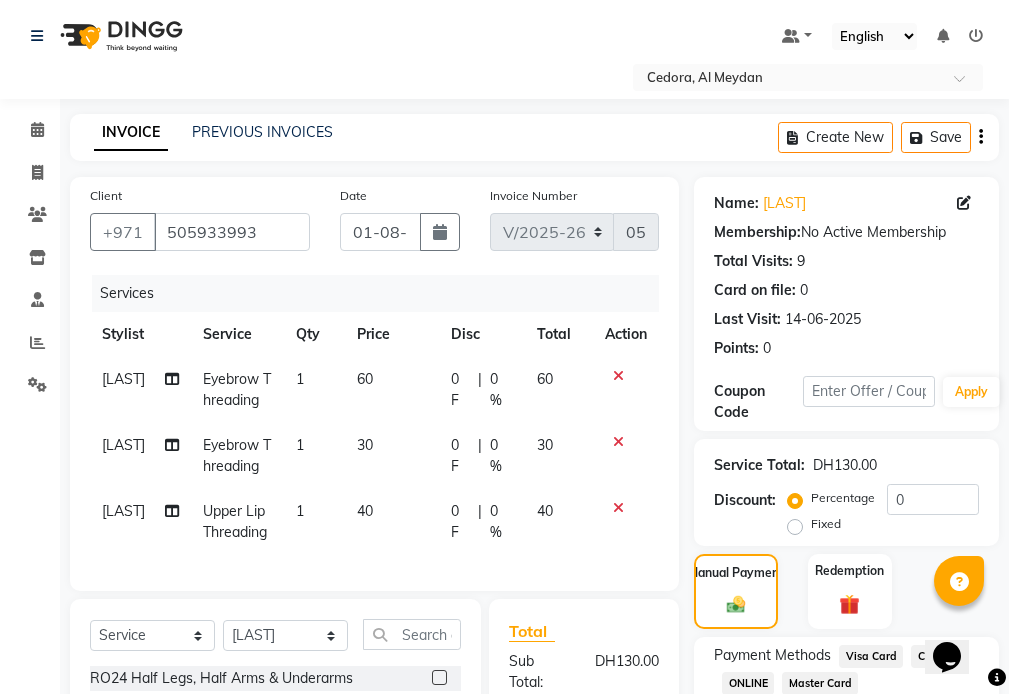 click on "30" 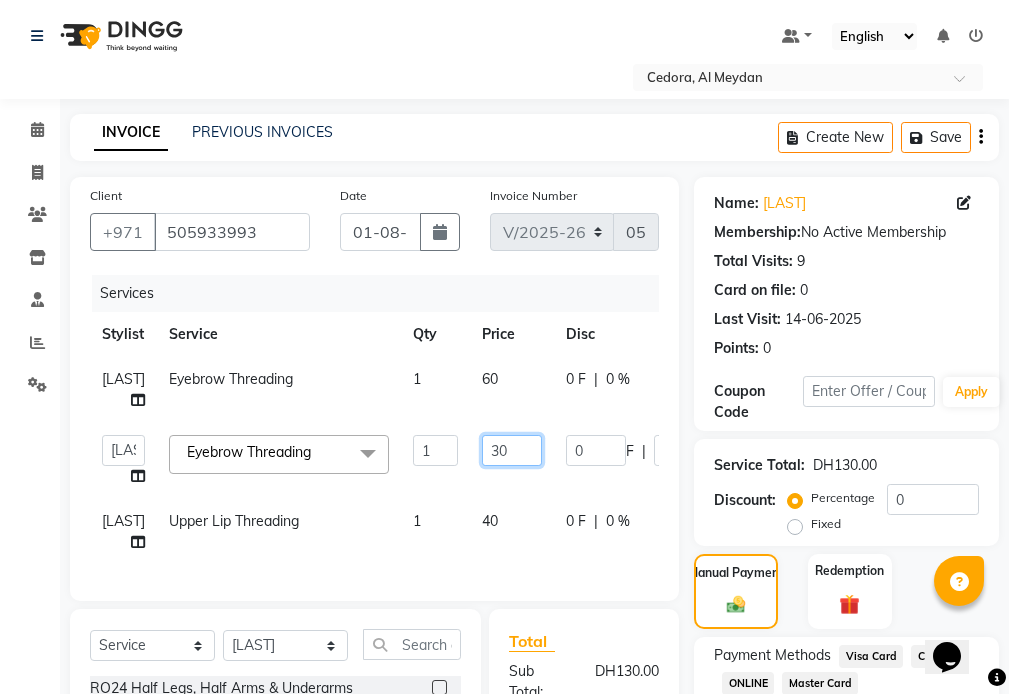 click on "30" 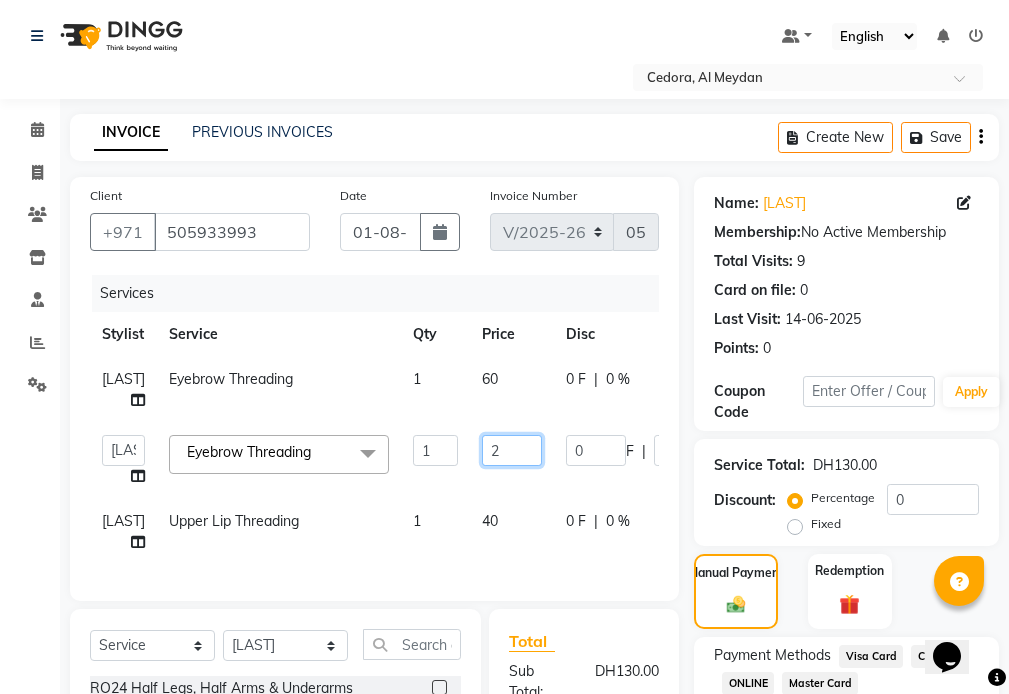 type on "20" 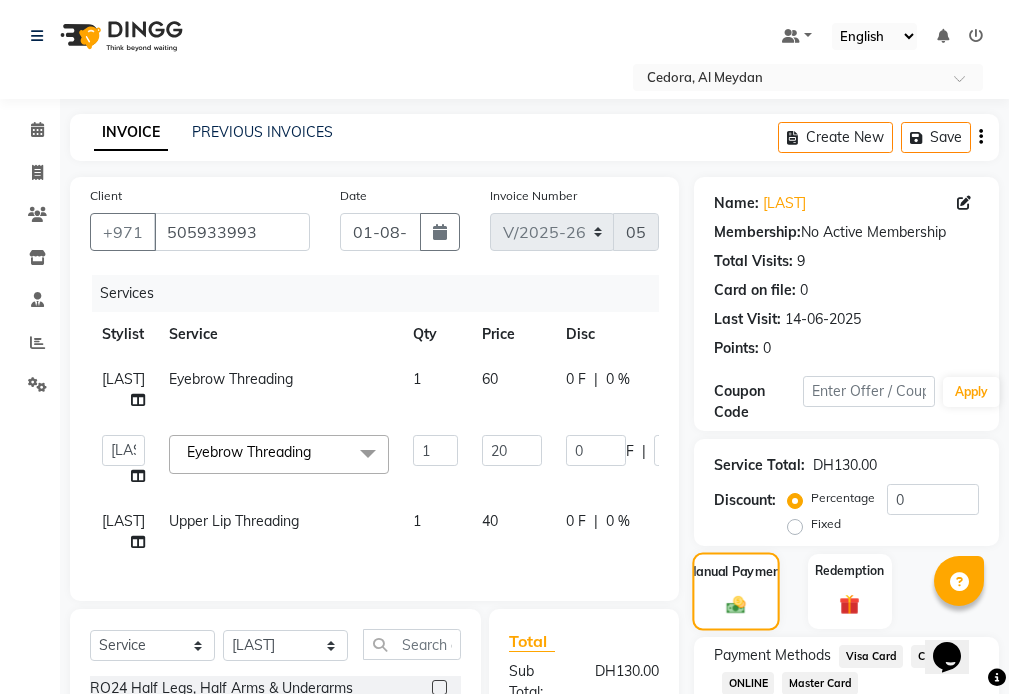 click on "Manual Payment" 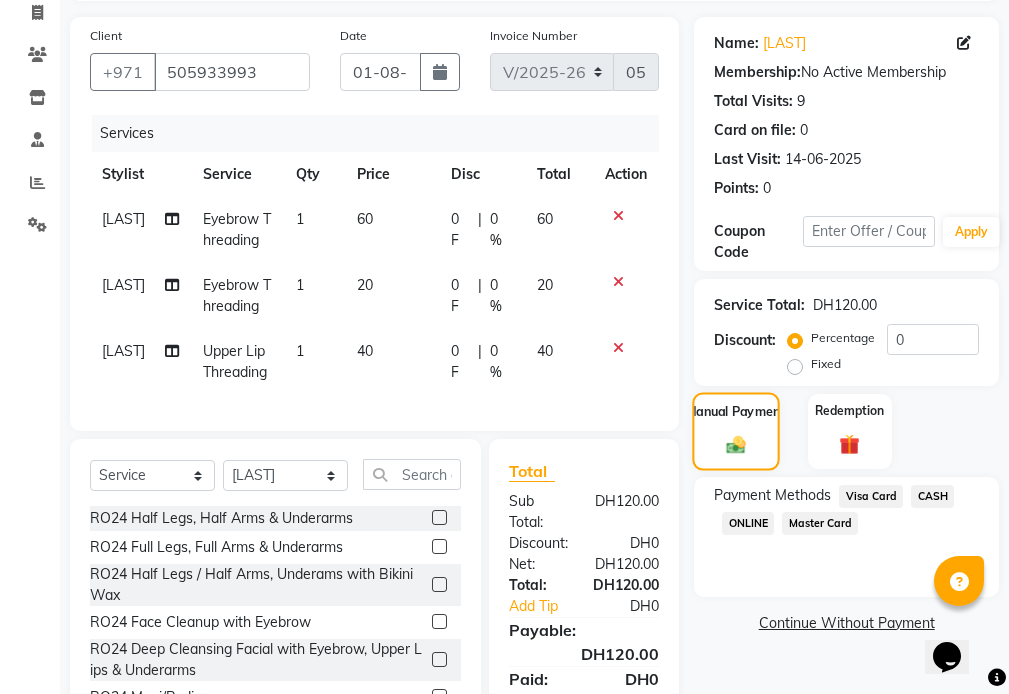scroll, scrollTop: 268, scrollLeft: 0, axis: vertical 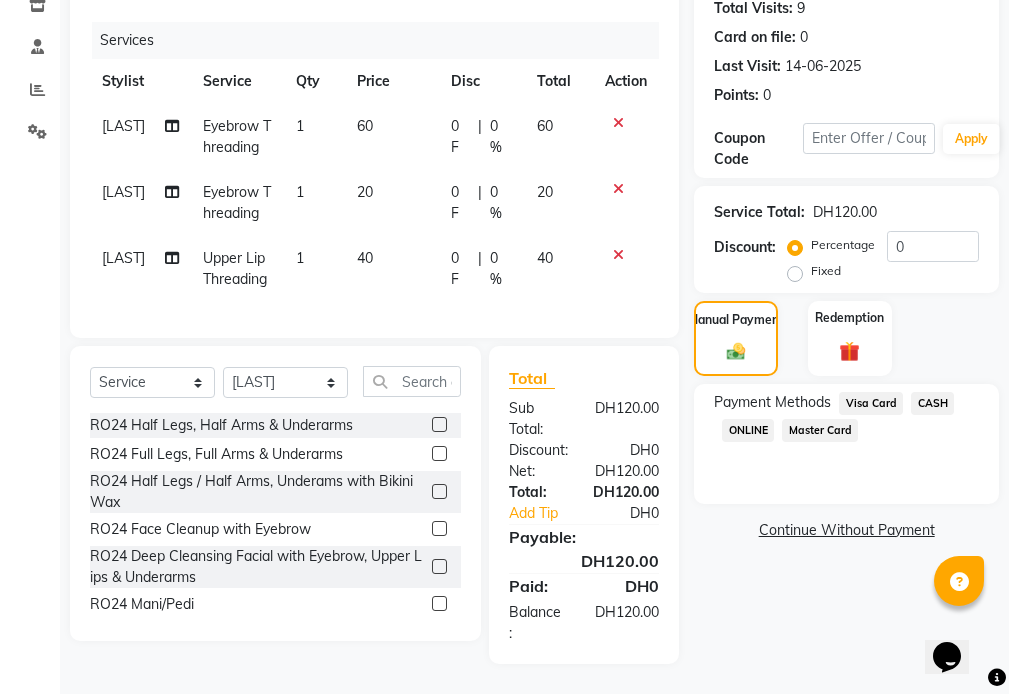 click on "Visa Card" 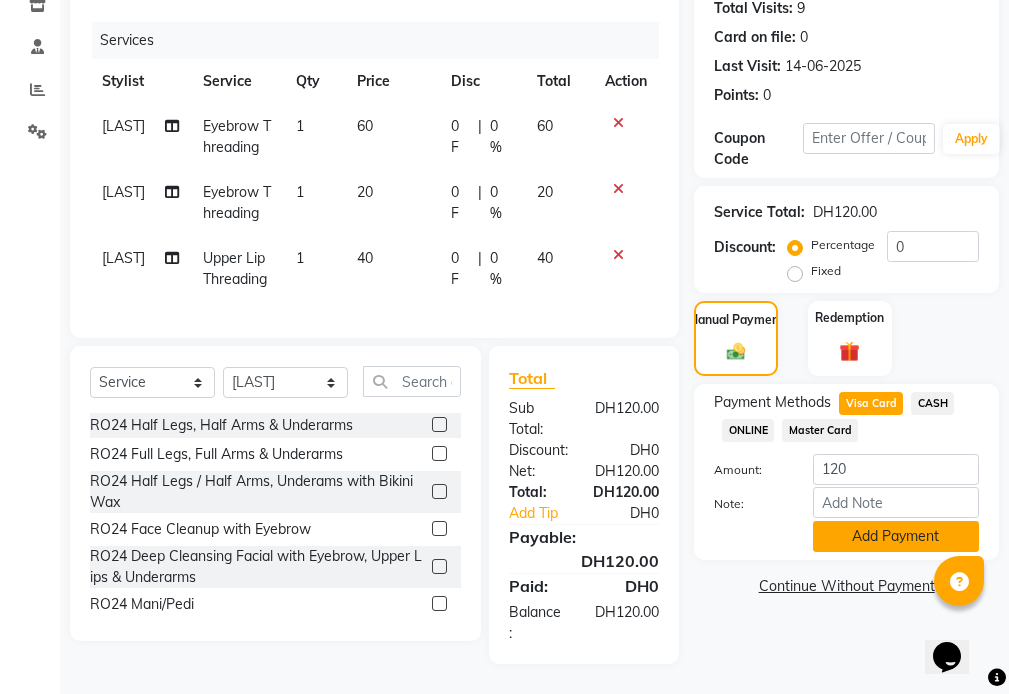 click on "Add Payment" 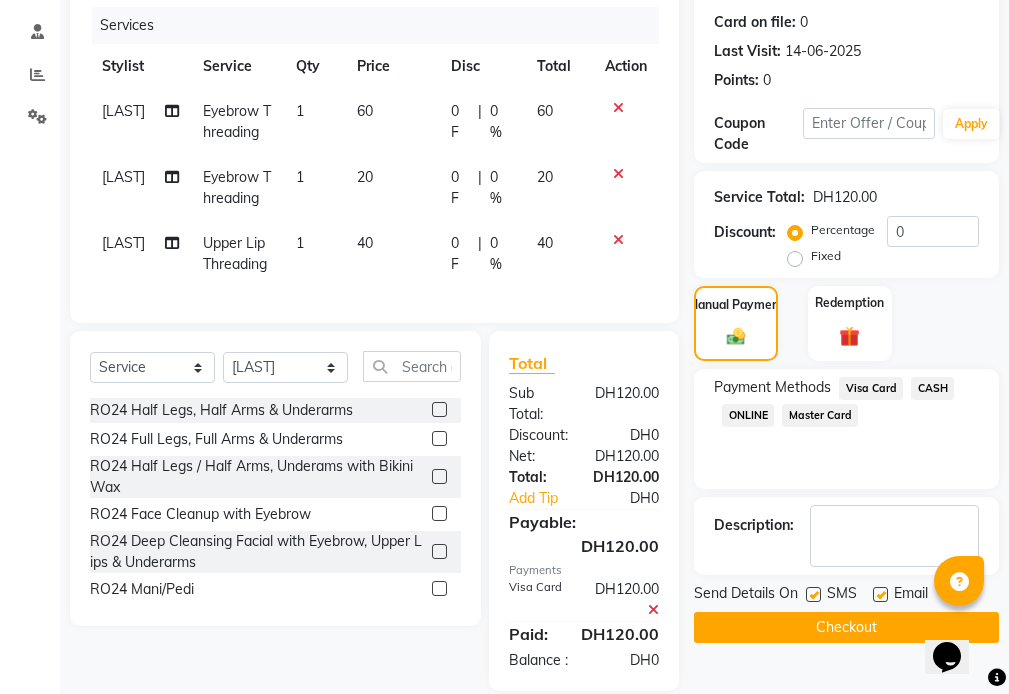 scroll, scrollTop: 331, scrollLeft: 0, axis: vertical 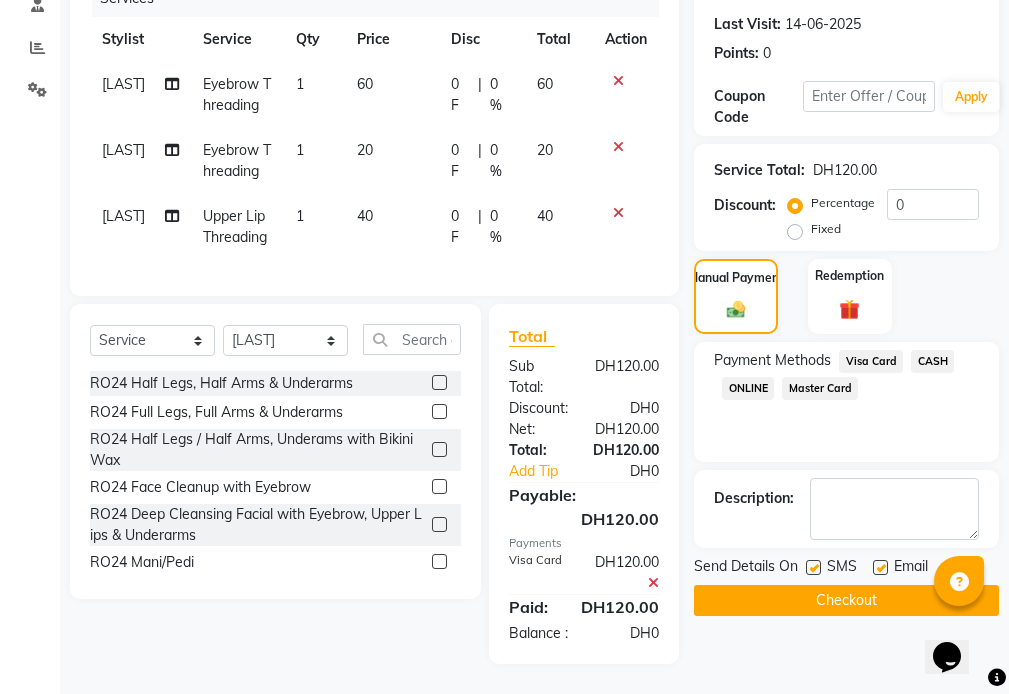 click on "Checkout" 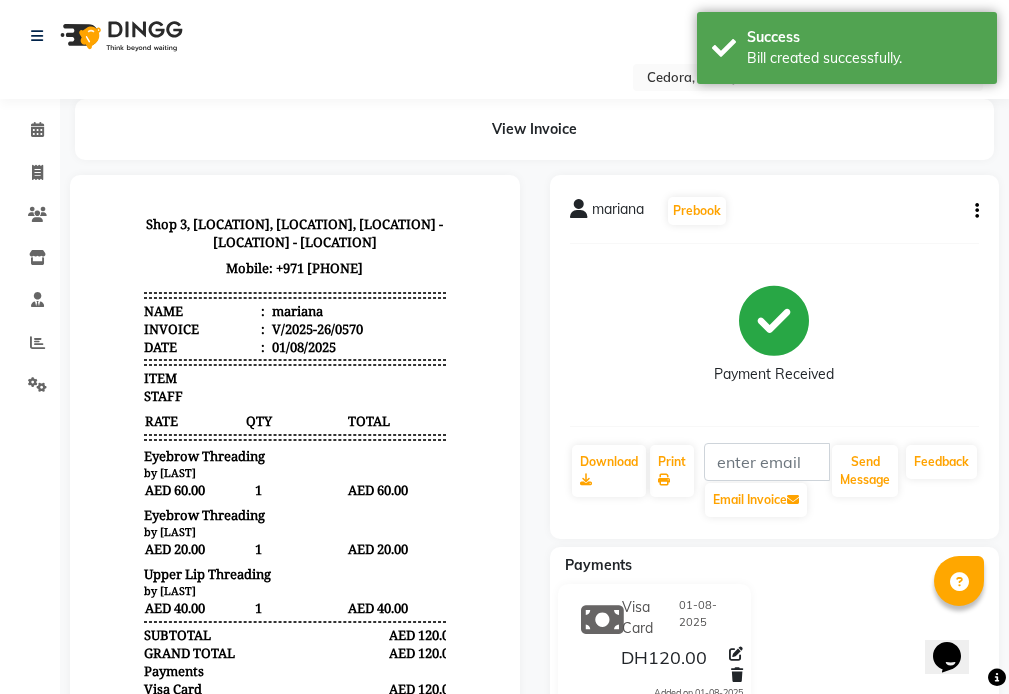scroll, scrollTop: 0, scrollLeft: 0, axis: both 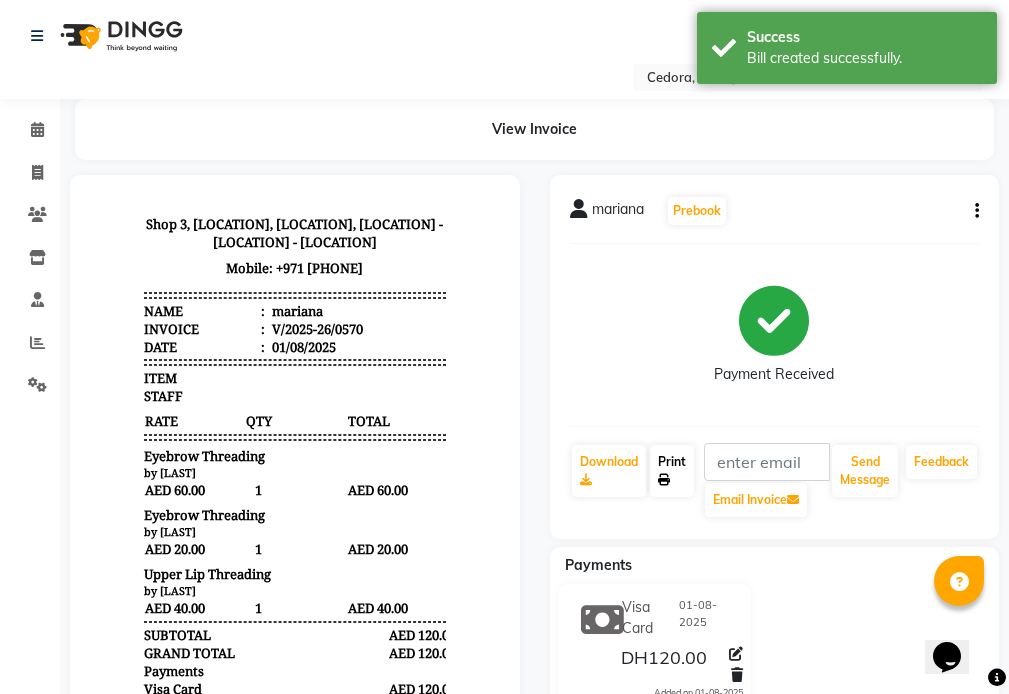 click on "Print" 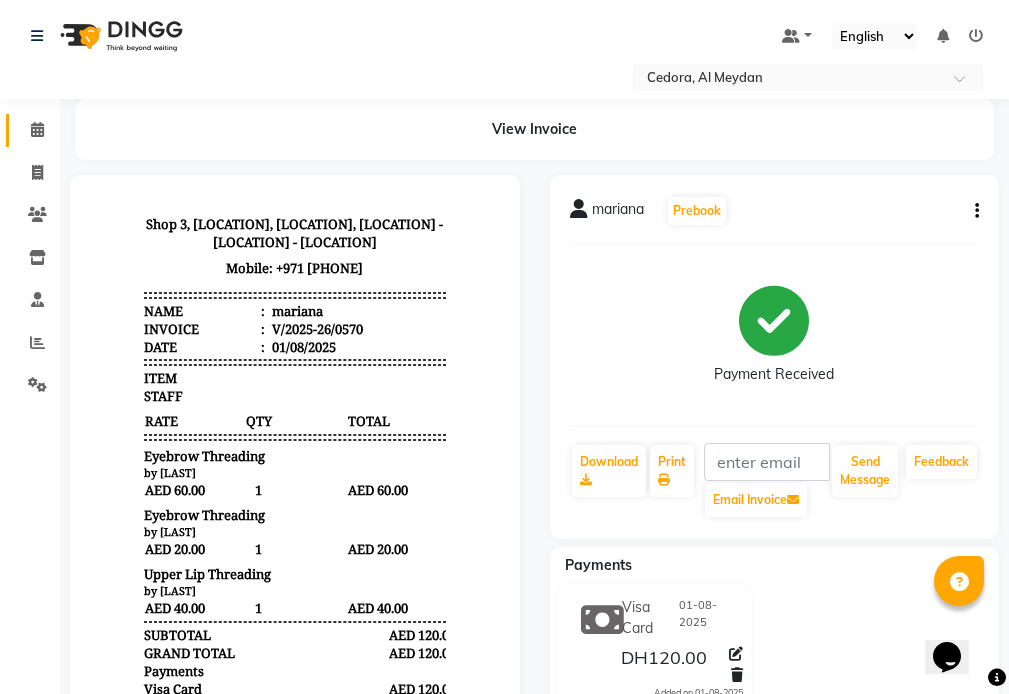 click 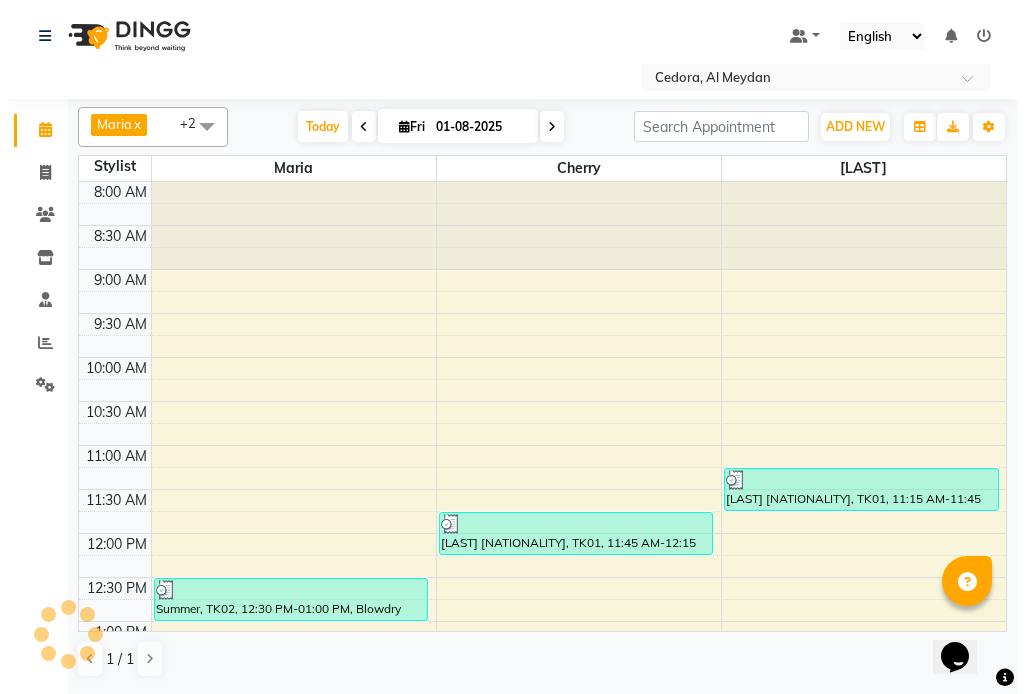 scroll, scrollTop: 0, scrollLeft: 0, axis: both 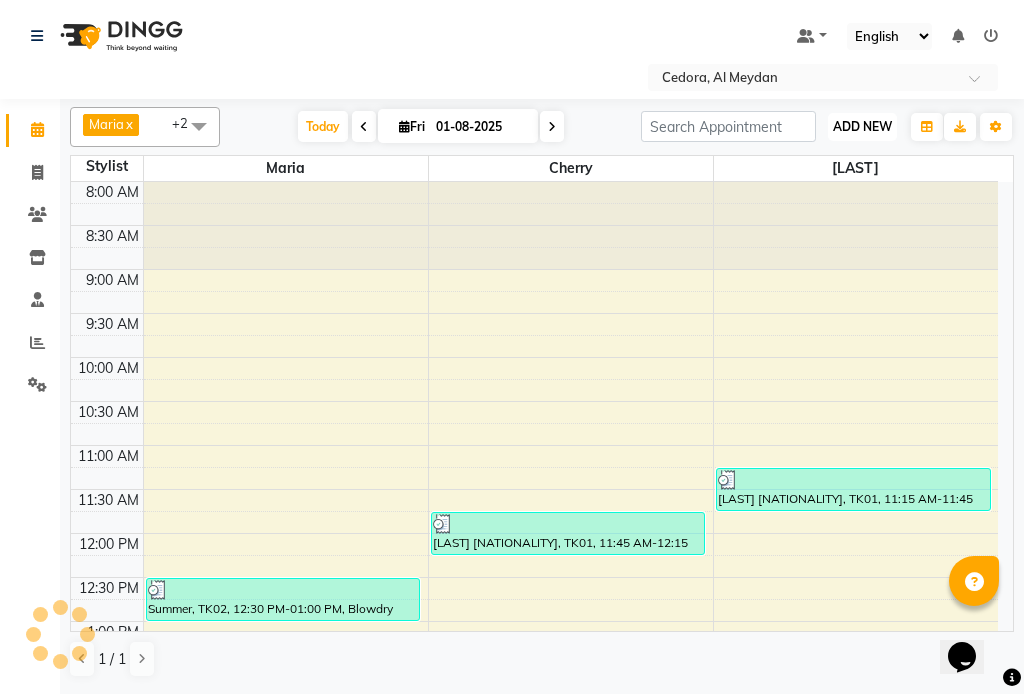 click on "ADD NEW" at bounding box center [862, 126] 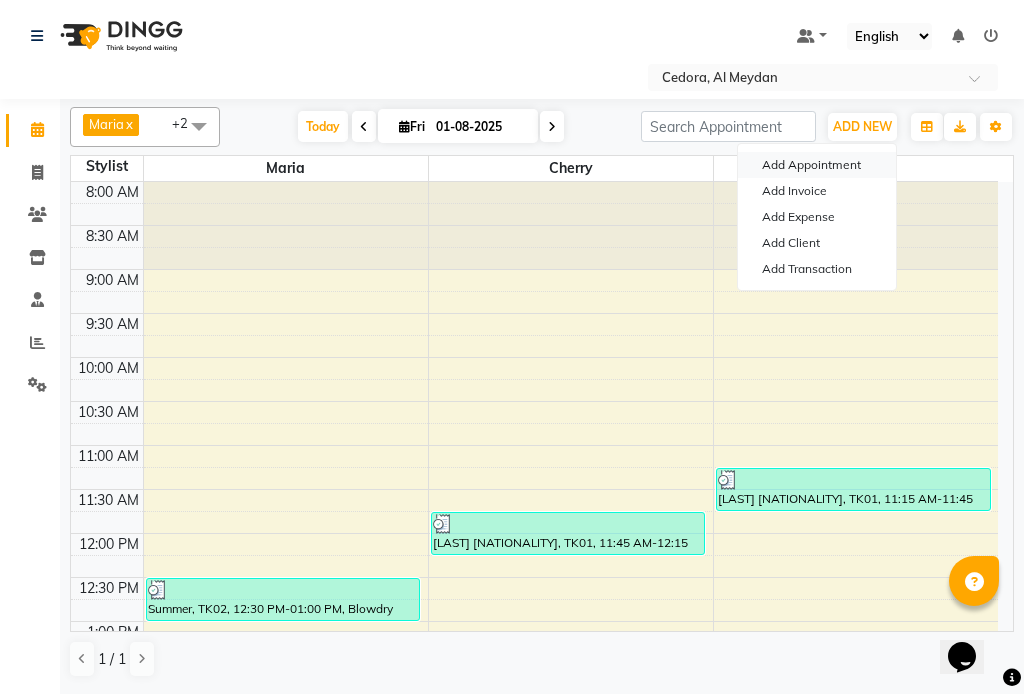 click on "Add Appointment" at bounding box center (817, 165) 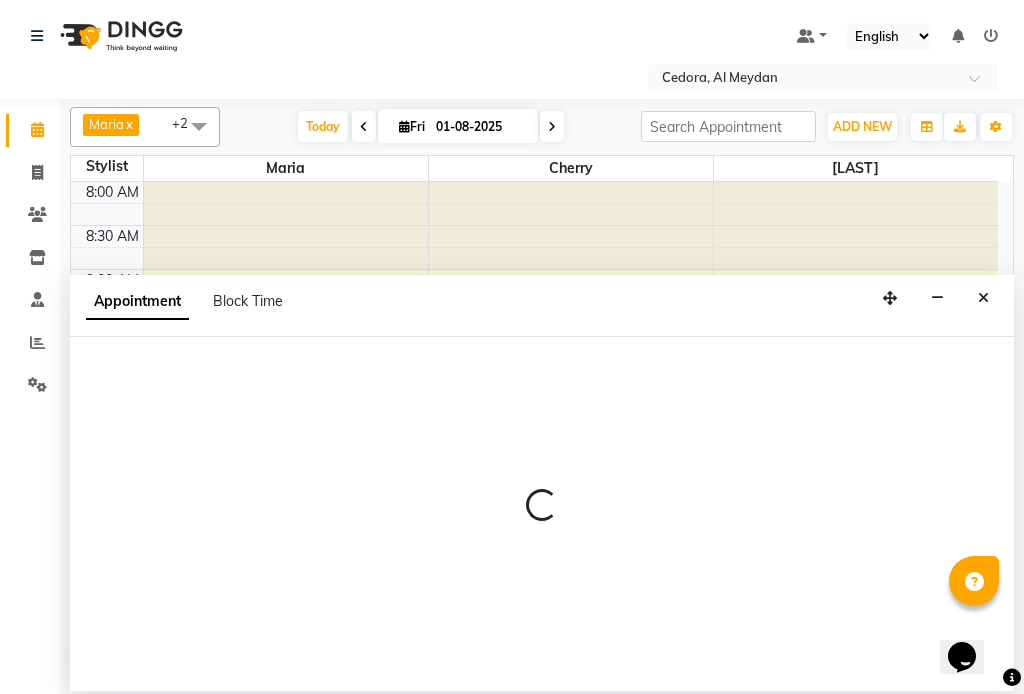select on "540" 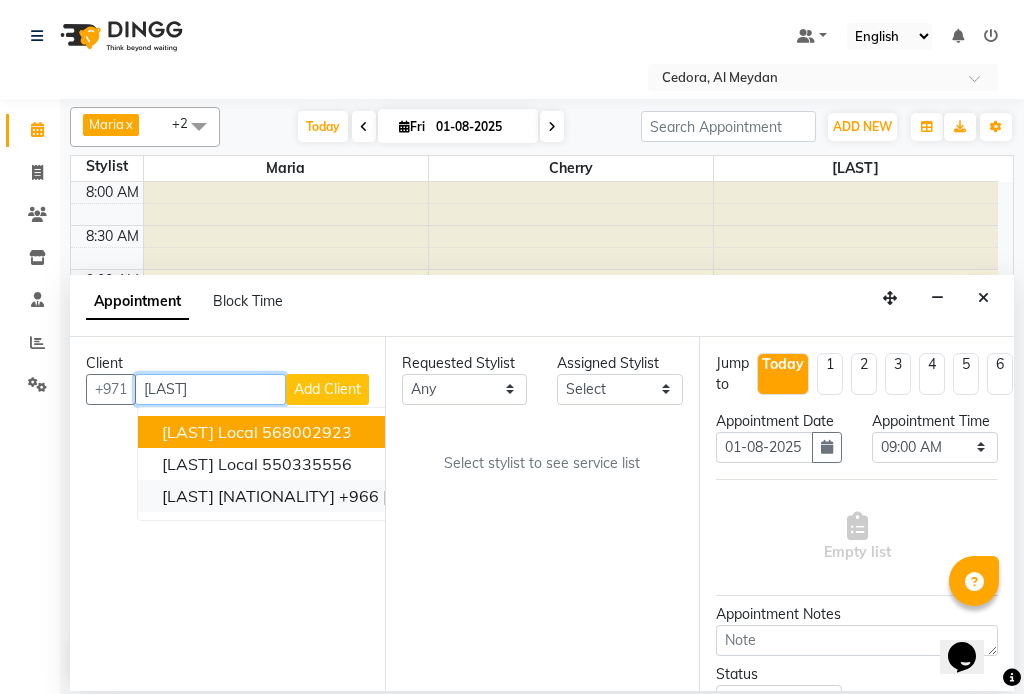 click on "[LAST] [NATIONALITY]" at bounding box center [248, 496] 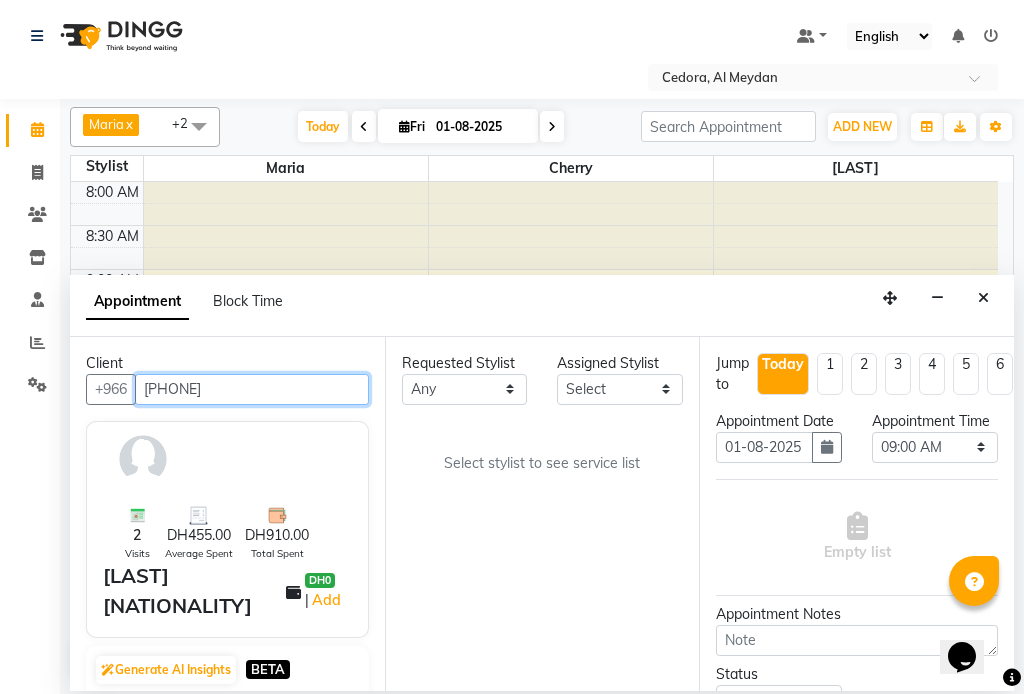type on "[PHONE]" 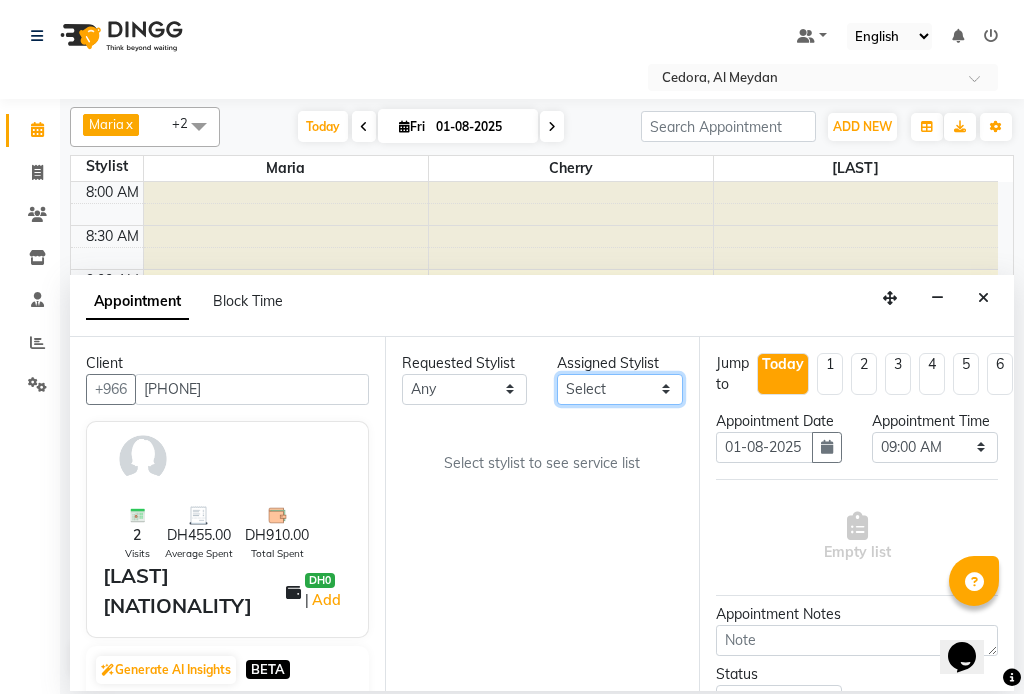 click on "Select Cherry [LAST] [LAST]" at bounding box center [620, 389] 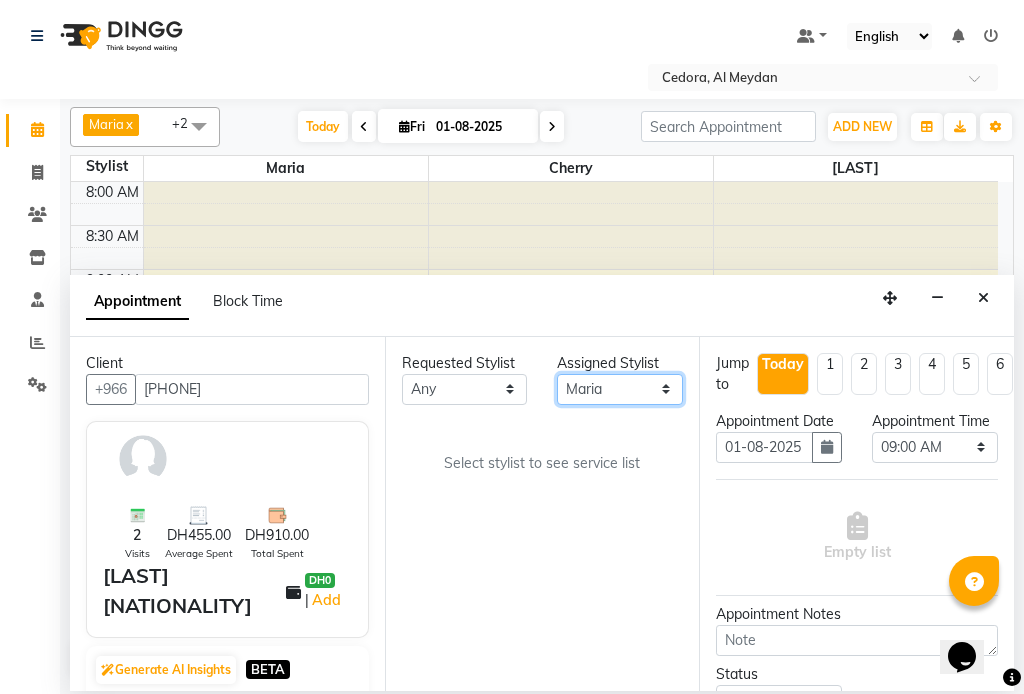 click on "Select Cherry [LAST] [LAST]" at bounding box center (620, 389) 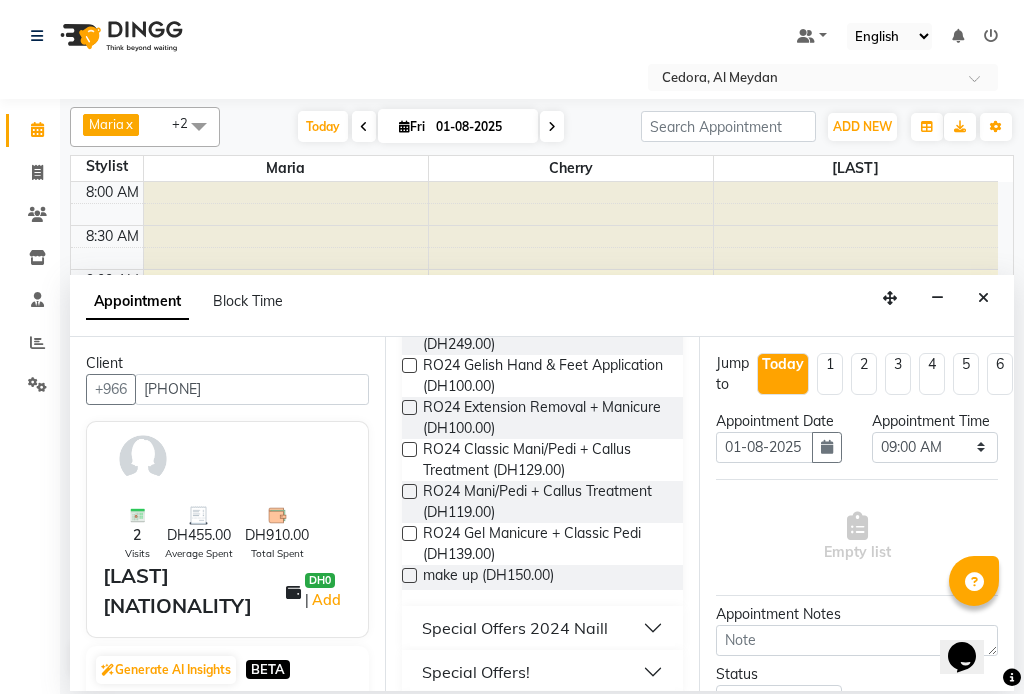 scroll, scrollTop: 1176, scrollLeft: 0, axis: vertical 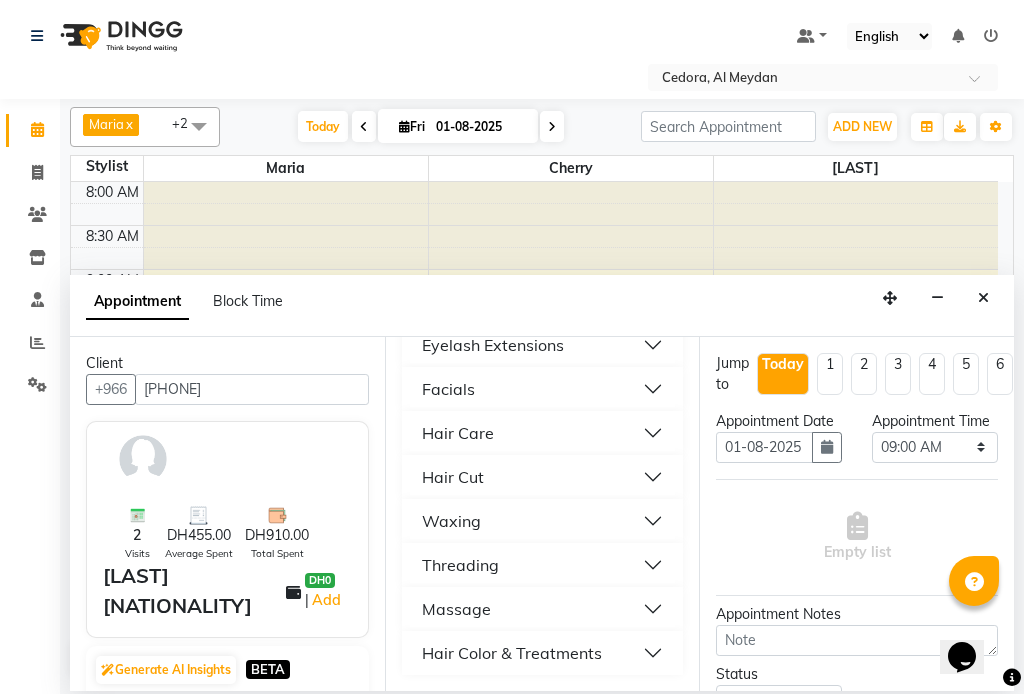click on "Hair Color & Treatments" at bounding box center [512, 653] 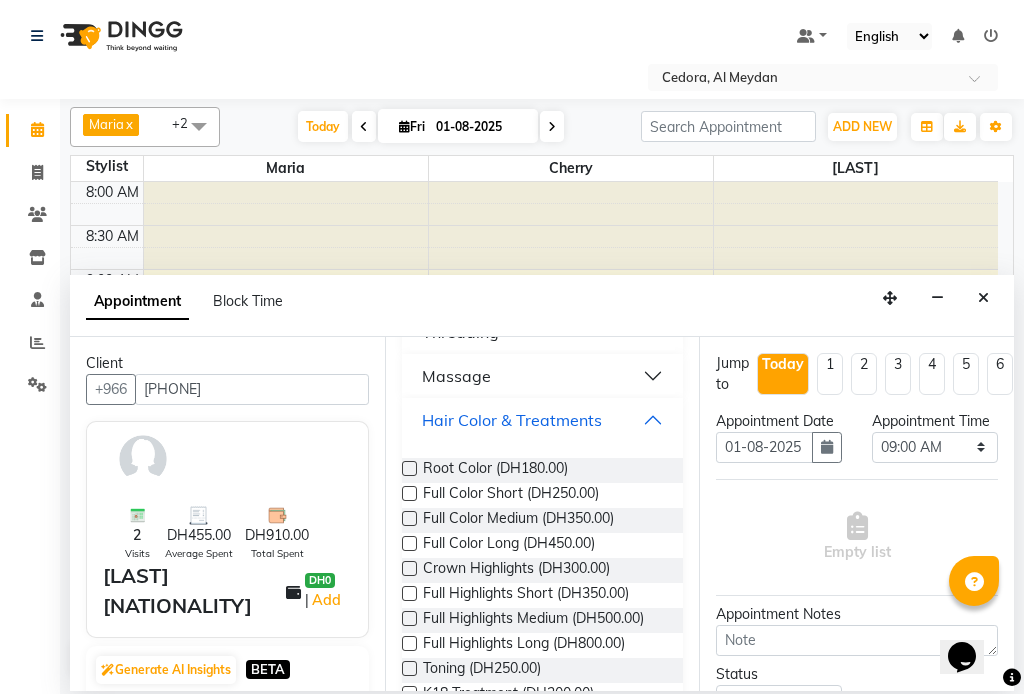 scroll, scrollTop: 1393, scrollLeft: 0, axis: vertical 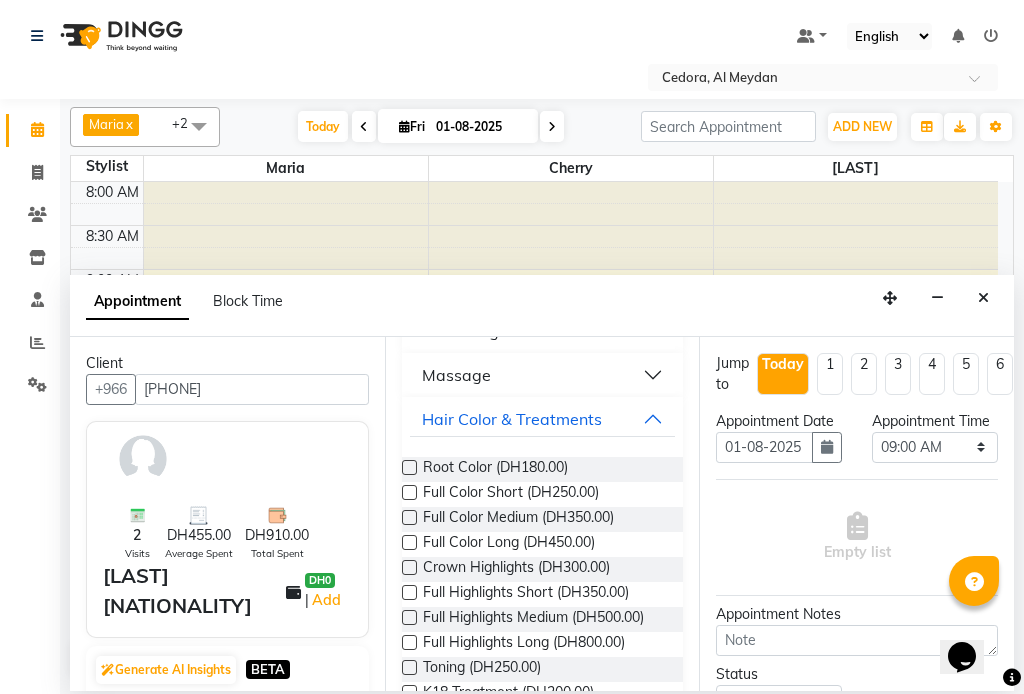 click at bounding box center (409, 492) 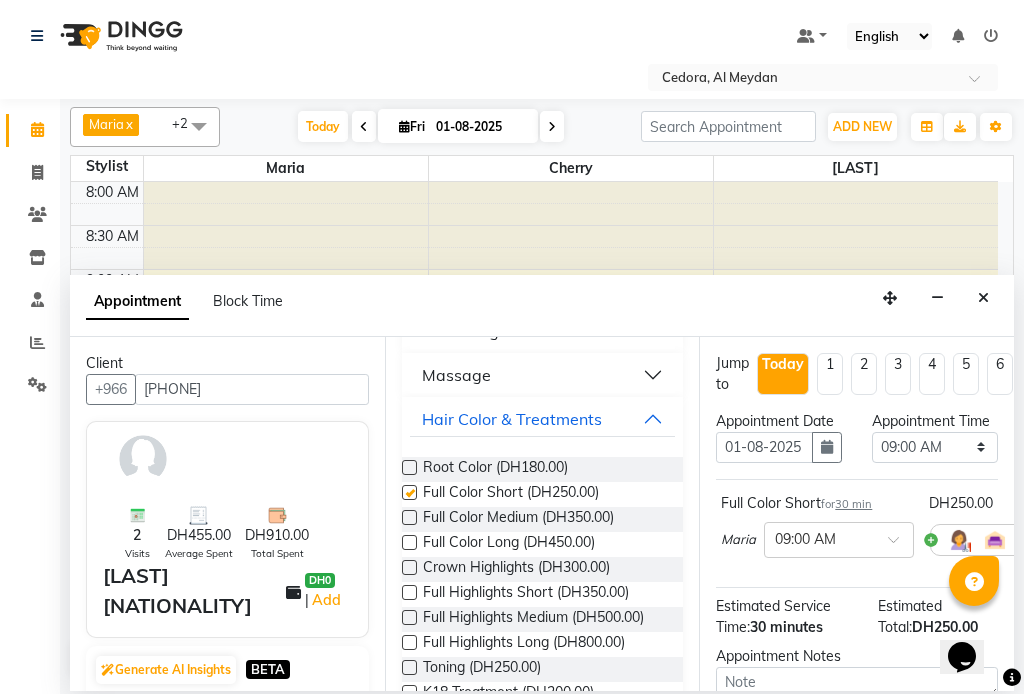 checkbox on "false" 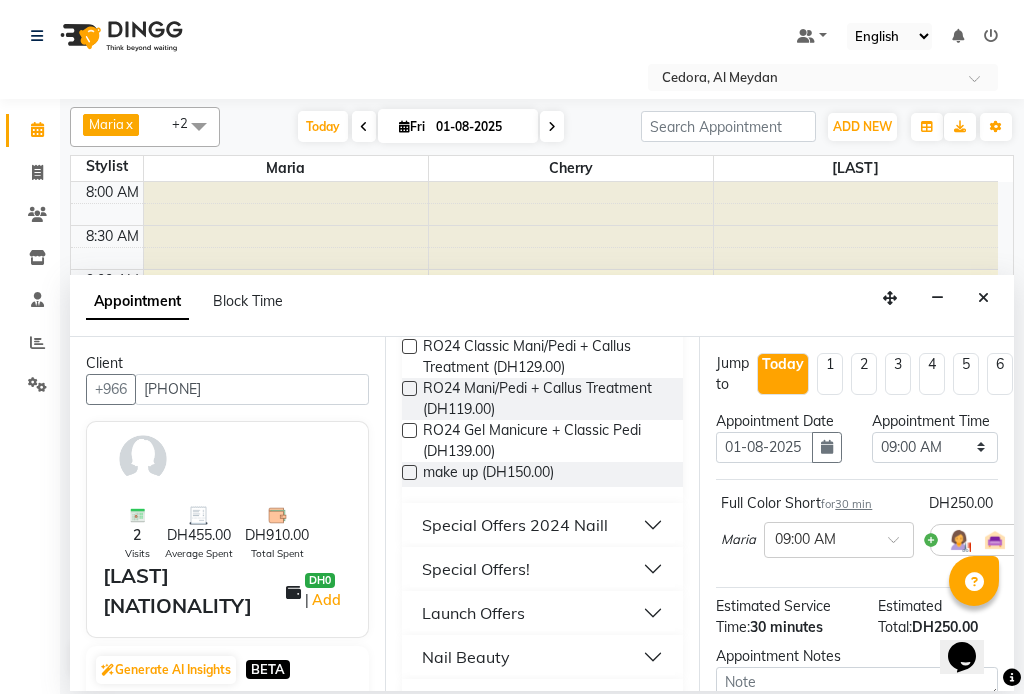 scroll, scrollTop: 0, scrollLeft: 0, axis: both 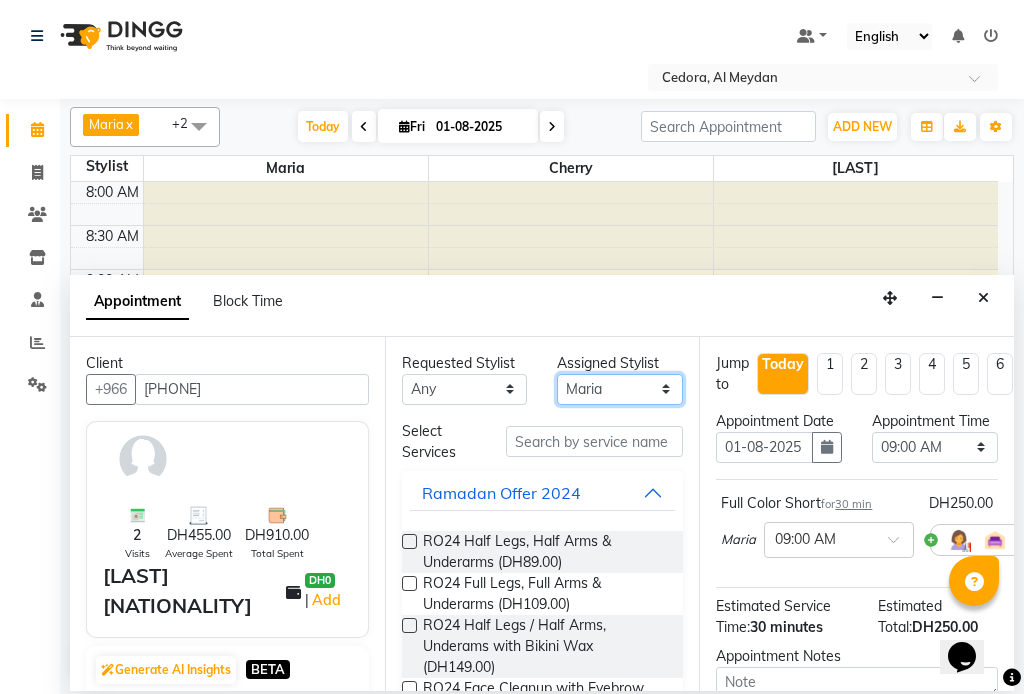 click on "Select Cherry [LAST] [LAST]" at bounding box center (620, 389) 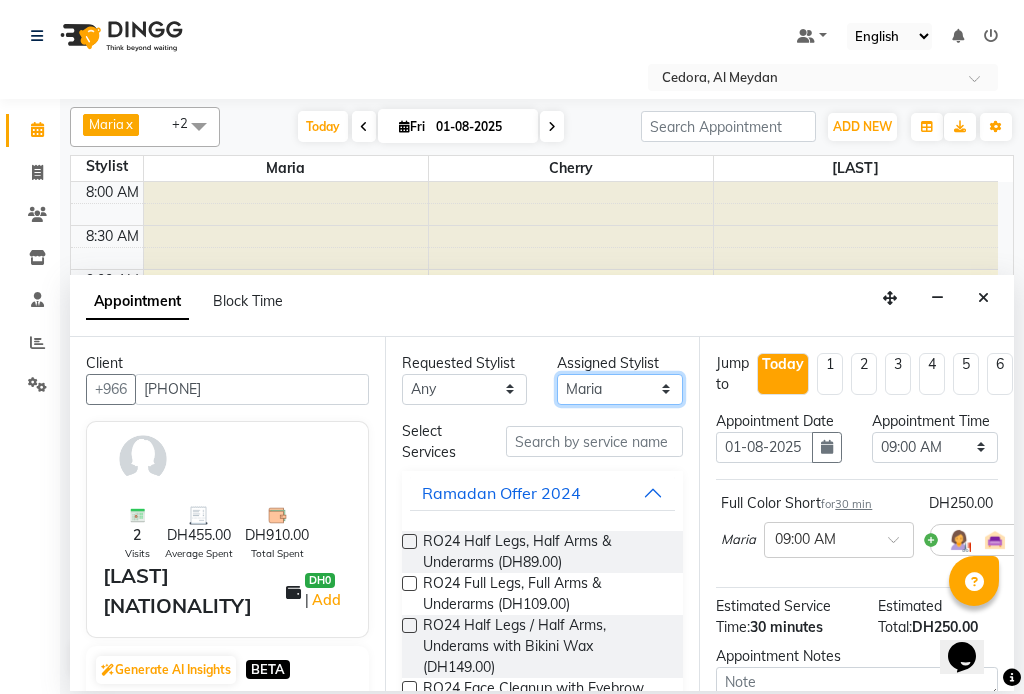 select on "36348" 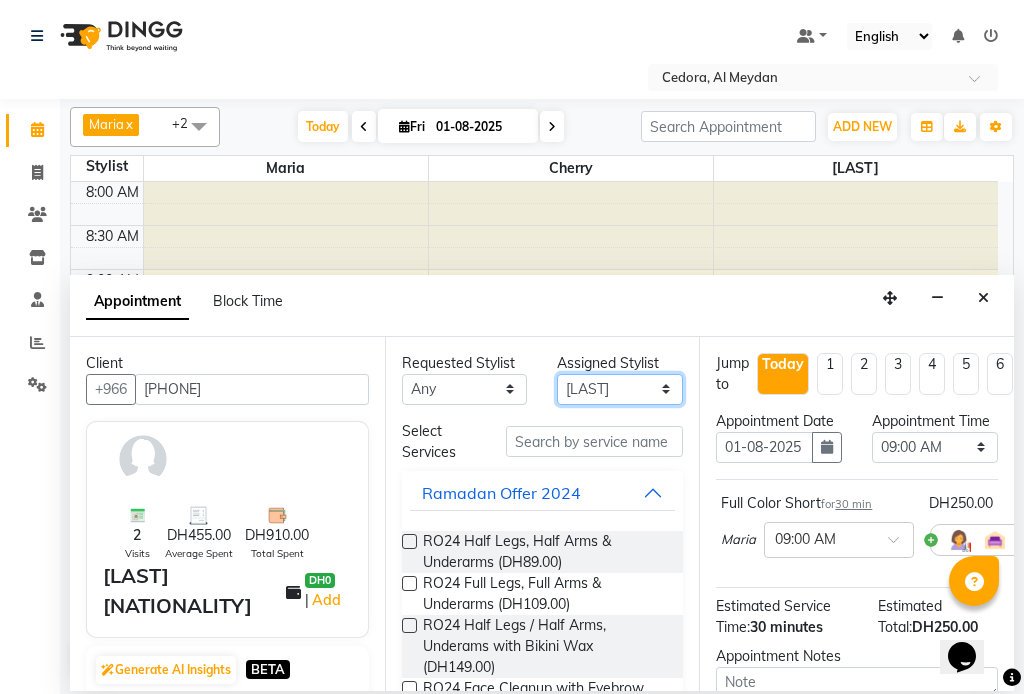 click on "Select Cherry [LAST] [LAST]" at bounding box center (620, 389) 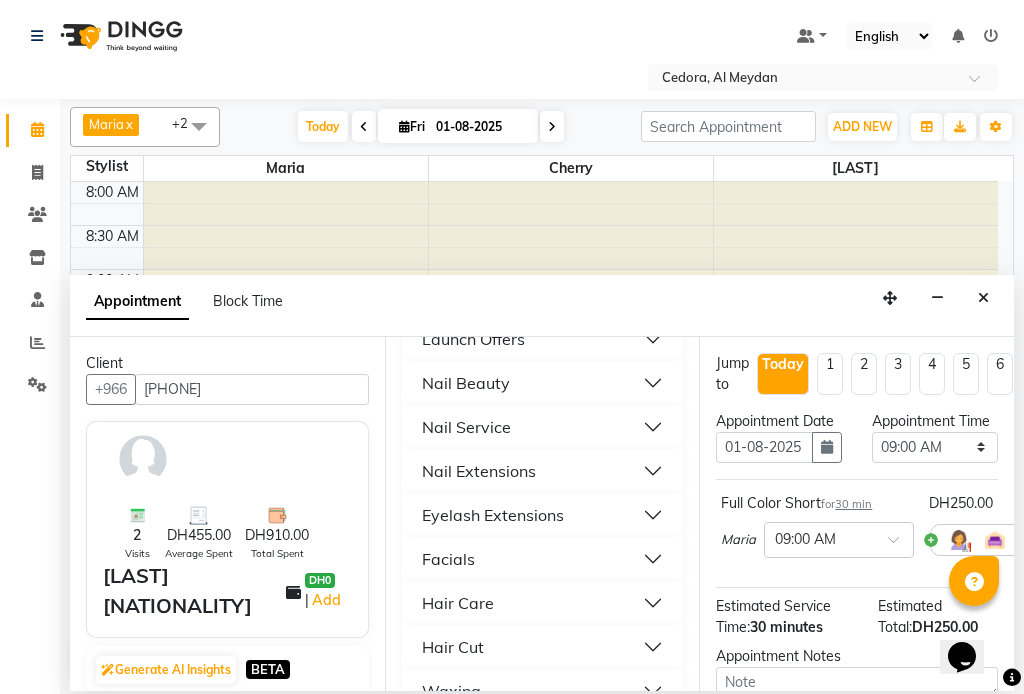 scroll, scrollTop: 994, scrollLeft: 0, axis: vertical 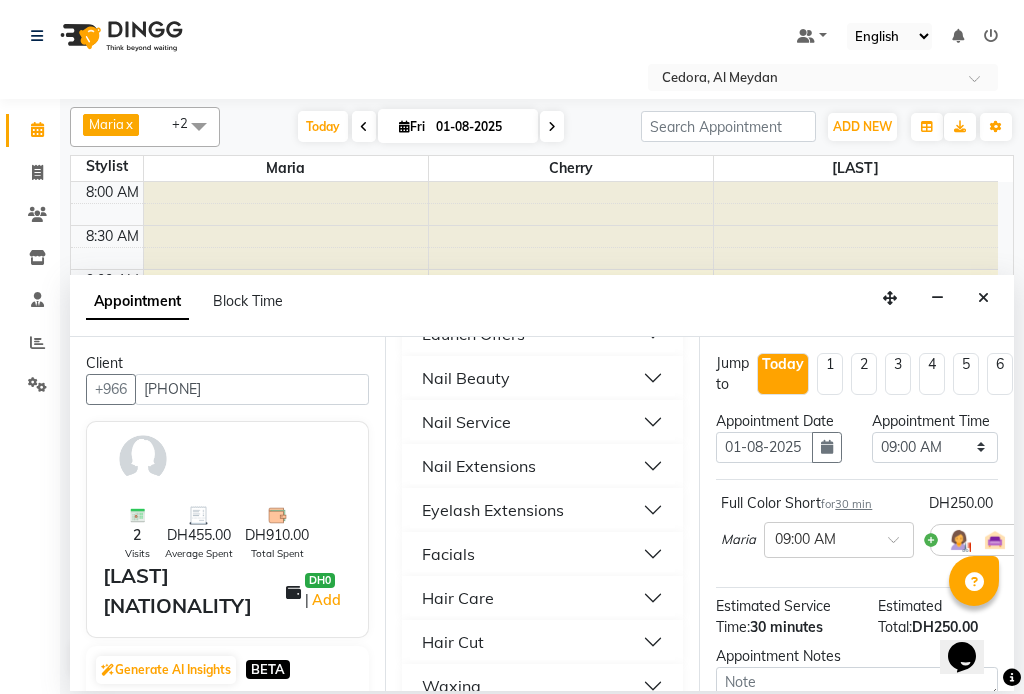 click on "Nail Service" at bounding box center (466, 422) 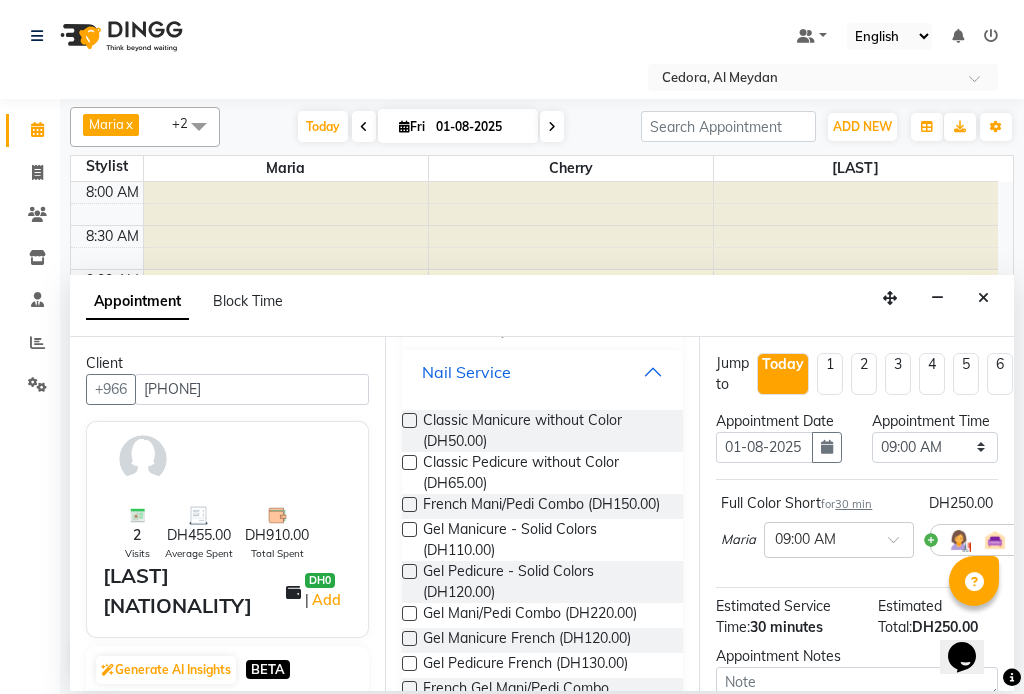 scroll, scrollTop: 1024, scrollLeft: 0, axis: vertical 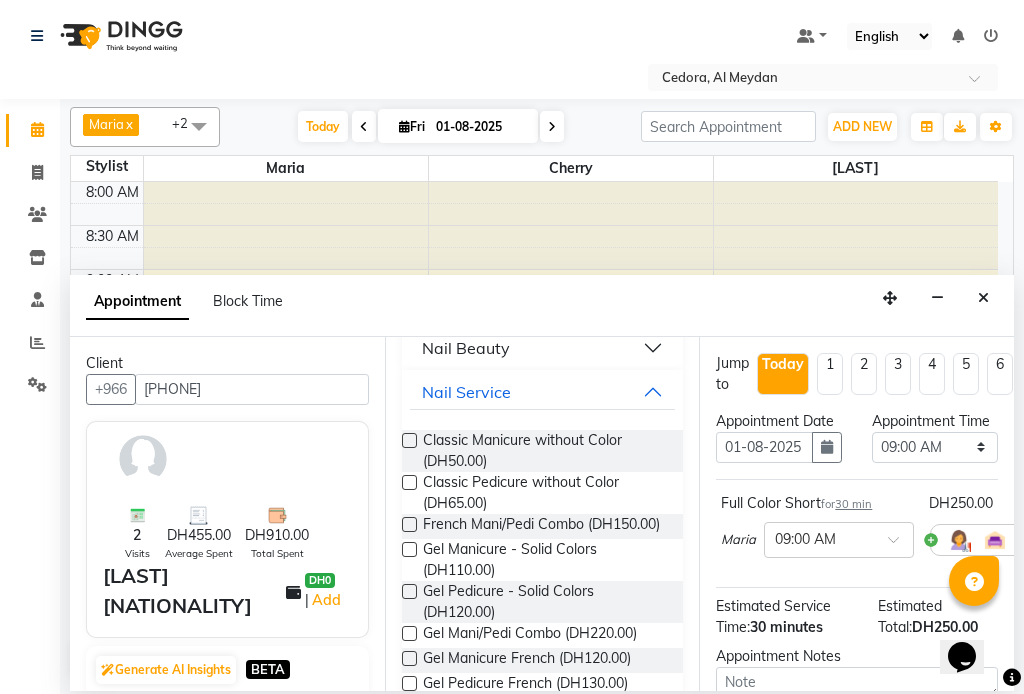 click at bounding box center (409, 440) 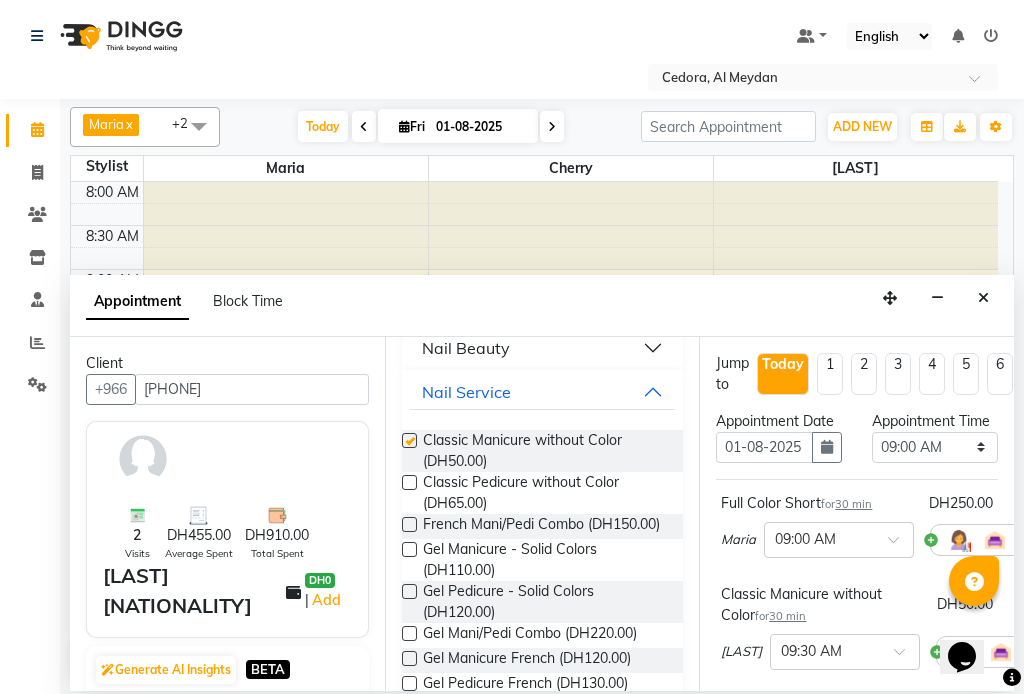 checkbox on "false" 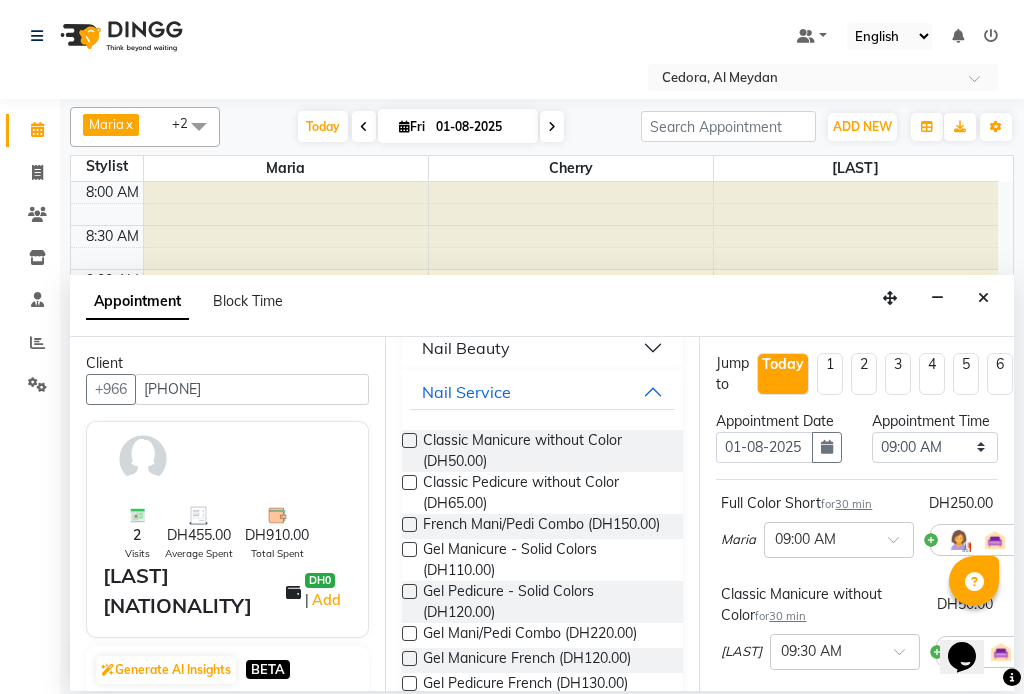 click at bounding box center [409, 482] 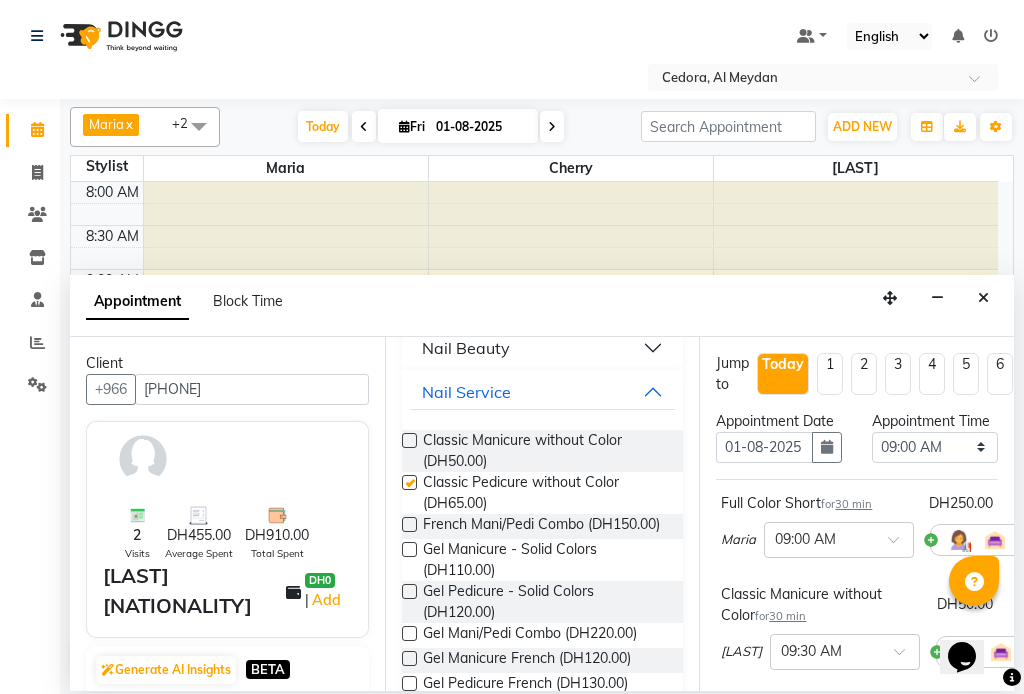 checkbox on "false" 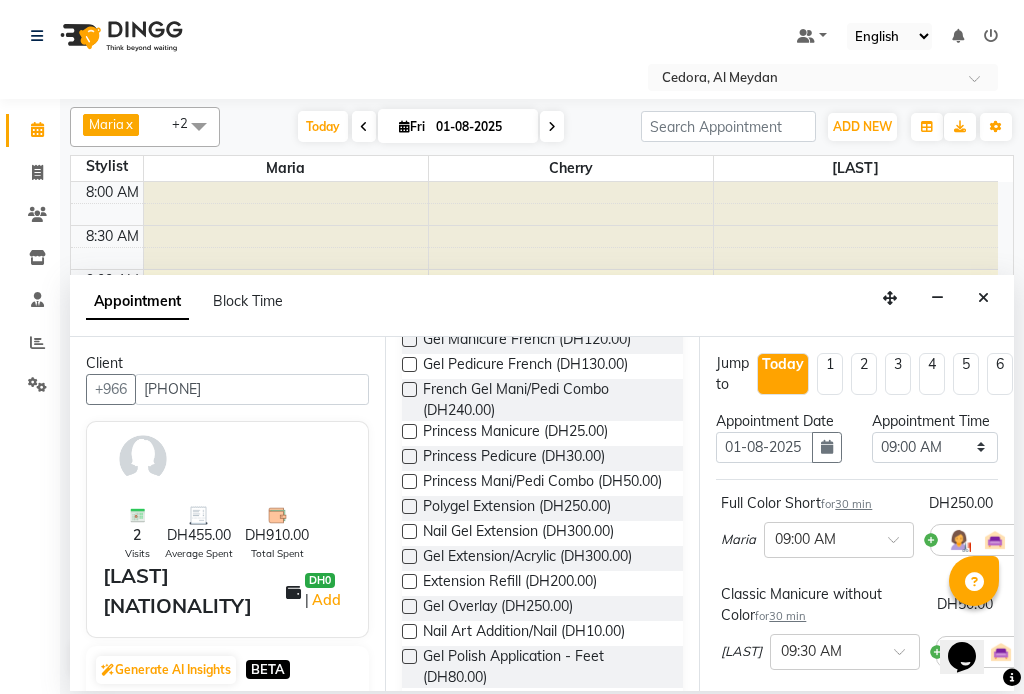 scroll, scrollTop: 1342, scrollLeft: 0, axis: vertical 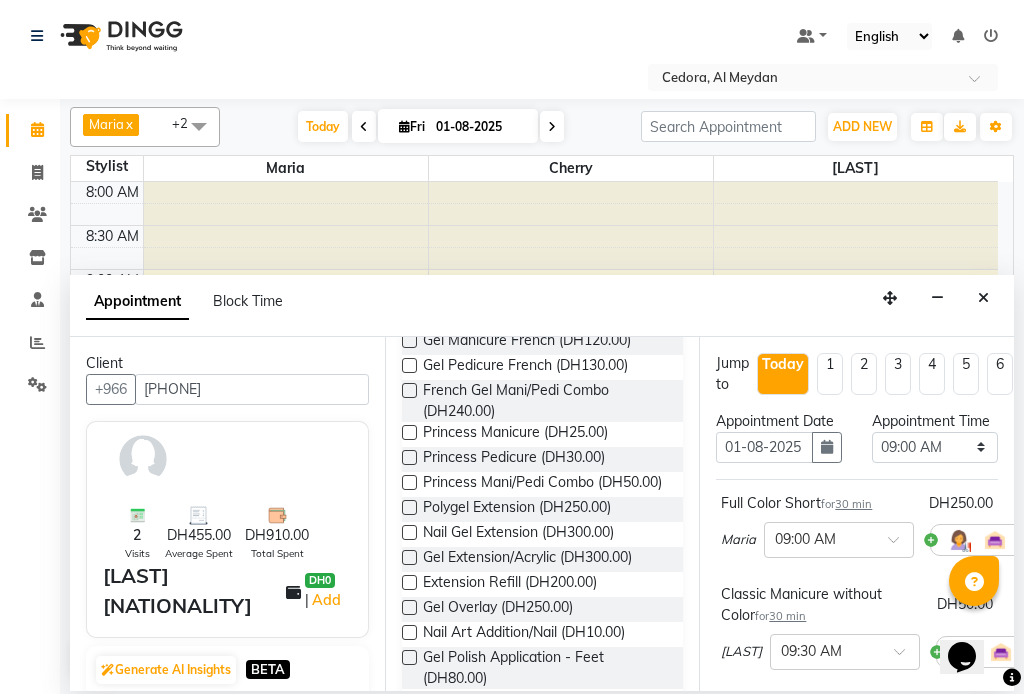 click at bounding box center [409, 482] 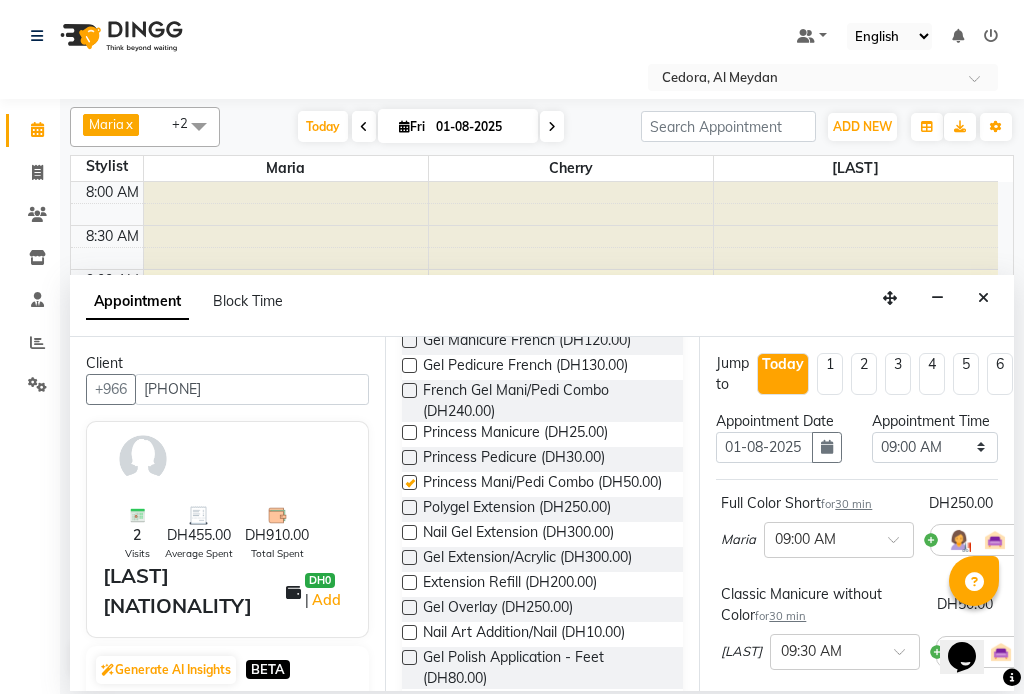 checkbox on "false" 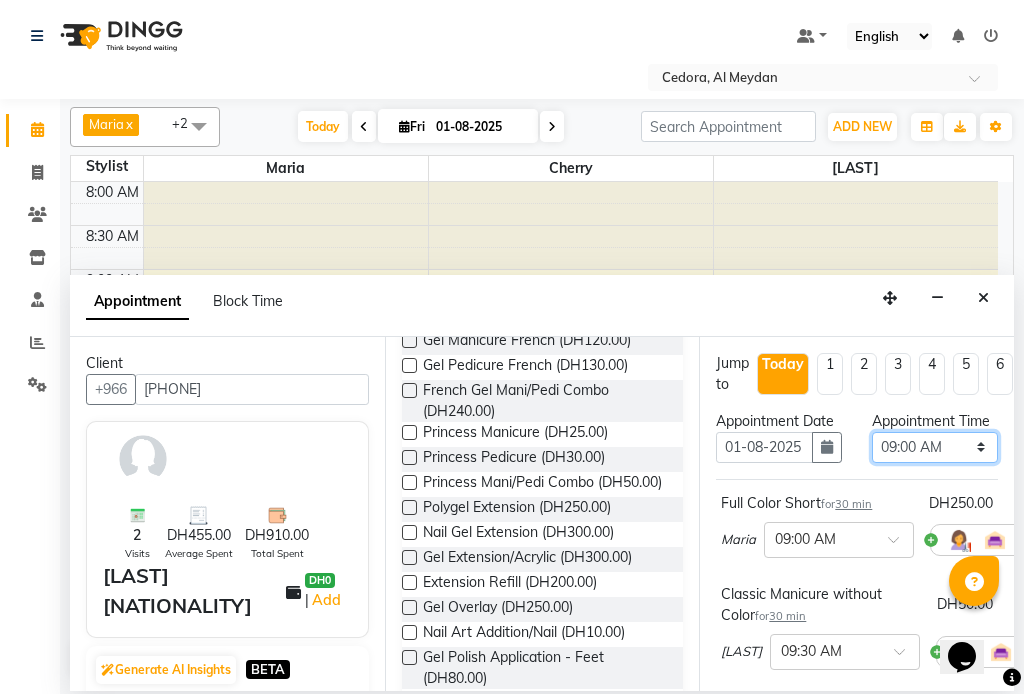 click on "Select 09:00 AM 09:15 AM 09:30 AM 09:45 AM 10:00 AM 10:15 AM 10:30 AM 10:45 AM 11:00 AM 11:15 AM 11:30 AM 11:45 AM 12:00 PM 12:15 PM 12:30 PM 12:45 PM 01:00 PM 01:15 PM 01:30 PM 01:45 PM 02:00 PM 02:15 PM 02:30 PM 02:45 PM 03:00 PM 03:15 PM 03:30 PM 03:45 PM 04:00 PM 04:15 PM 04:30 PM 04:45 PM 05:00 PM 05:15 PM 05:30 PM 05:45 PM 06:00 PM 06:15 PM 06:30 PM 06:45 PM 07:00 PM 07:15 PM 07:30 PM 07:45 PM 08:00 PM 08:15 PM 08:30 PM 08:45 PM 09:00 PM" at bounding box center [935, 447] 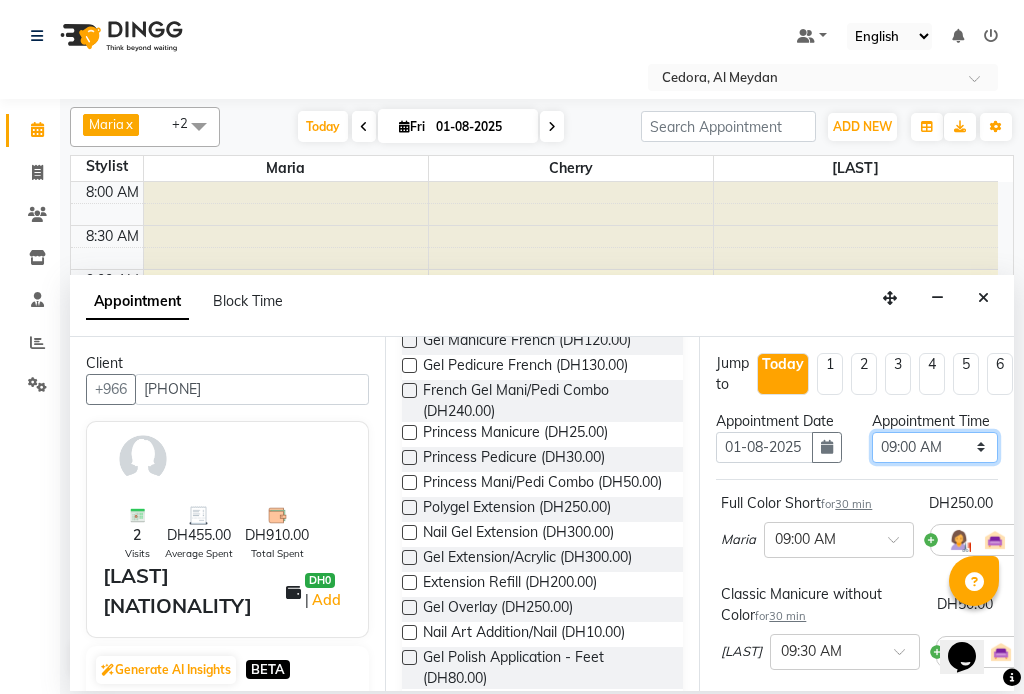 select on "1230" 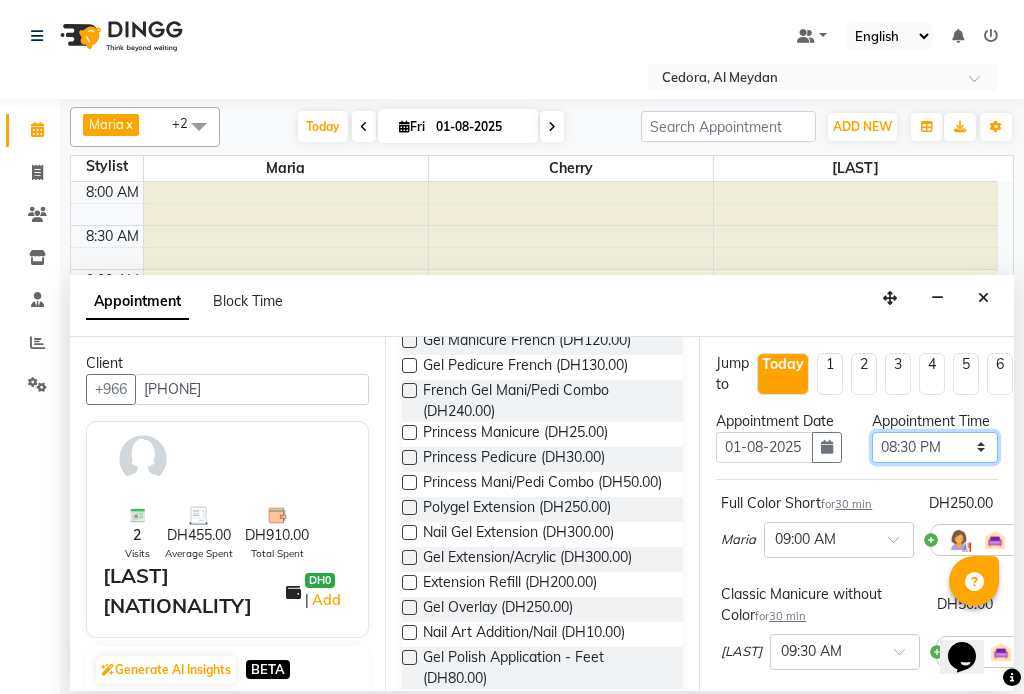 click on "Select 09:00 AM 09:15 AM 09:30 AM 09:45 AM 10:00 AM 10:15 AM 10:30 AM 10:45 AM 11:00 AM 11:15 AM 11:30 AM 11:45 AM 12:00 PM 12:15 PM 12:30 PM 12:45 PM 01:00 PM 01:15 PM 01:30 PM 01:45 PM 02:00 PM 02:15 PM 02:30 PM 02:45 PM 03:00 PM 03:15 PM 03:30 PM 03:45 PM 04:00 PM 04:15 PM 04:30 PM 04:45 PM 05:00 PM 05:15 PM 05:30 PM 05:45 PM 06:00 PM 06:15 PM 06:30 PM 06:45 PM 07:00 PM 07:15 PM 07:30 PM 07:45 PM 08:00 PM 08:15 PM 08:30 PM 08:45 PM 09:00 PM" at bounding box center (935, 447) 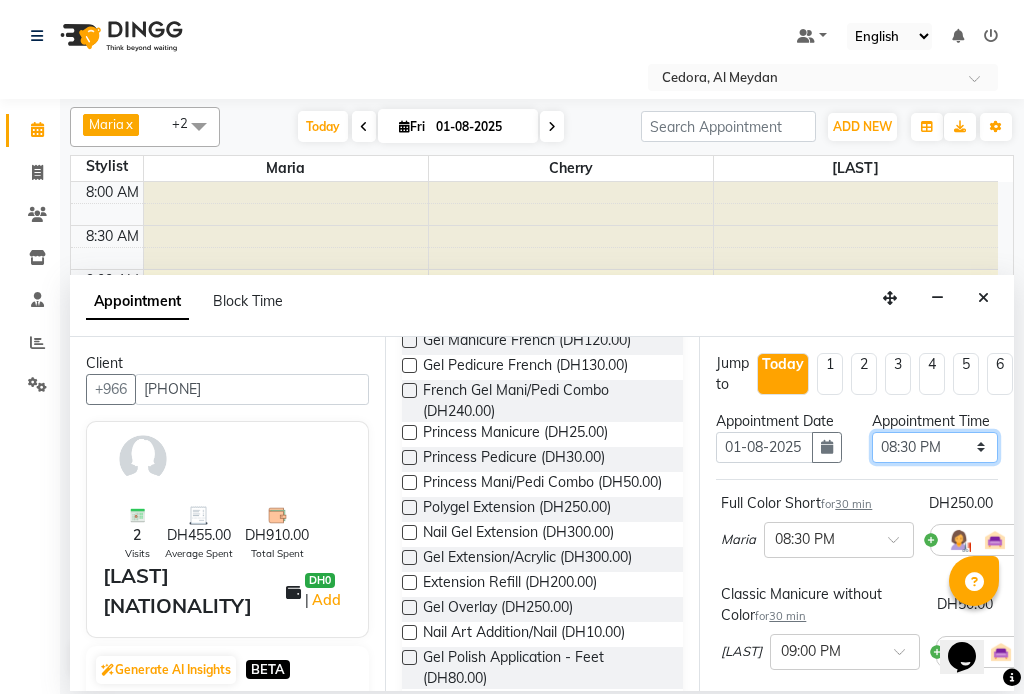 scroll, scrollTop: 603, scrollLeft: 0, axis: vertical 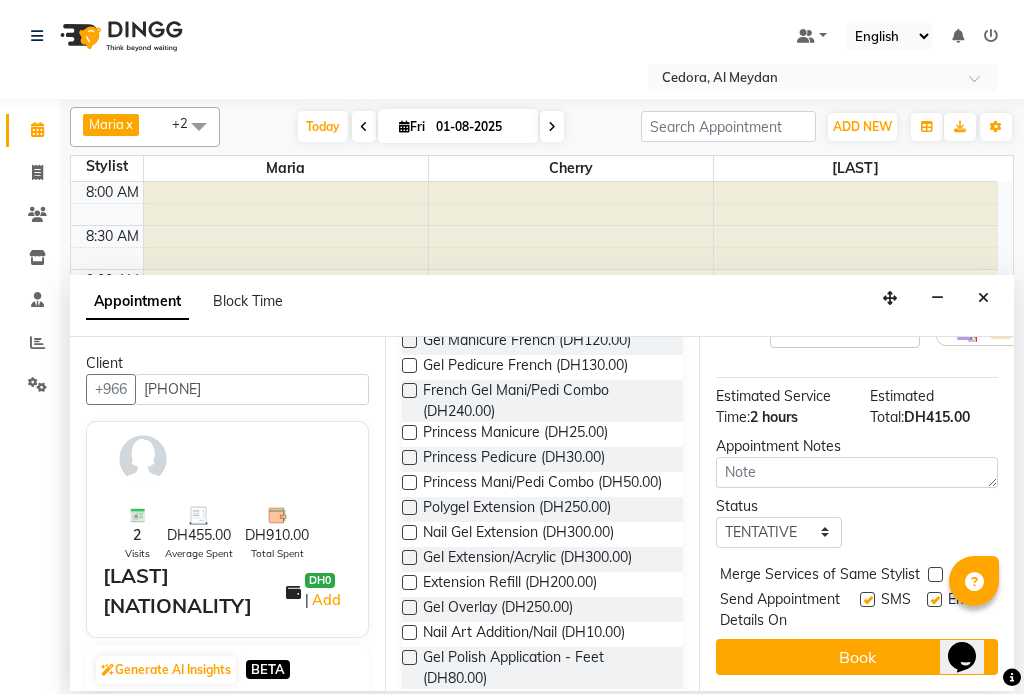 click at bounding box center [935, 574] 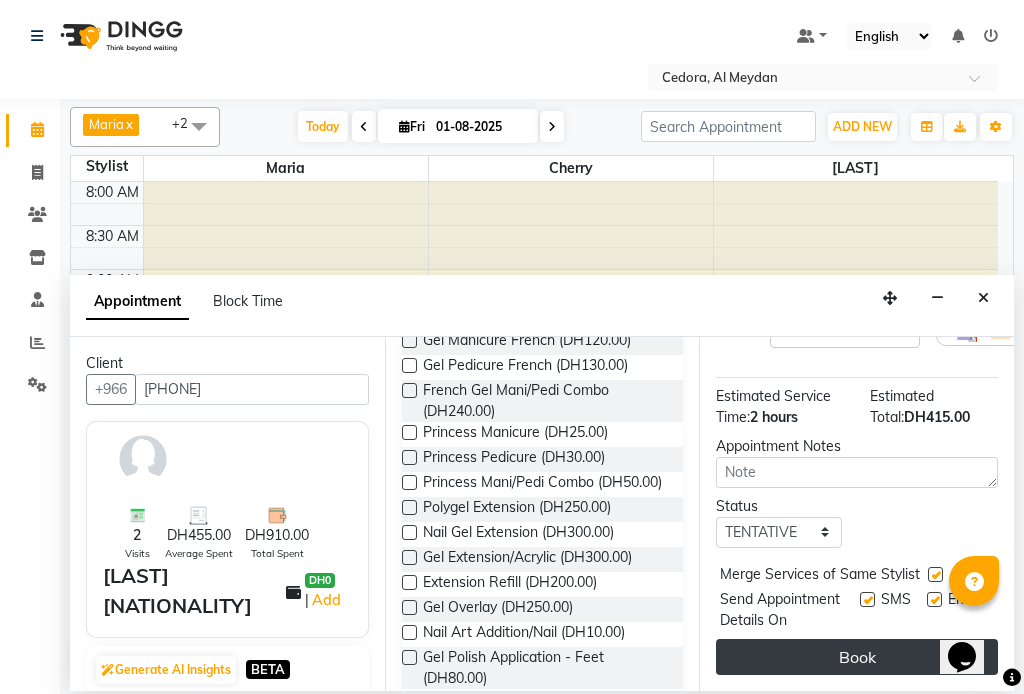 click on "Book" at bounding box center [857, 657] 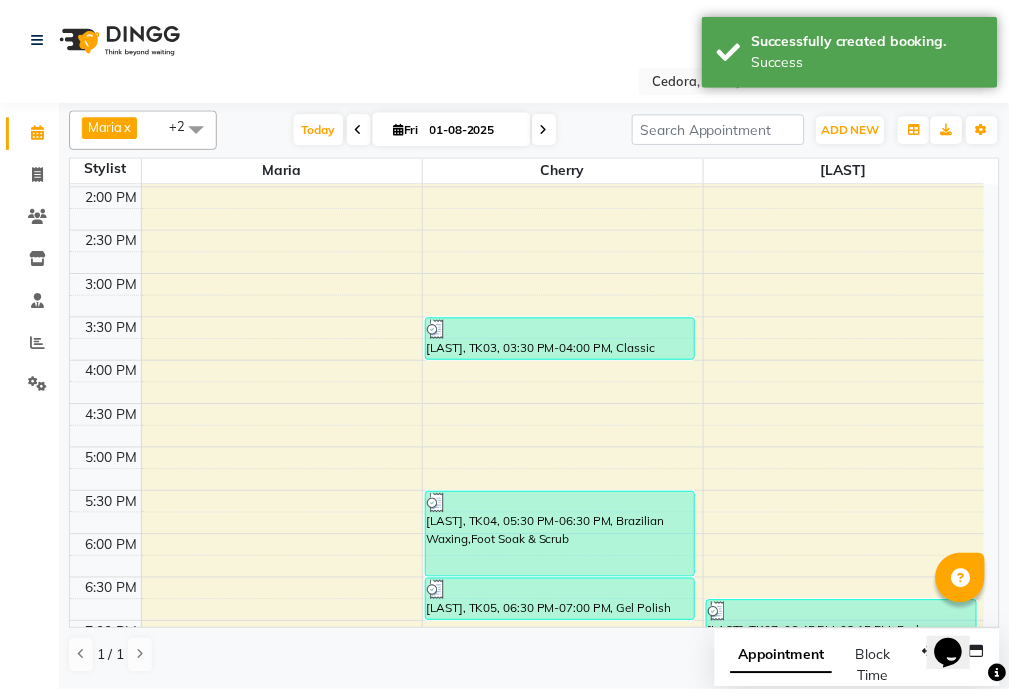 scroll, scrollTop: 782, scrollLeft: 0, axis: vertical 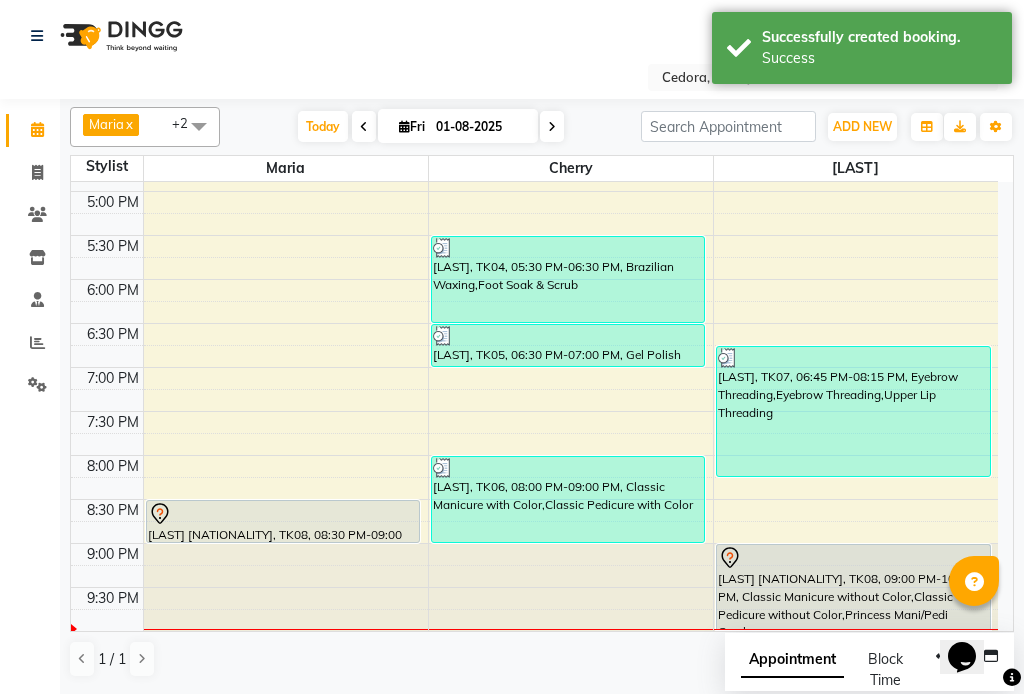 click on "[LAST] [NATIONALITY], TK08, 08:30 PM-09:00 PM, Full Color Short" at bounding box center (283, 521) 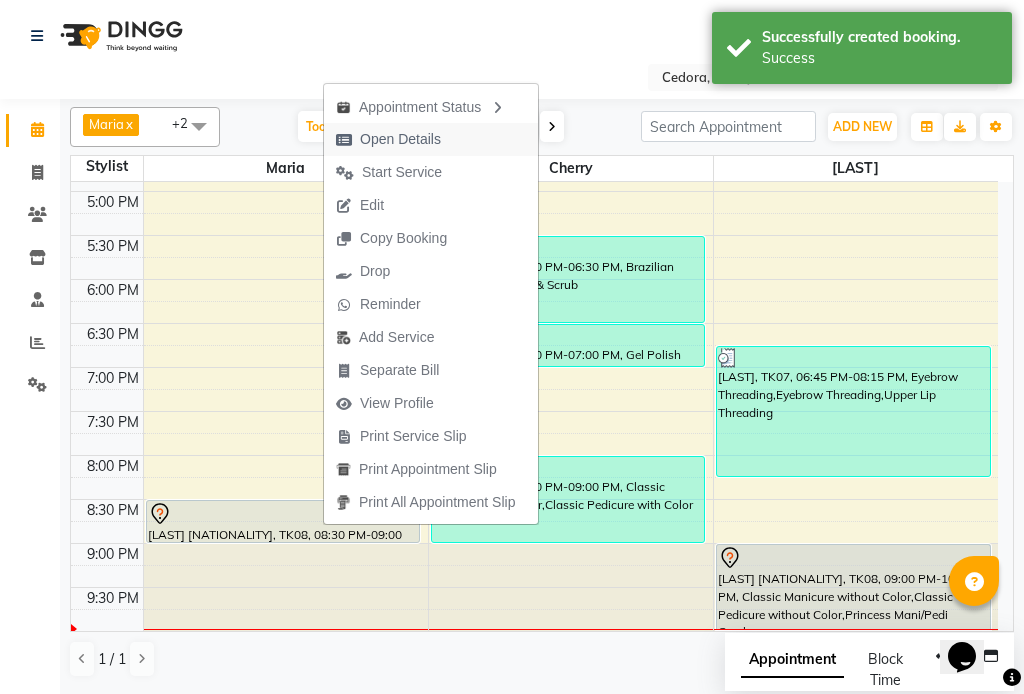 click on "Open Details" at bounding box center [400, 139] 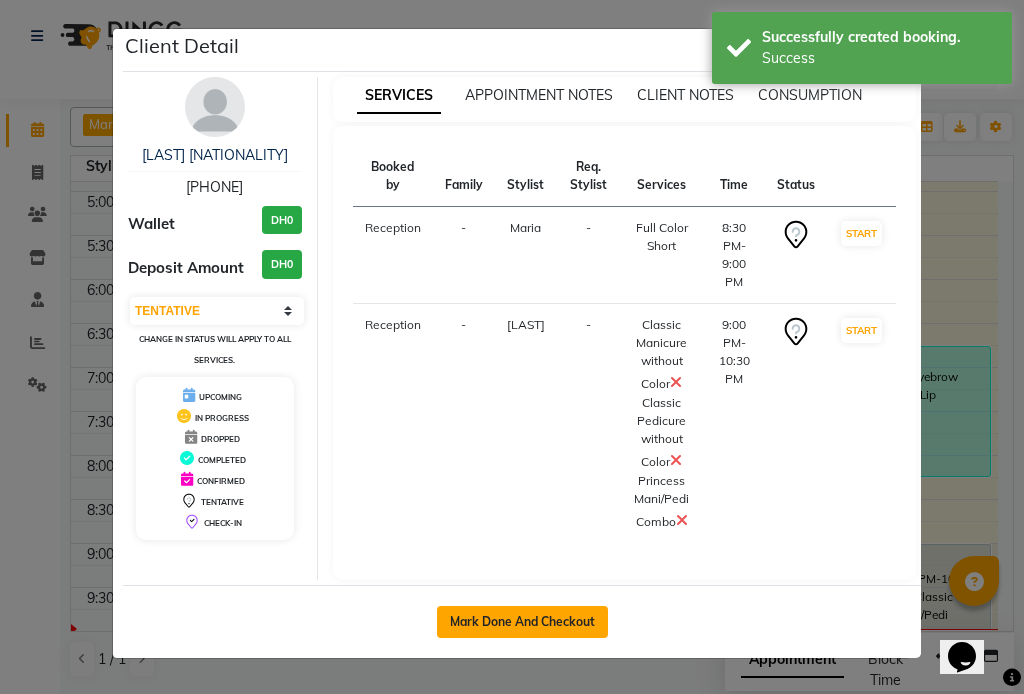click on "Mark Done And Checkout" 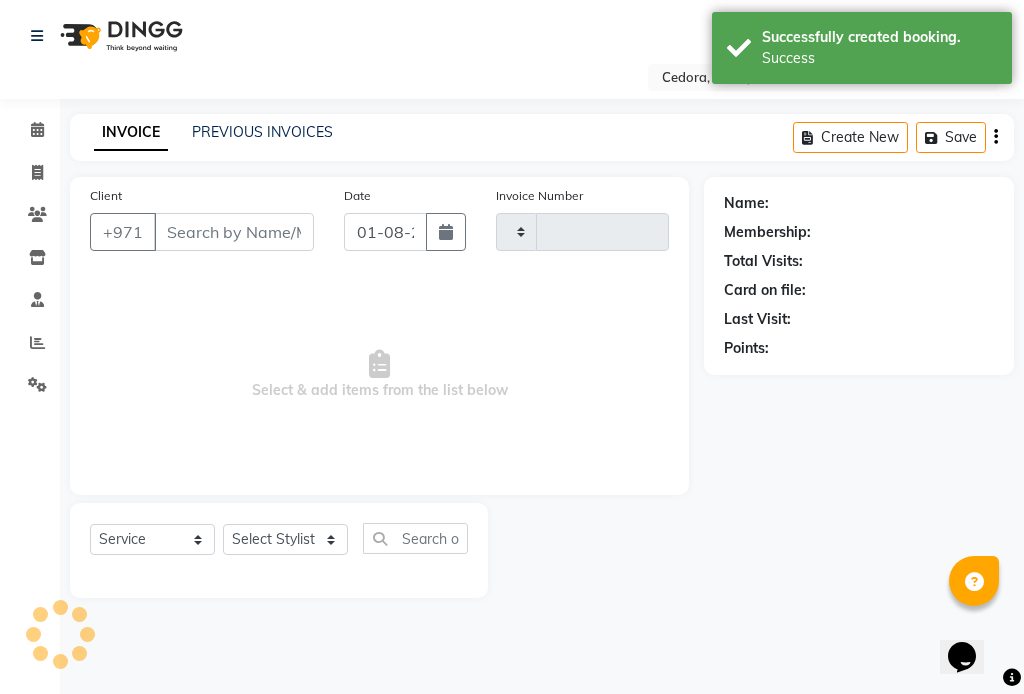 type on "0571" 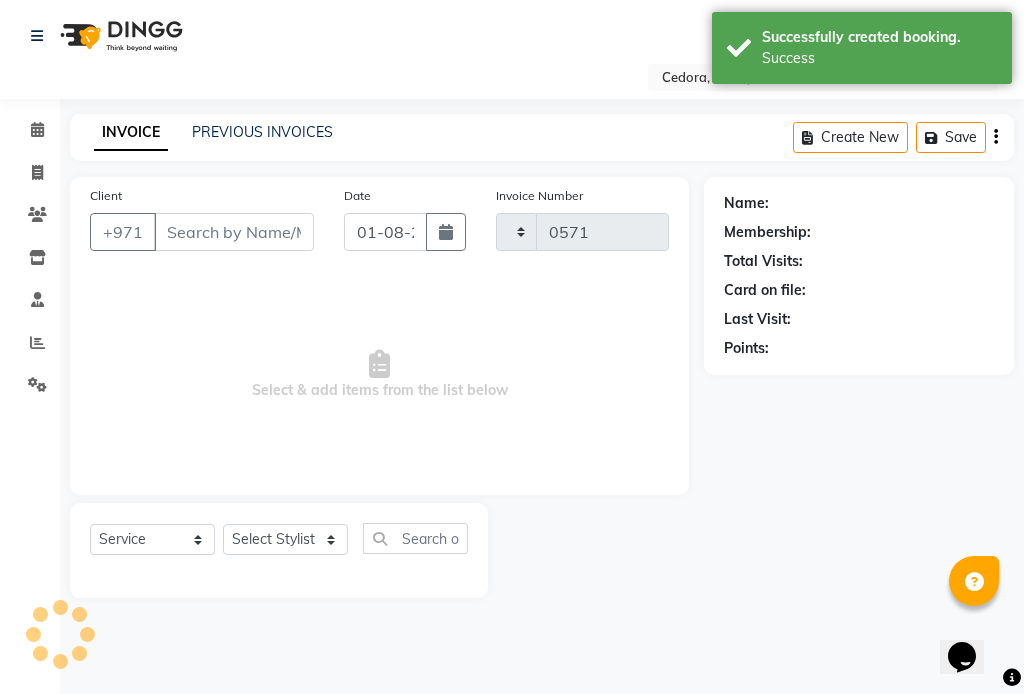 select on "5144" 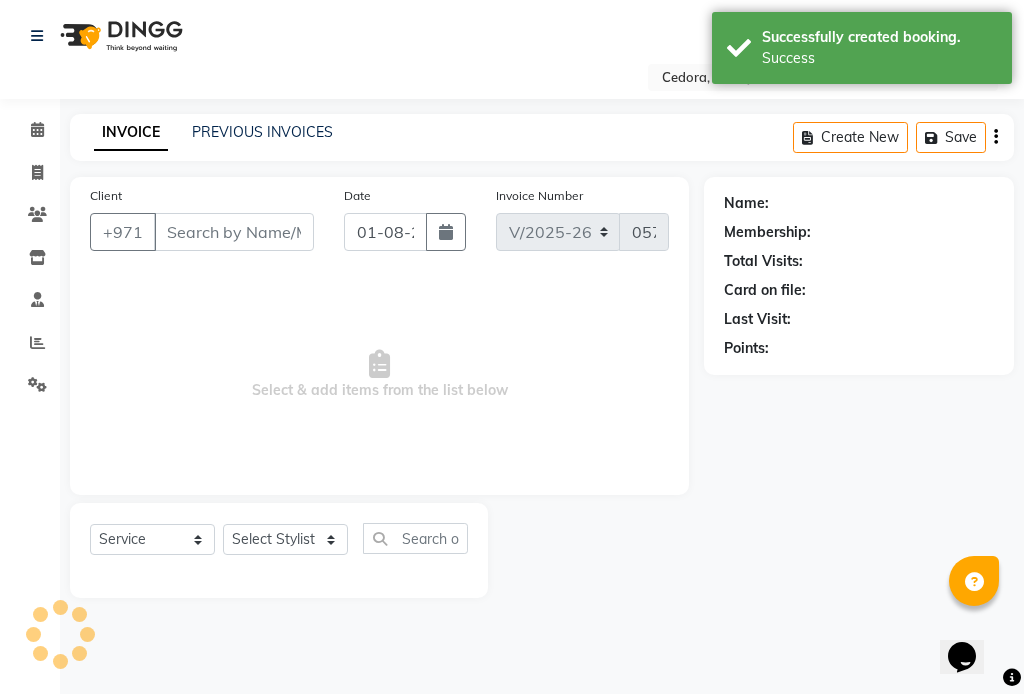 type on "[PHONE]" 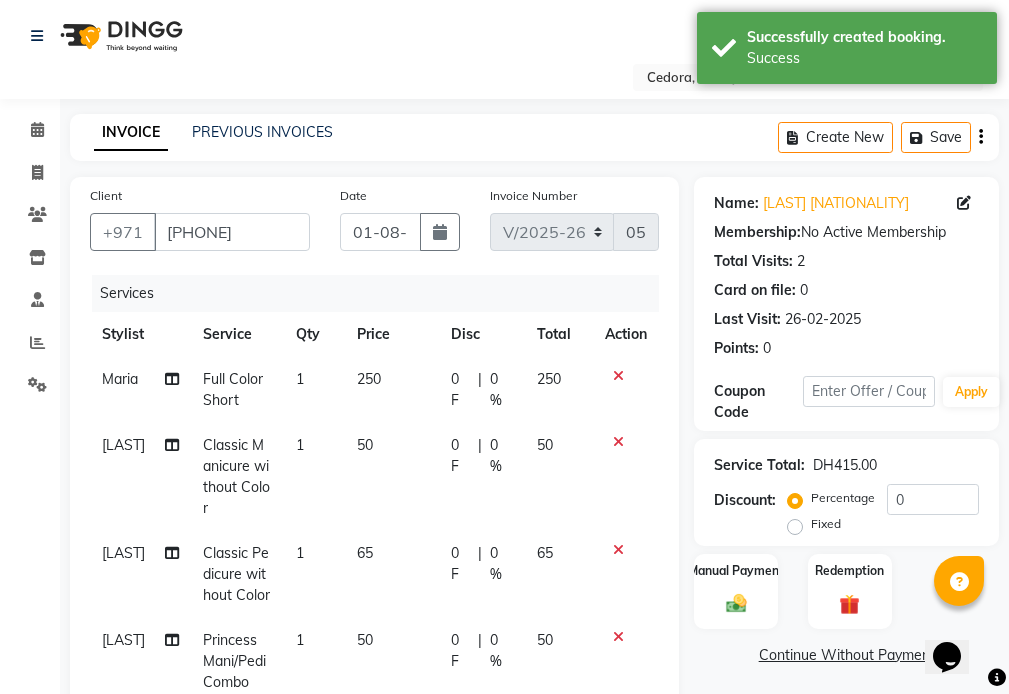 click on "250" 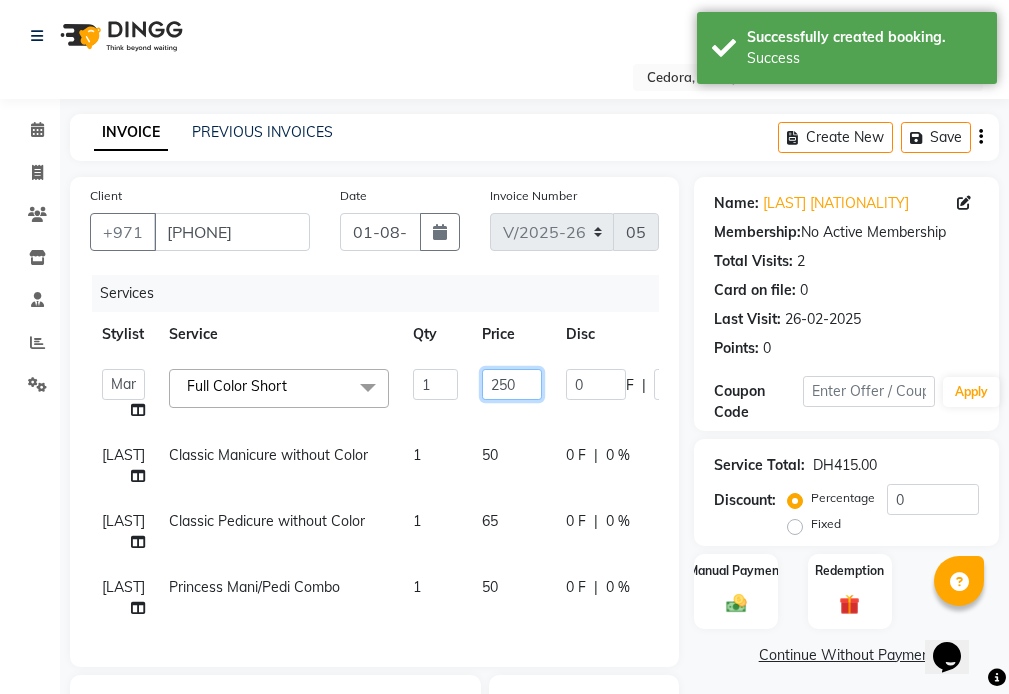 click on "250" 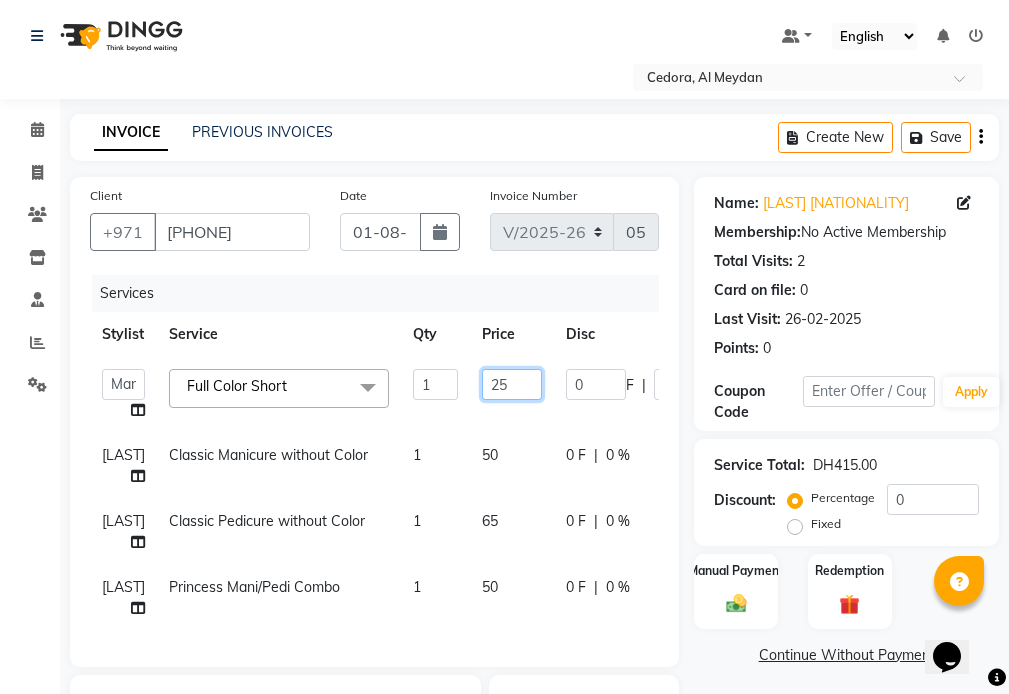 type on "2" 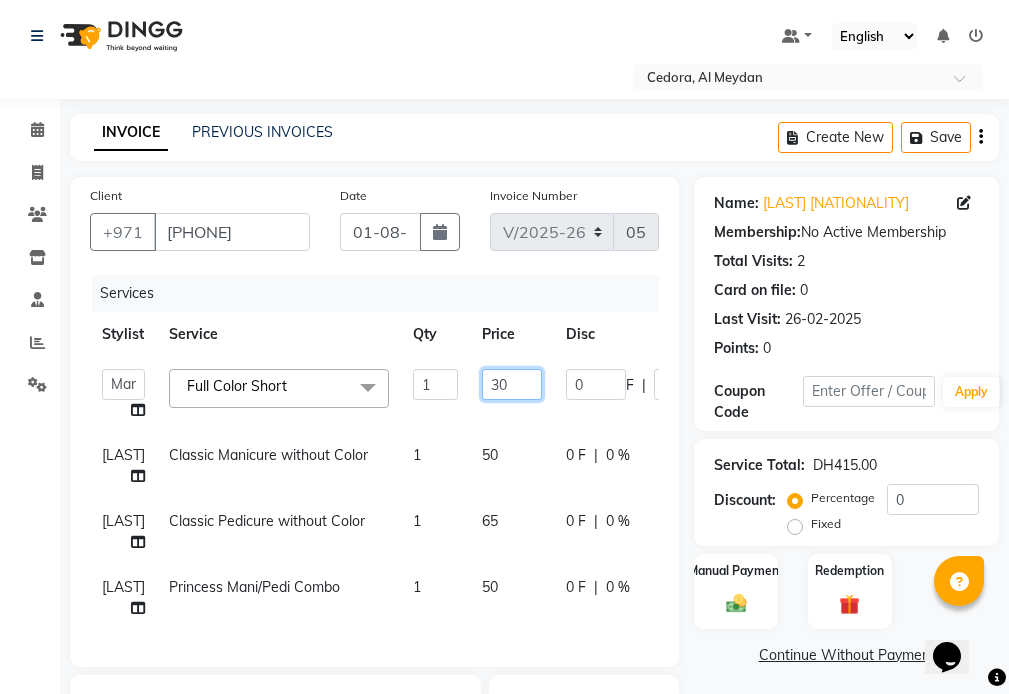 click on "30" 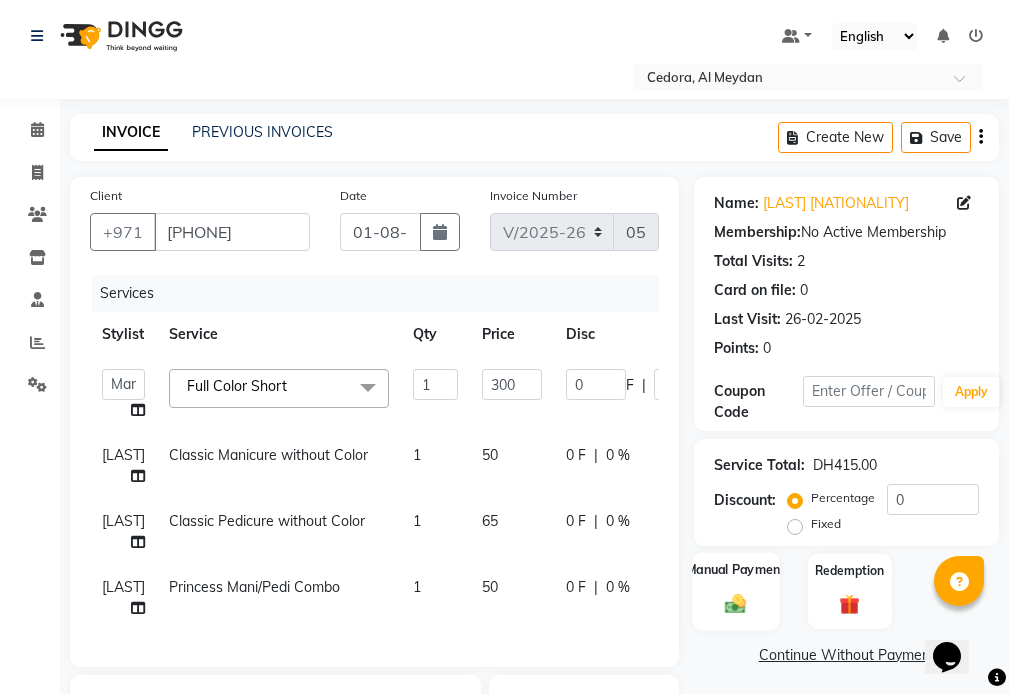 click on "Manual Payment" 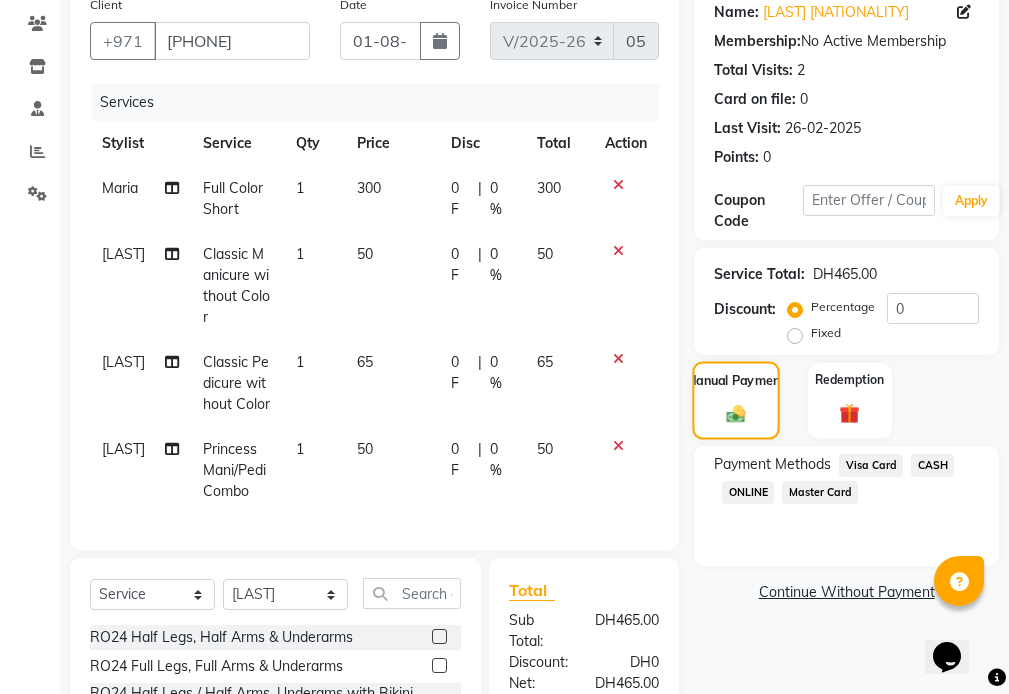 scroll, scrollTop: 252, scrollLeft: 0, axis: vertical 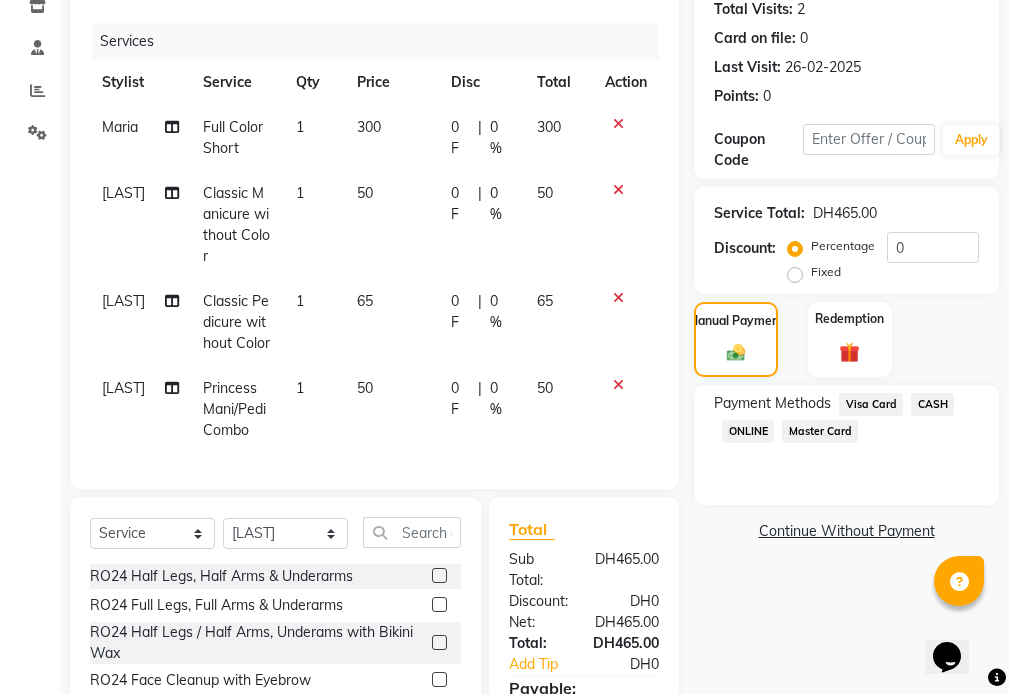 click on "CASH" 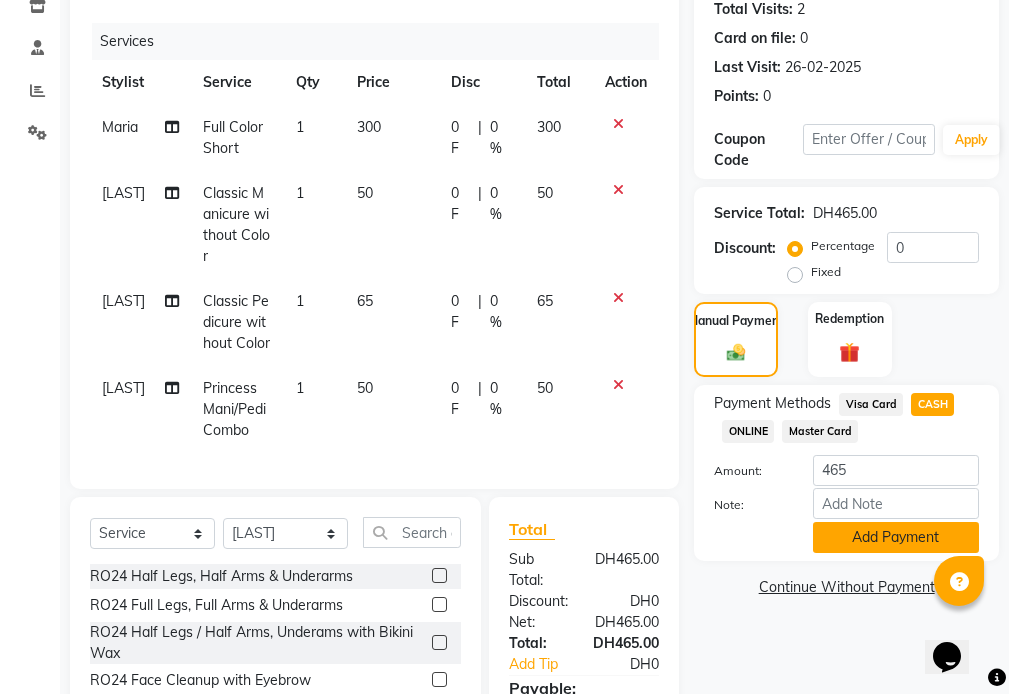 click on "Add Payment" 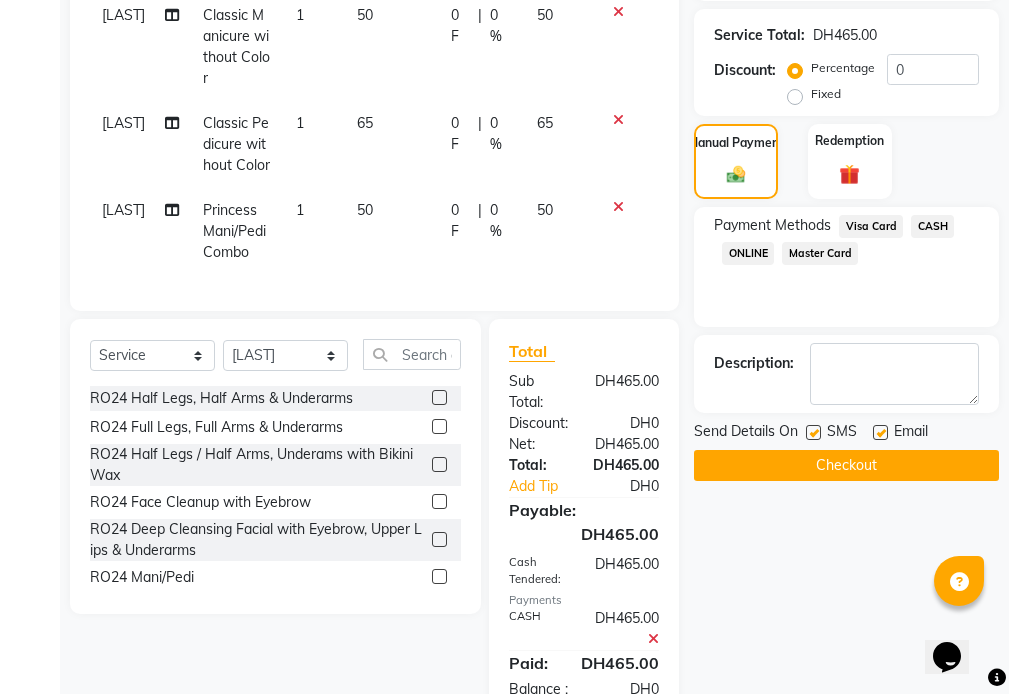 scroll, scrollTop: 443, scrollLeft: 0, axis: vertical 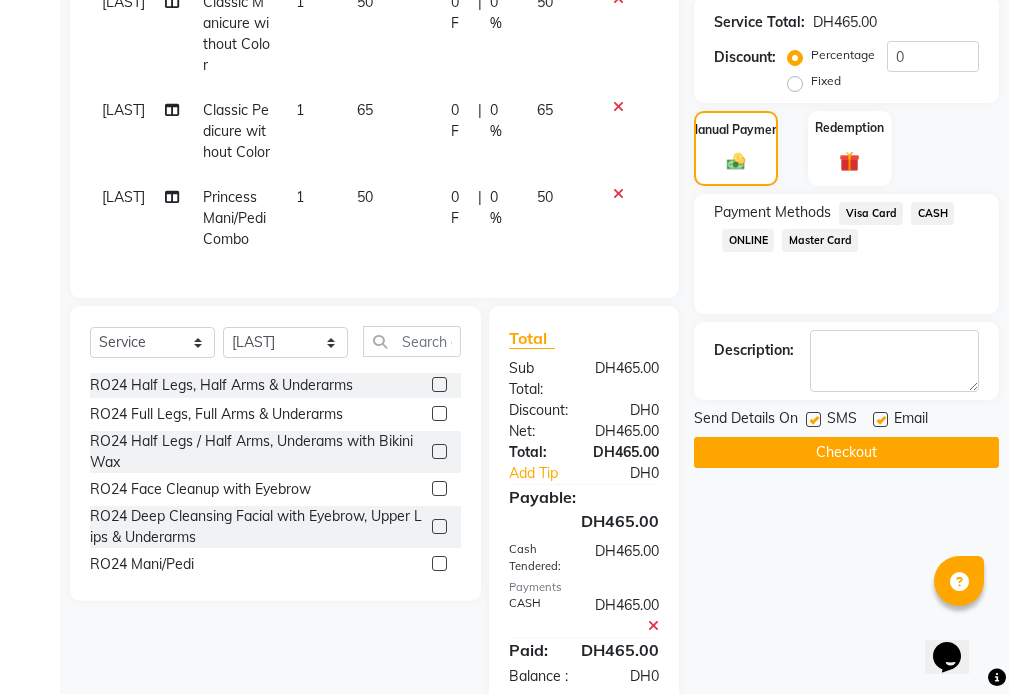 click on "Checkout" 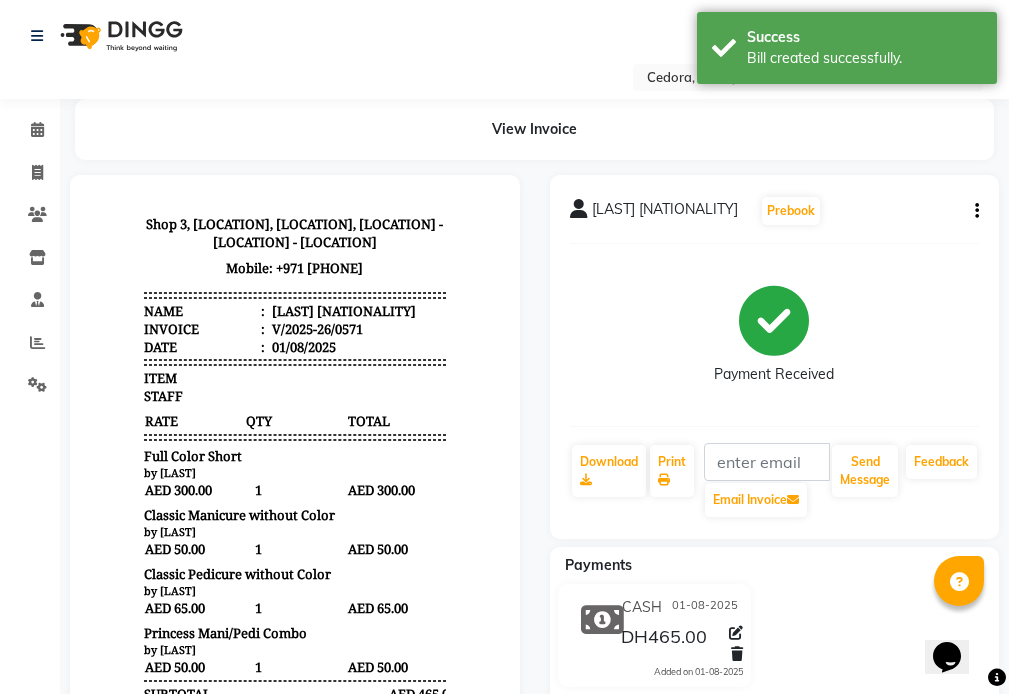 scroll, scrollTop: 0, scrollLeft: 0, axis: both 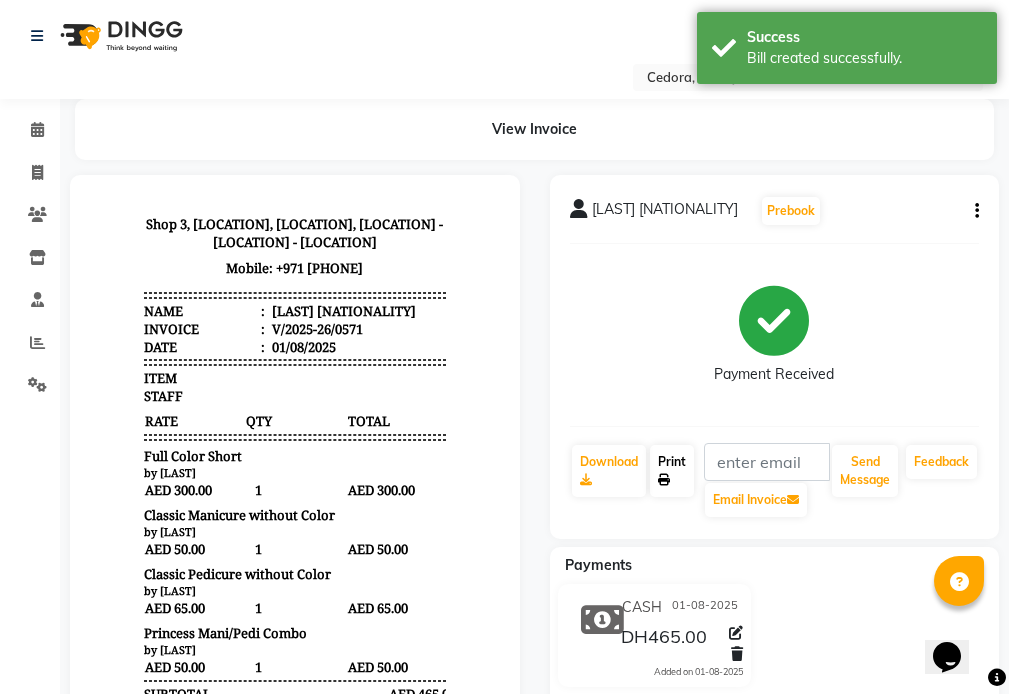 click on "Print" 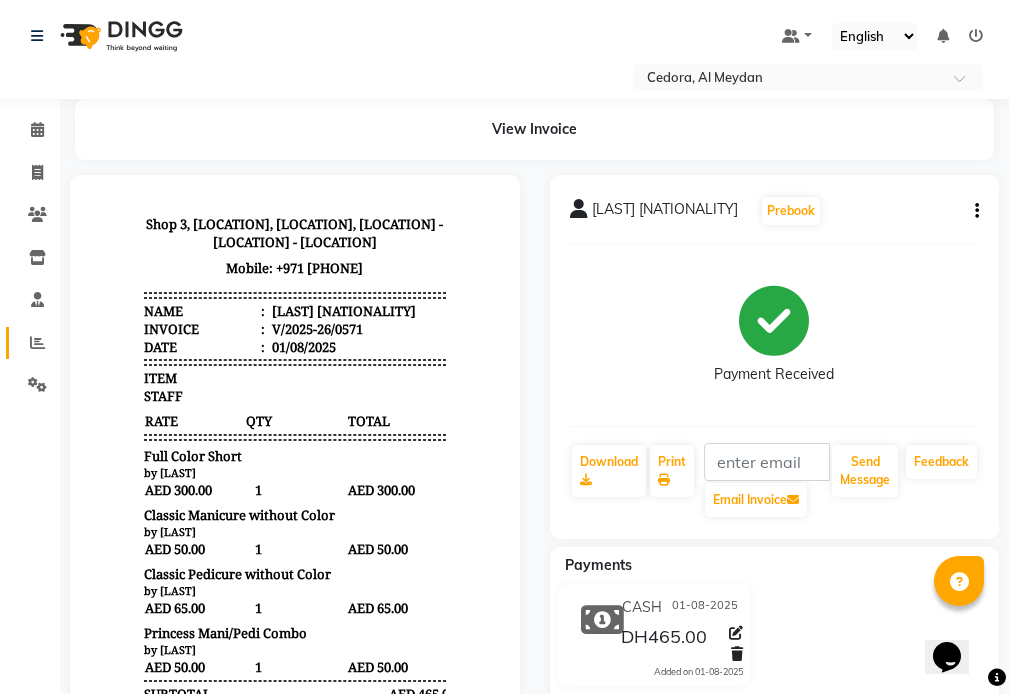 click 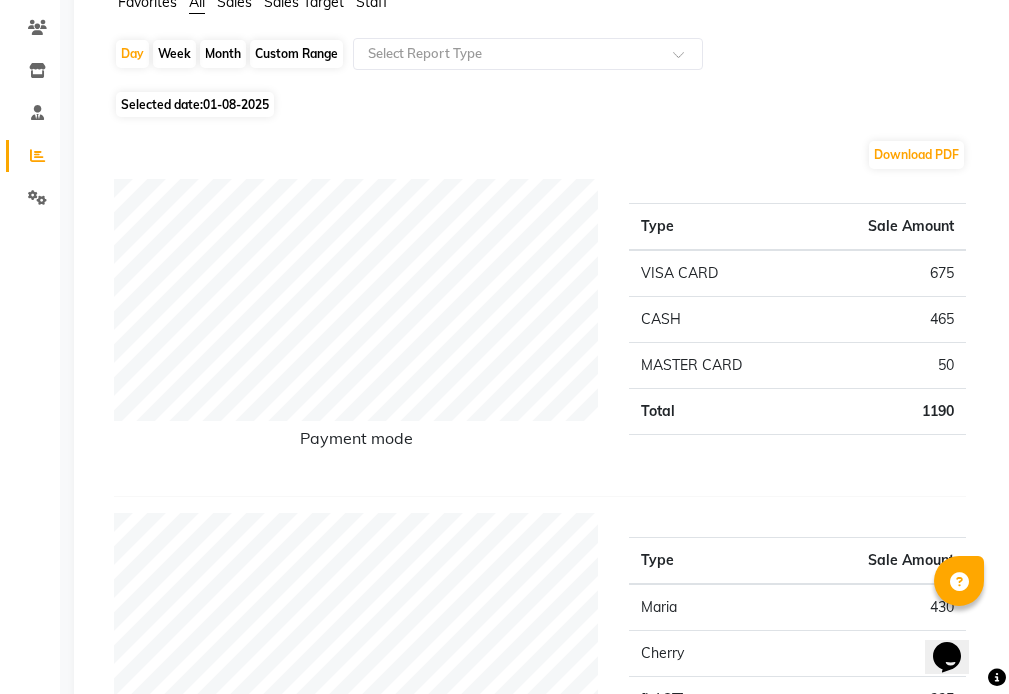 scroll, scrollTop: 186, scrollLeft: 0, axis: vertical 